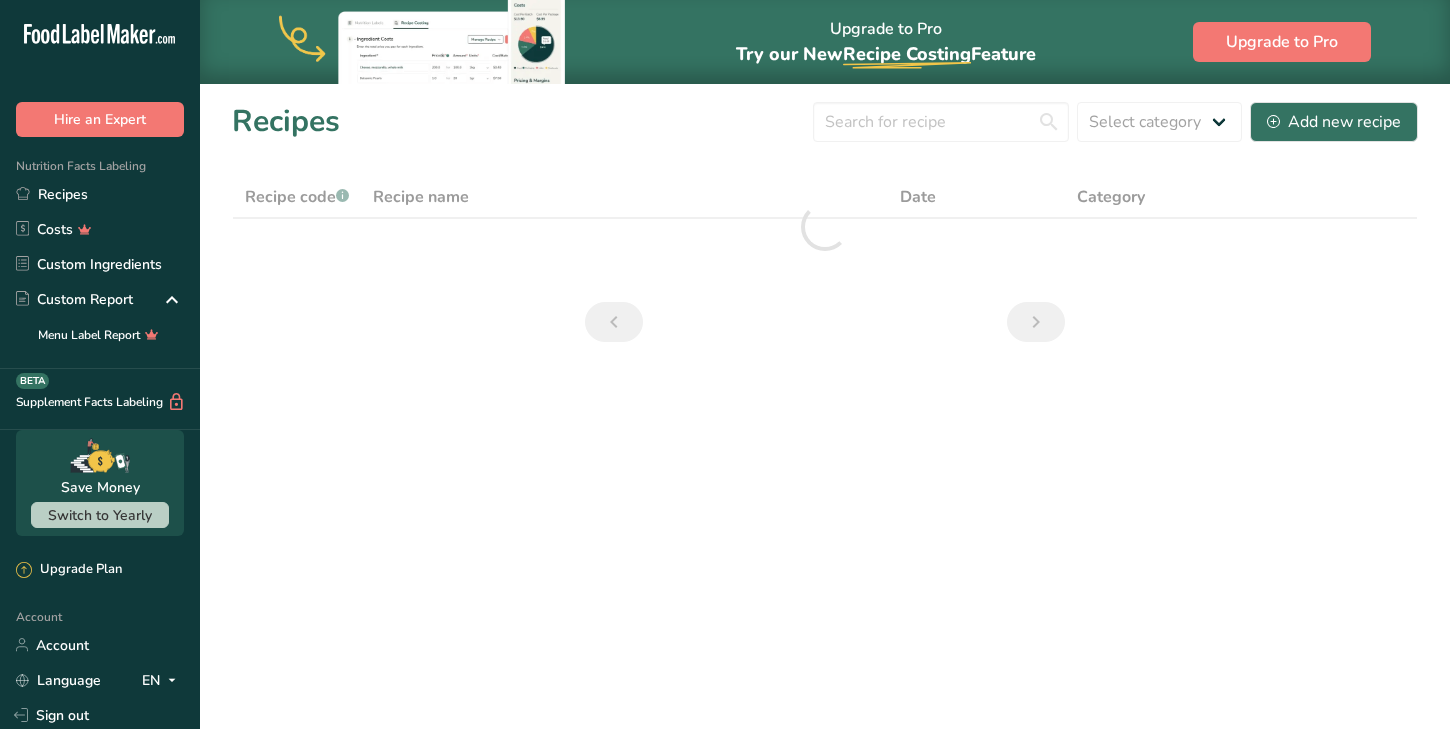 scroll, scrollTop: 0, scrollLeft: 0, axis: both 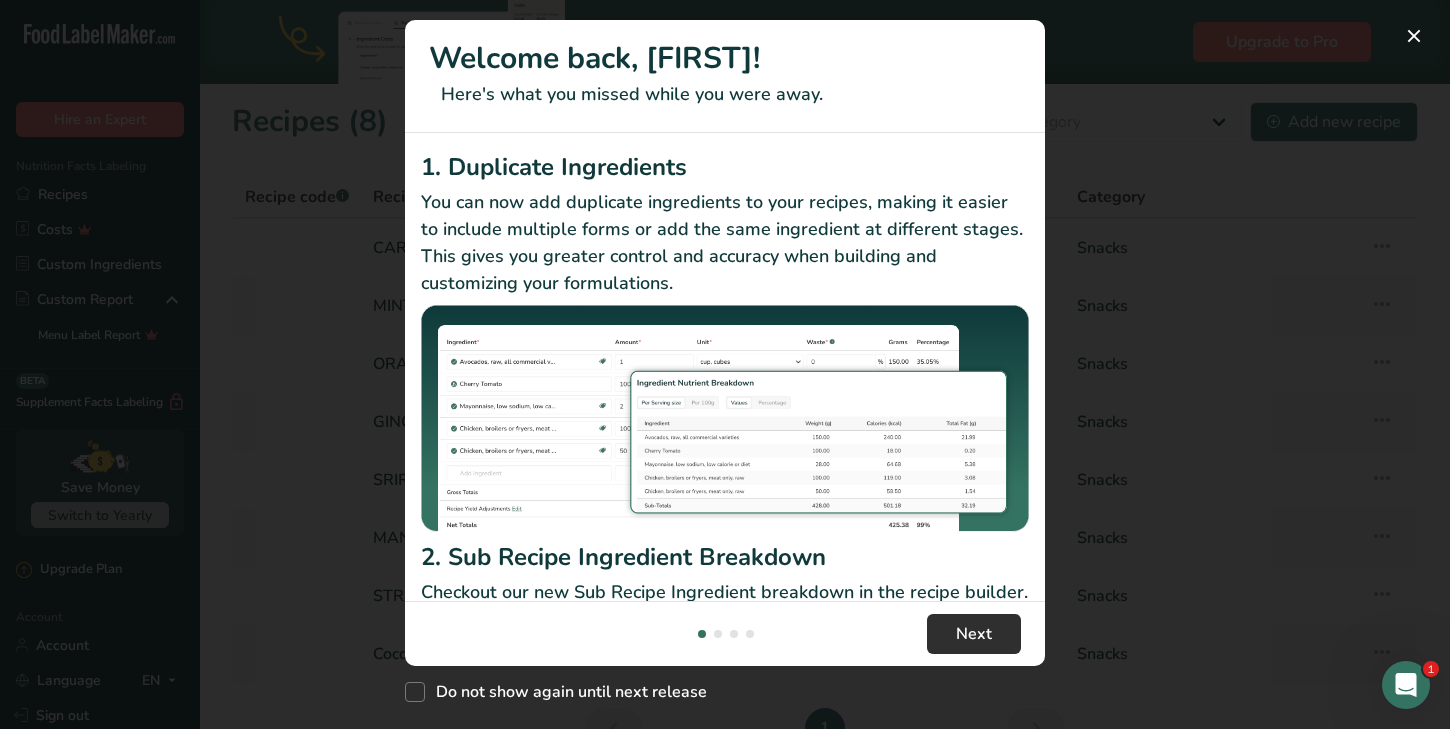 click on "Next" at bounding box center (974, 634) 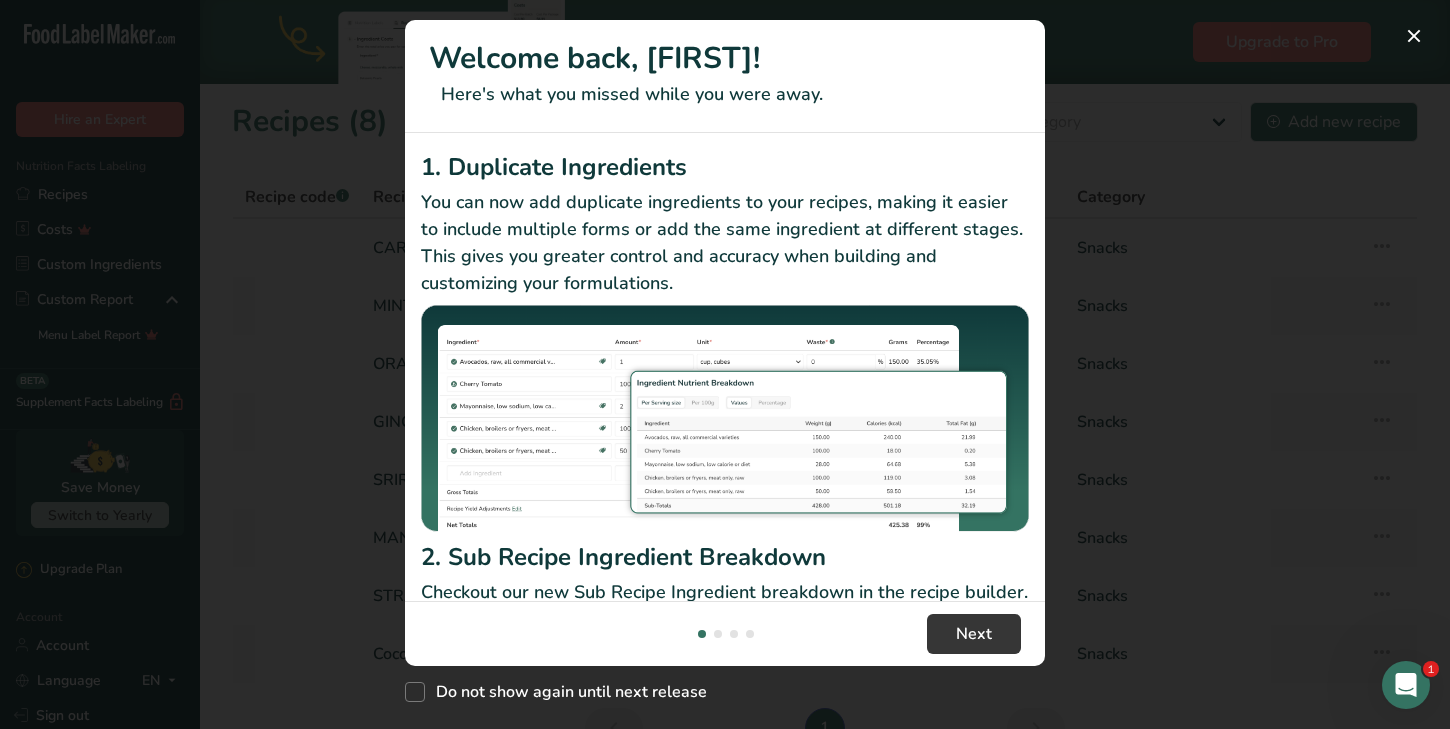 scroll, scrollTop: 0, scrollLeft: 640, axis: horizontal 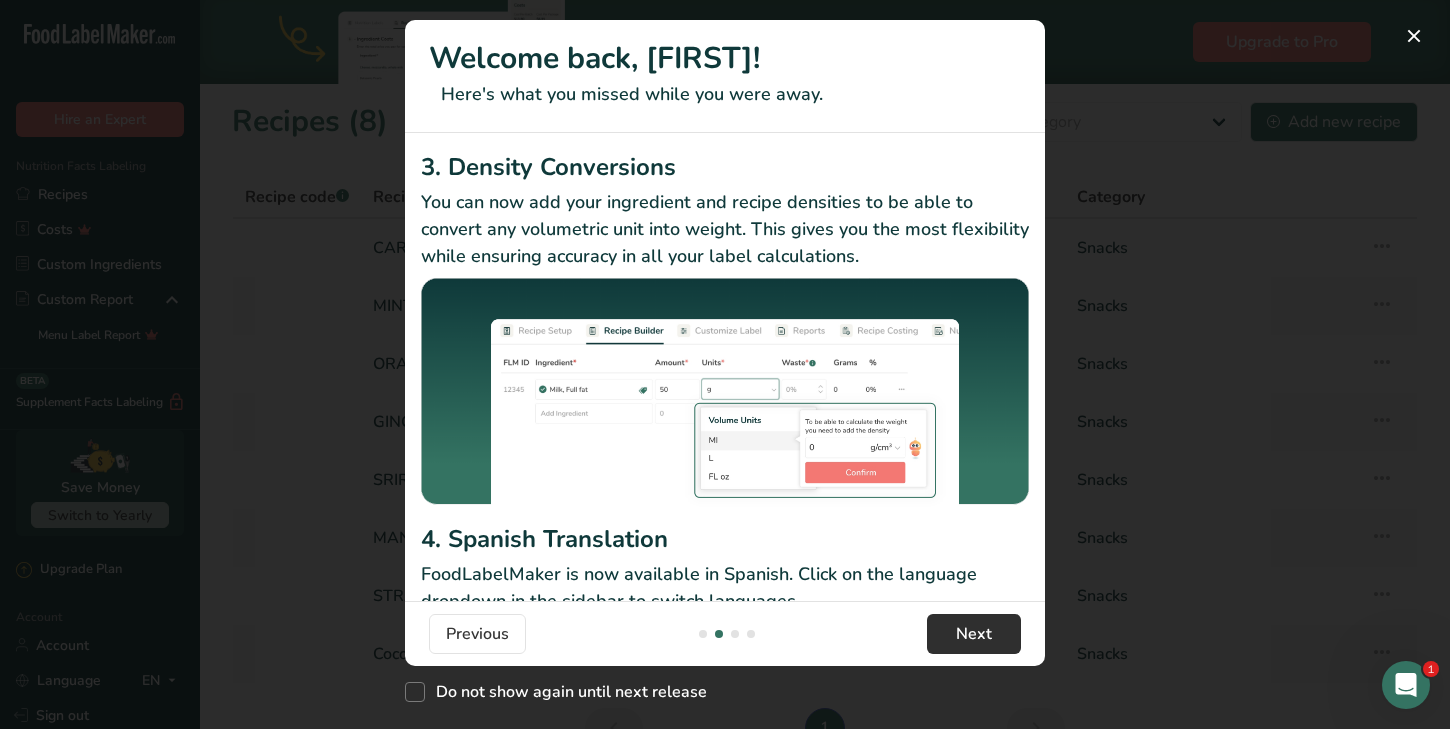 click on "Next" at bounding box center (974, 634) 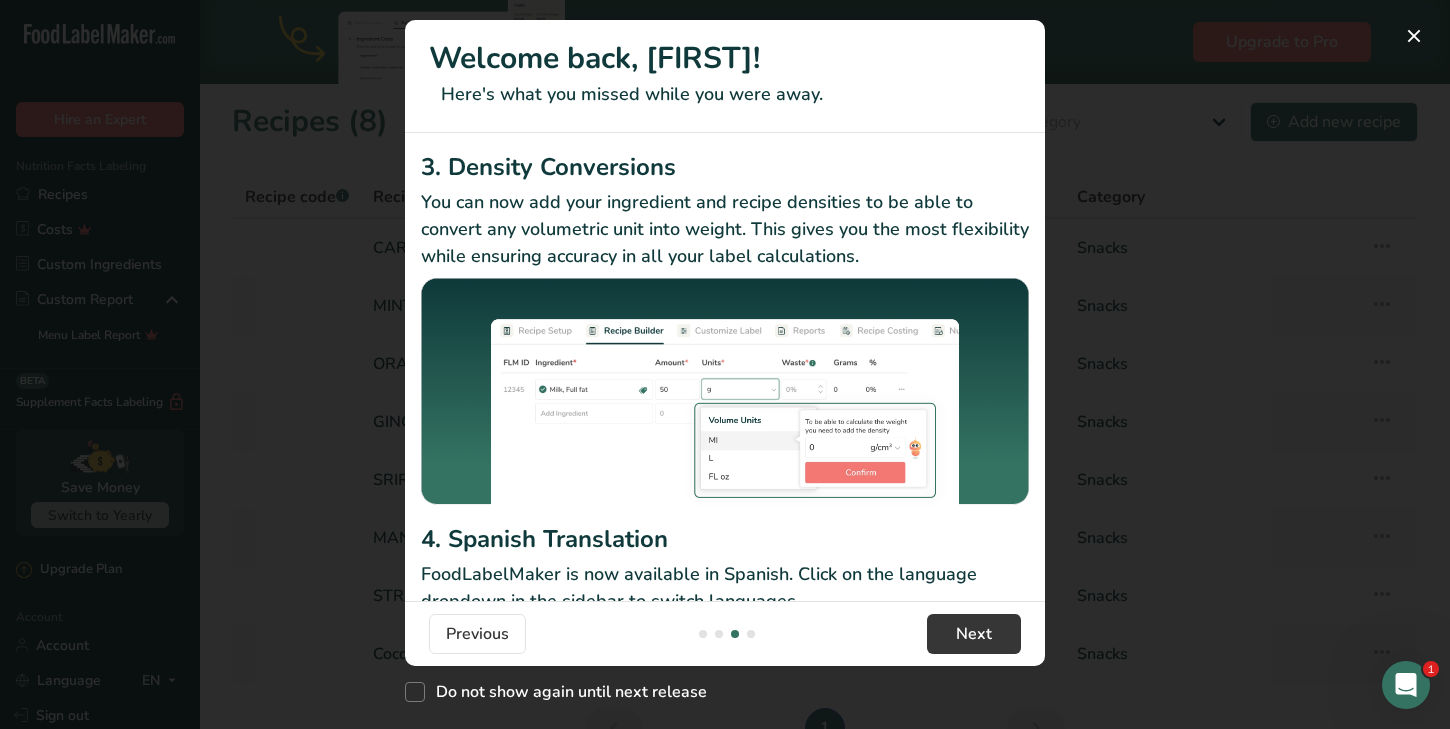 scroll, scrollTop: 0, scrollLeft: 1280, axis: horizontal 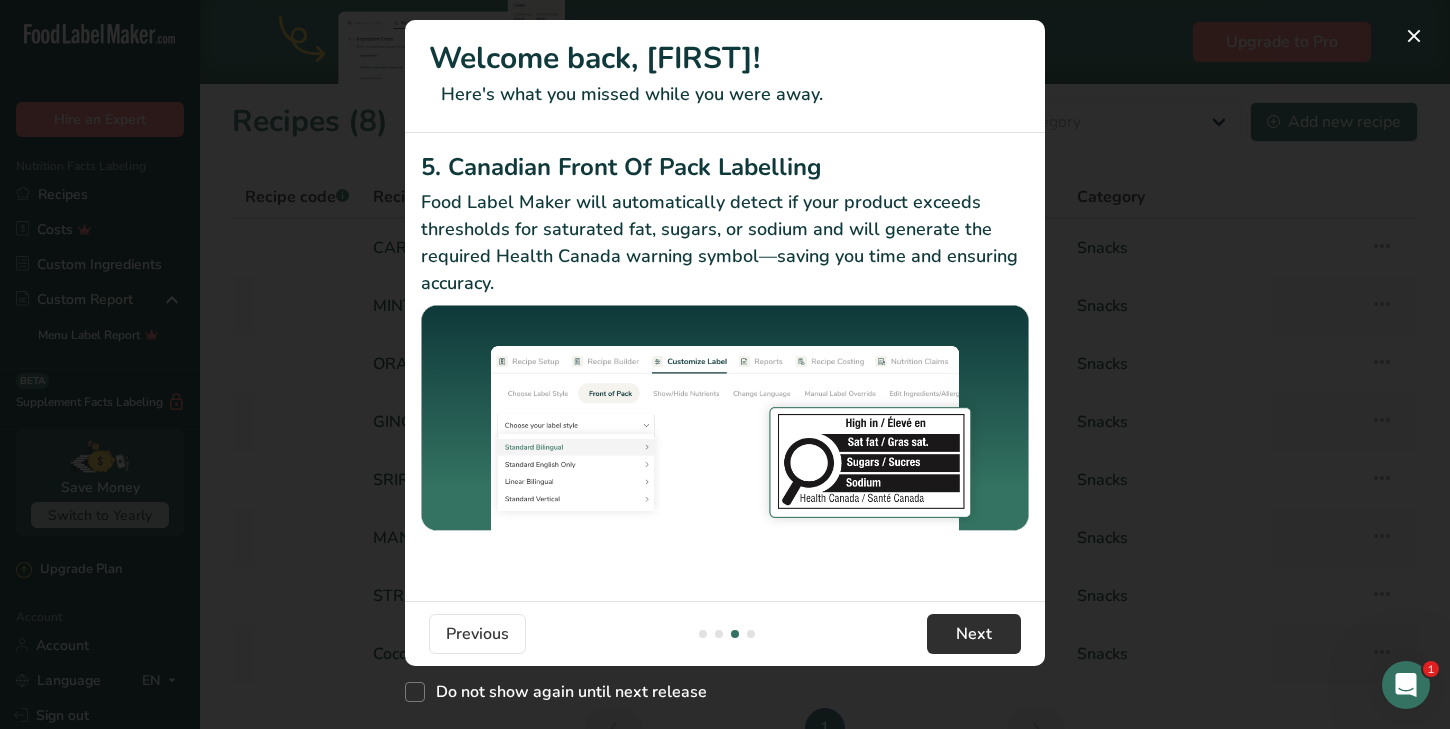 click on "Next" at bounding box center [974, 634] 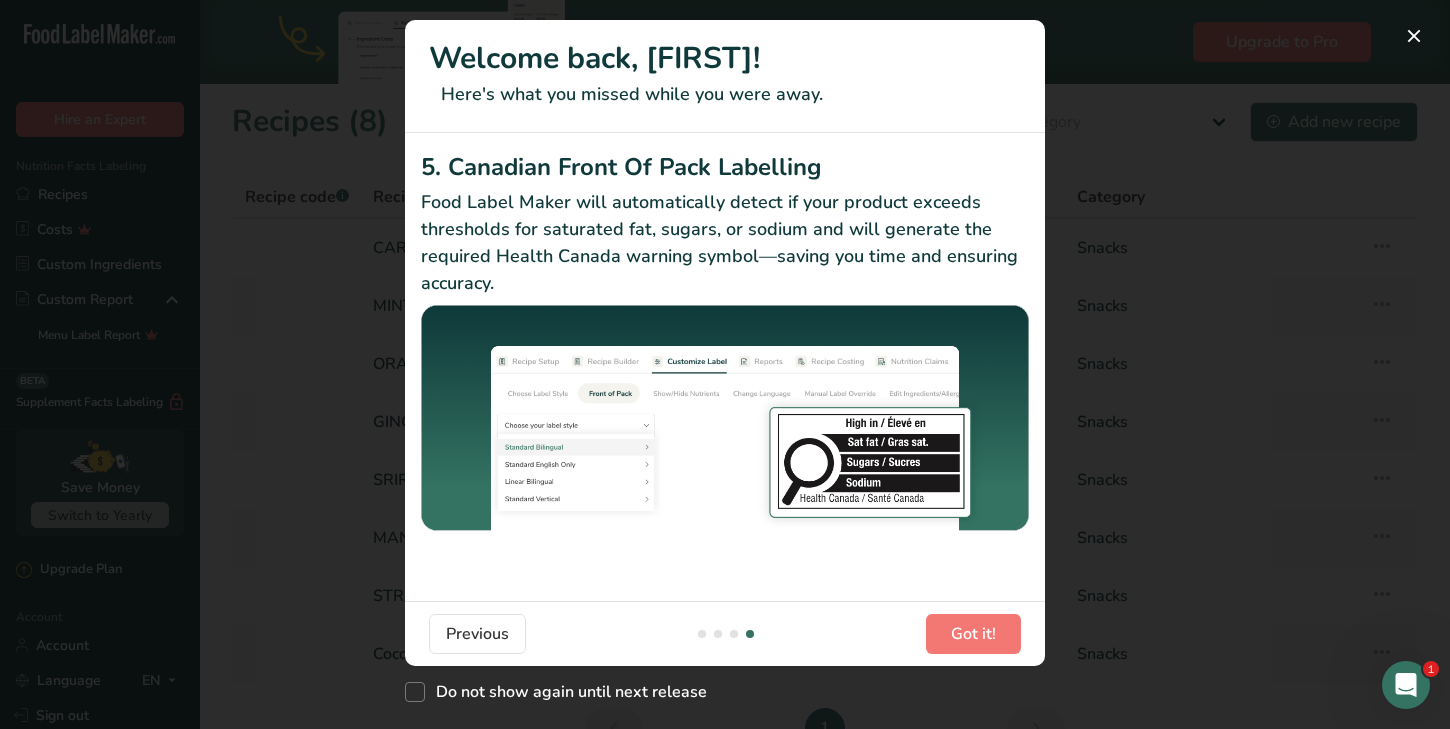 scroll, scrollTop: 0, scrollLeft: 1920, axis: horizontal 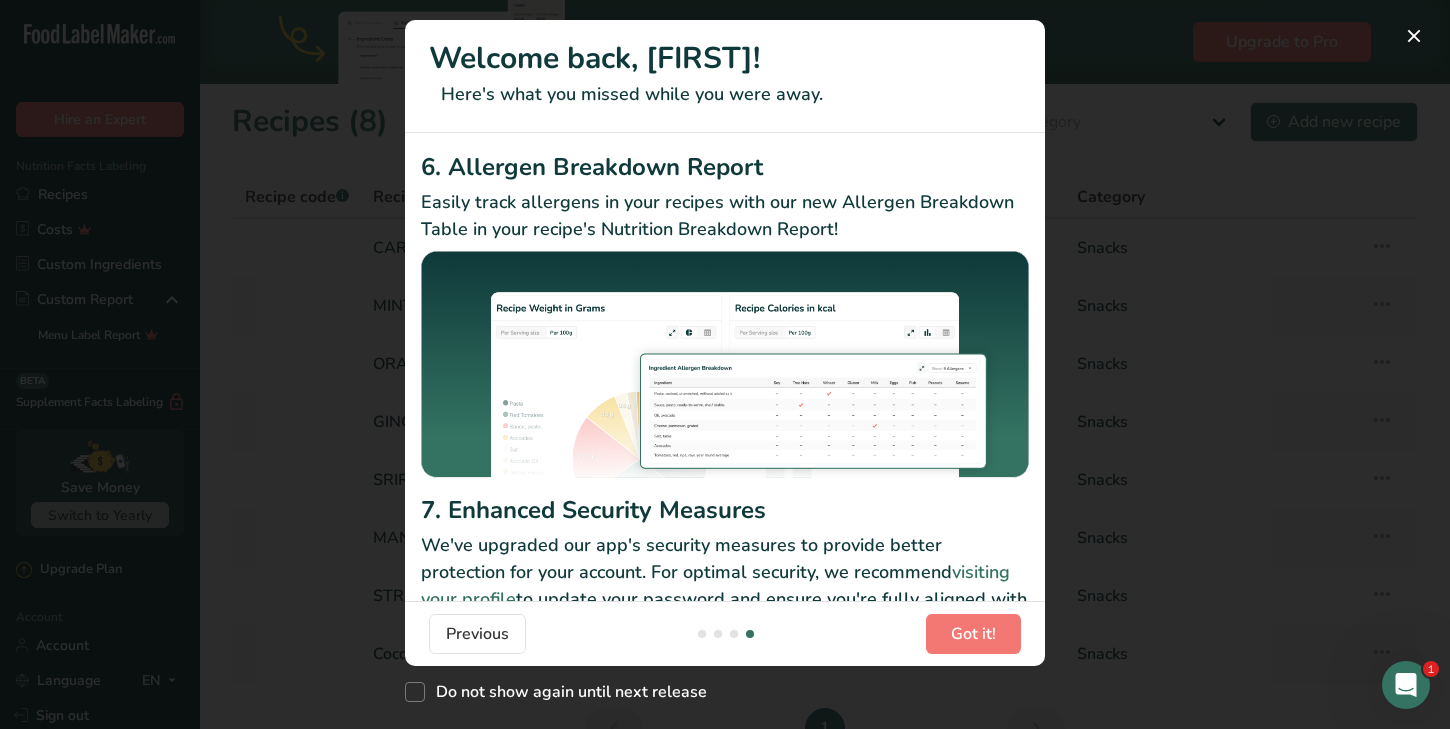 drag, startPoint x: 971, startPoint y: 635, endPoint x: 895, endPoint y: 603, distance: 82.46211 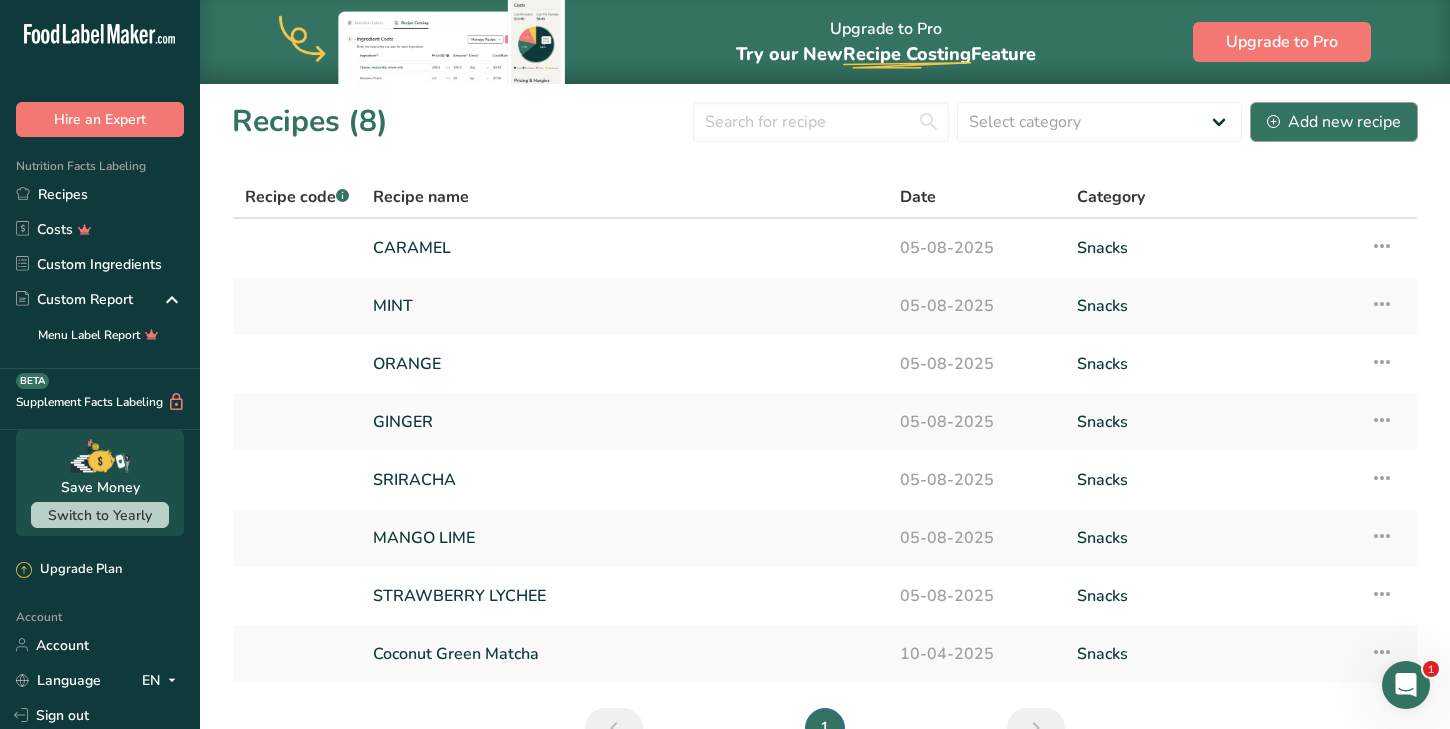 click on "Add new recipe" at bounding box center (1334, 122) 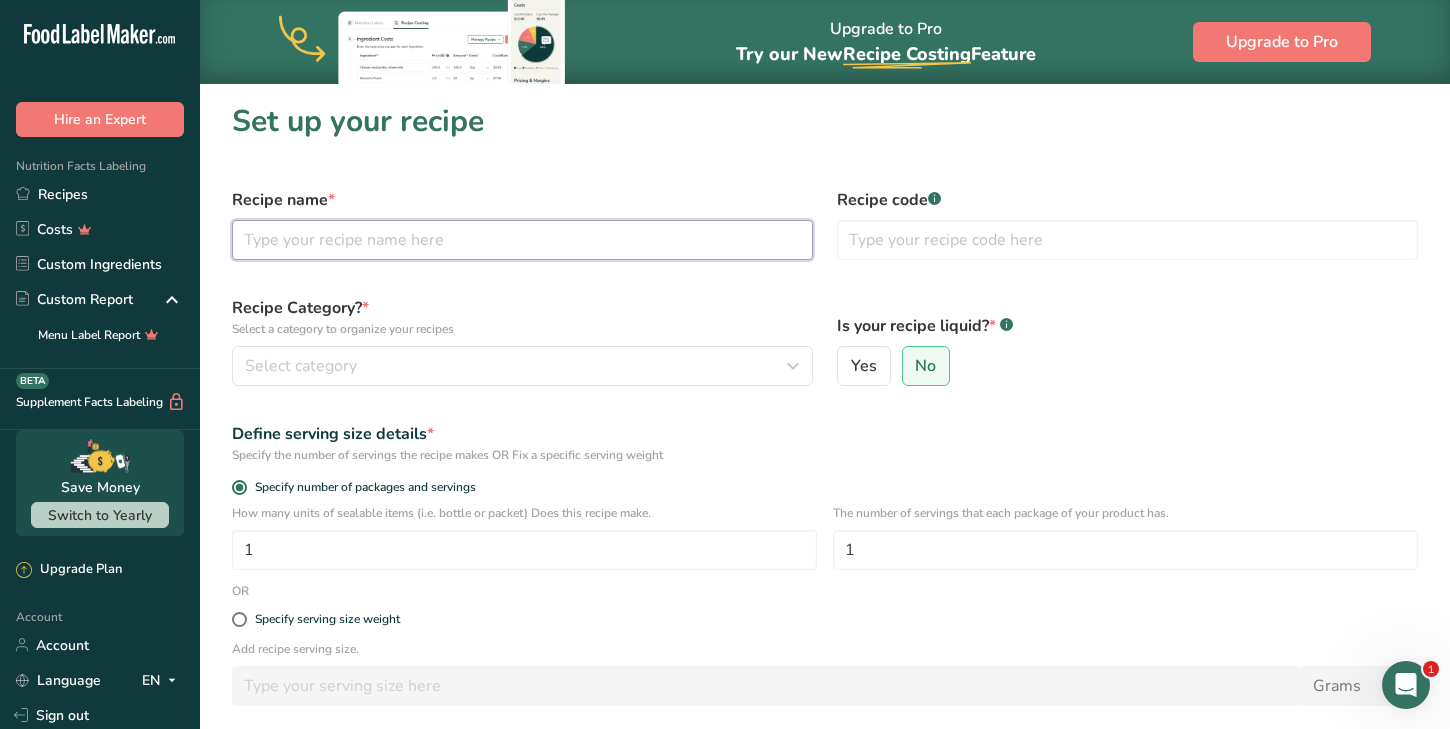 click at bounding box center [522, 240] 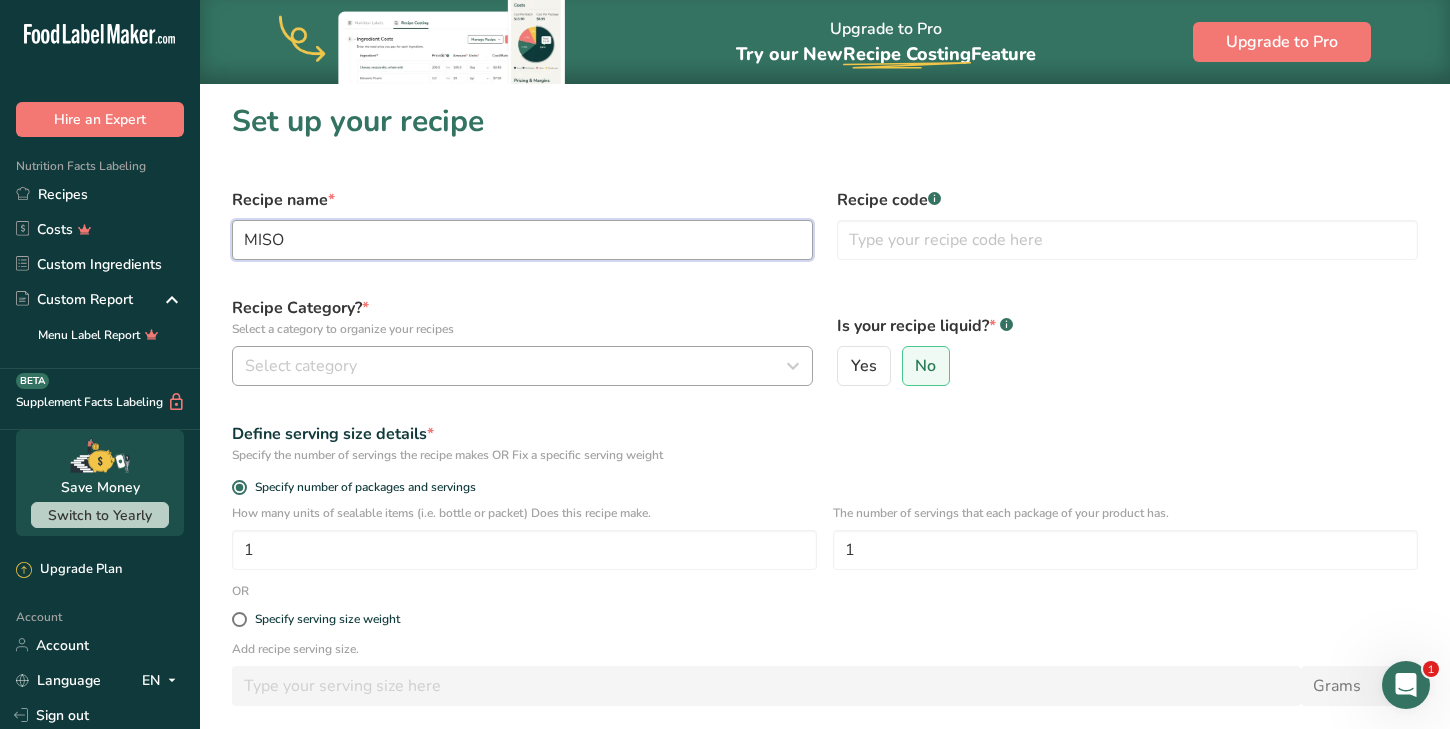 type on "MISO" 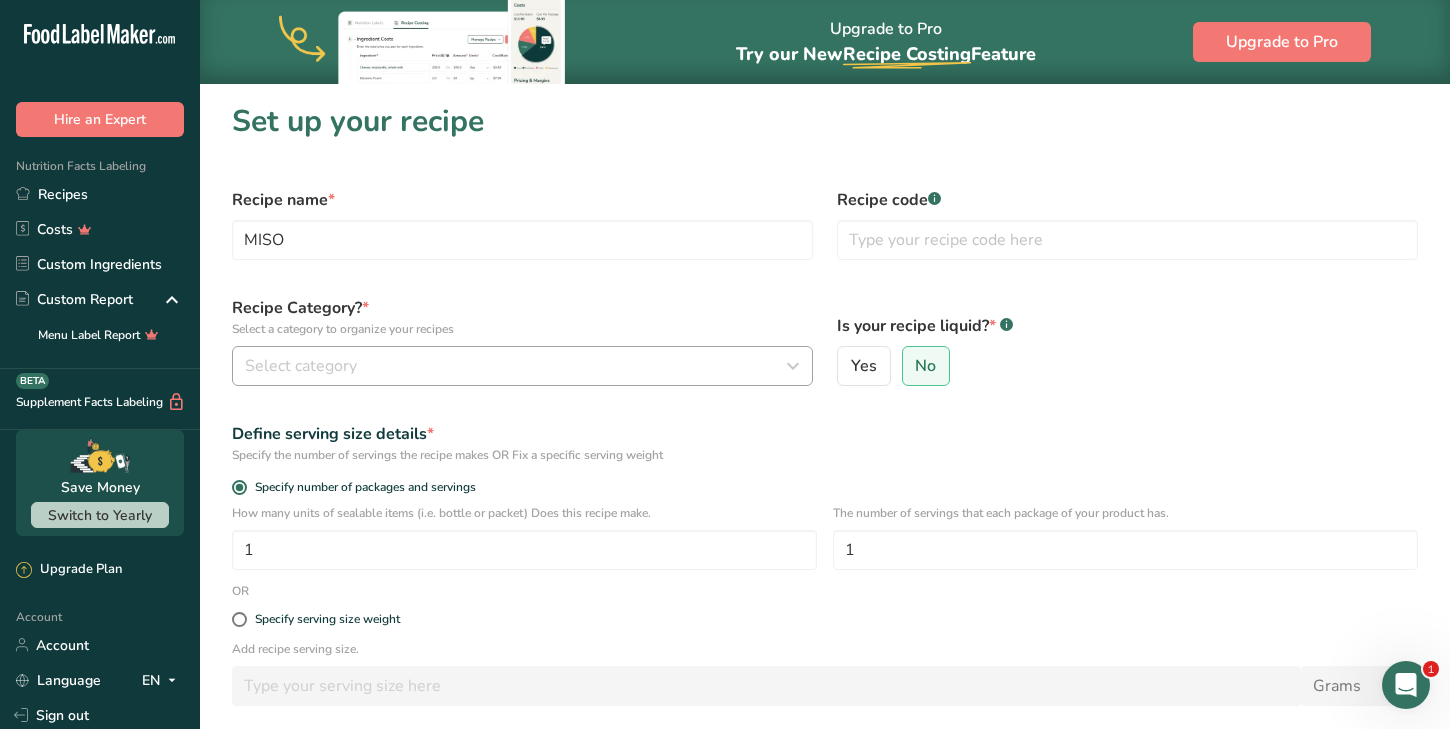 click on "Select category" at bounding box center [516, 366] 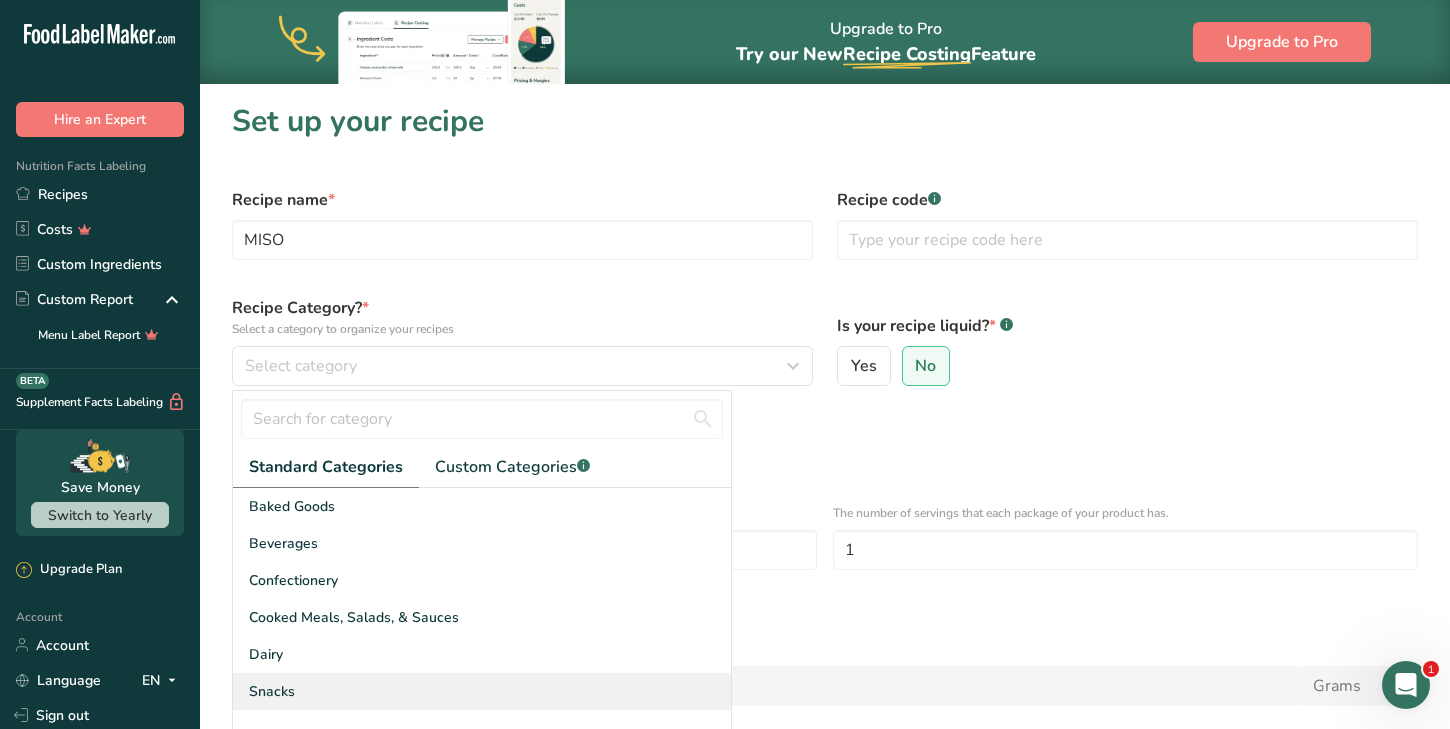 click on "Snacks" at bounding box center [482, 691] 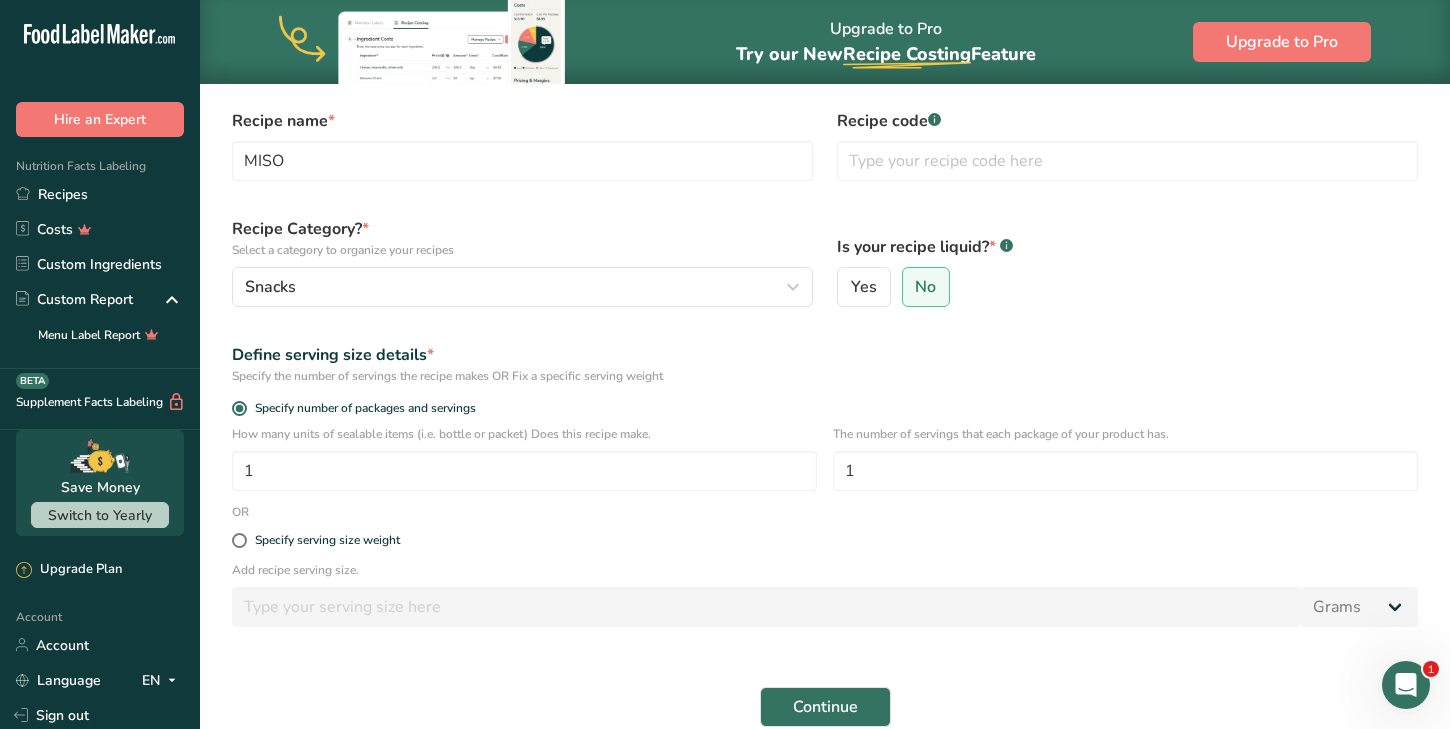 scroll, scrollTop: 83, scrollLeft: 0, axis: vertical 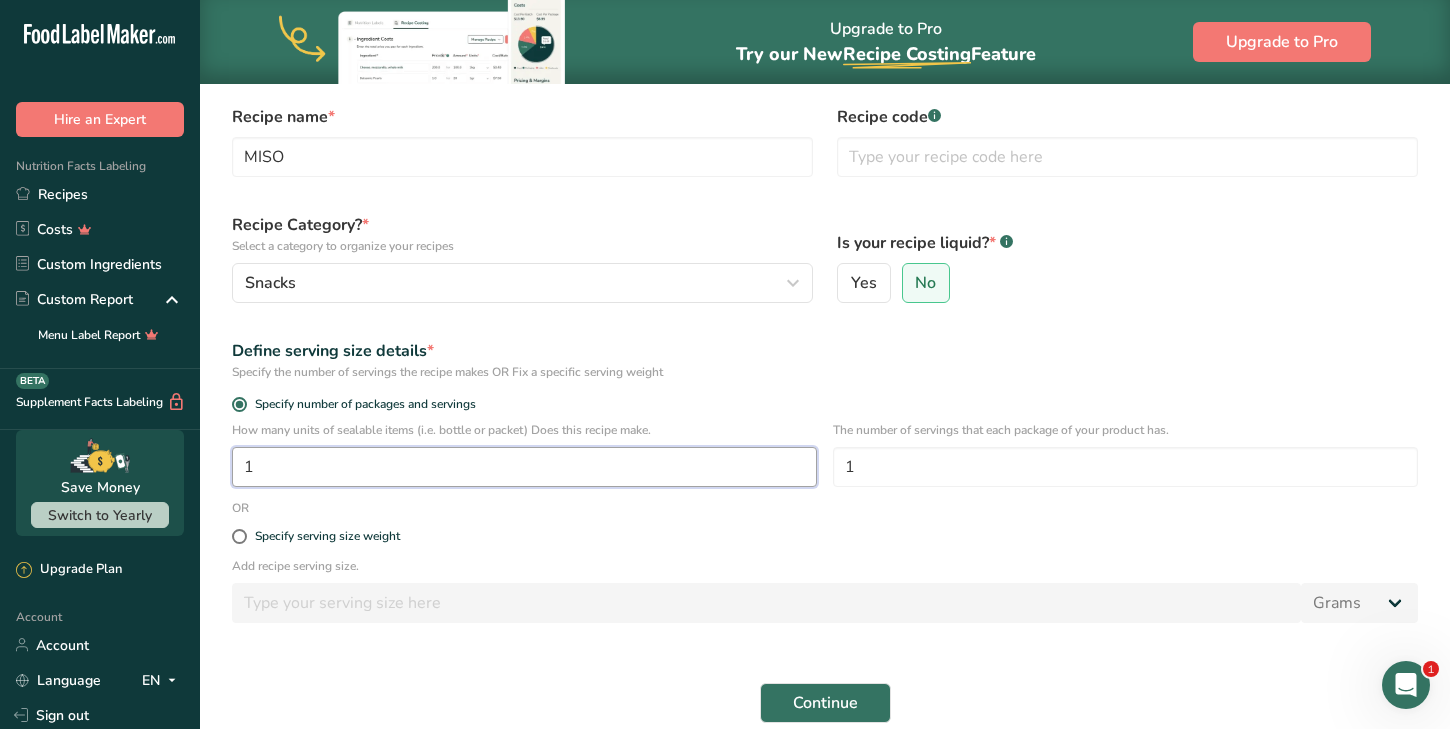 click on "1" at bounding box center (524, 467) 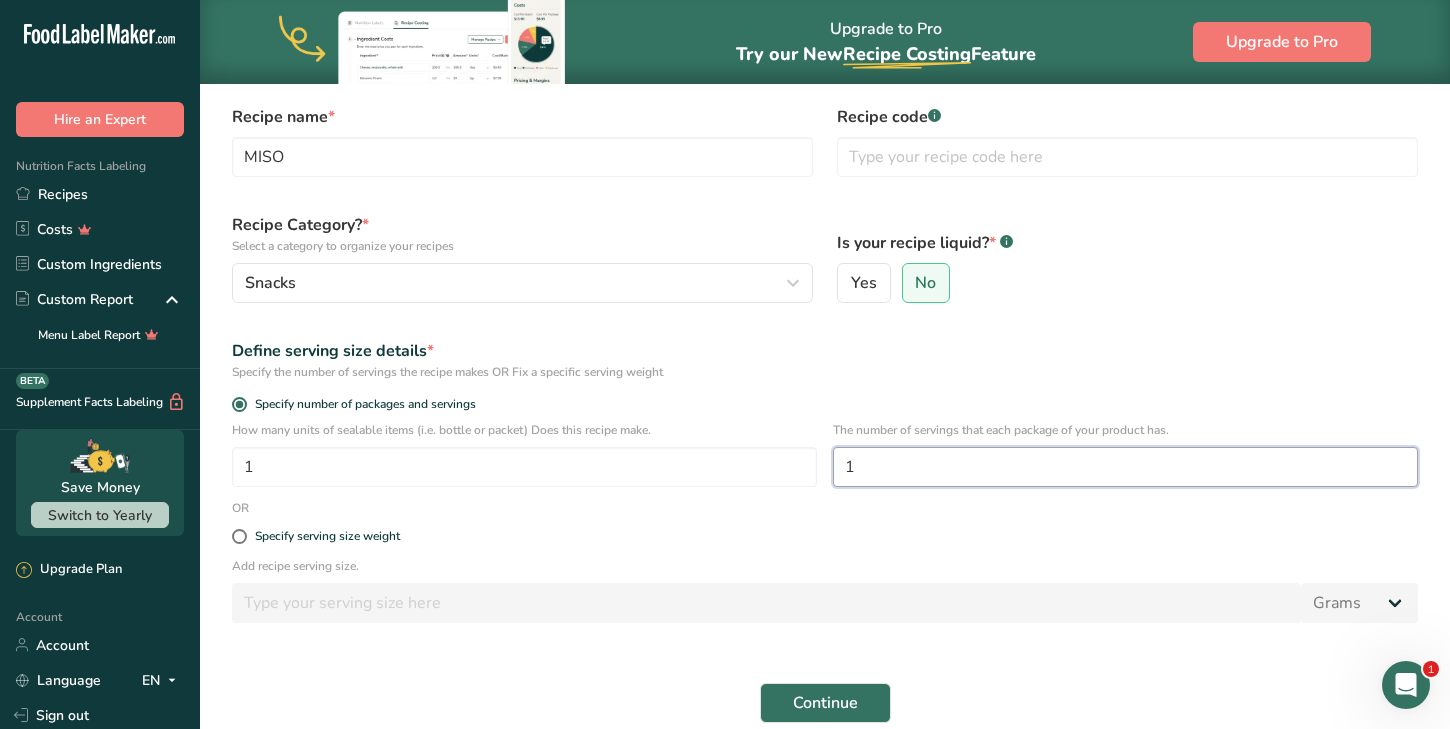 click on "1" at bounding box center [1125, 467] 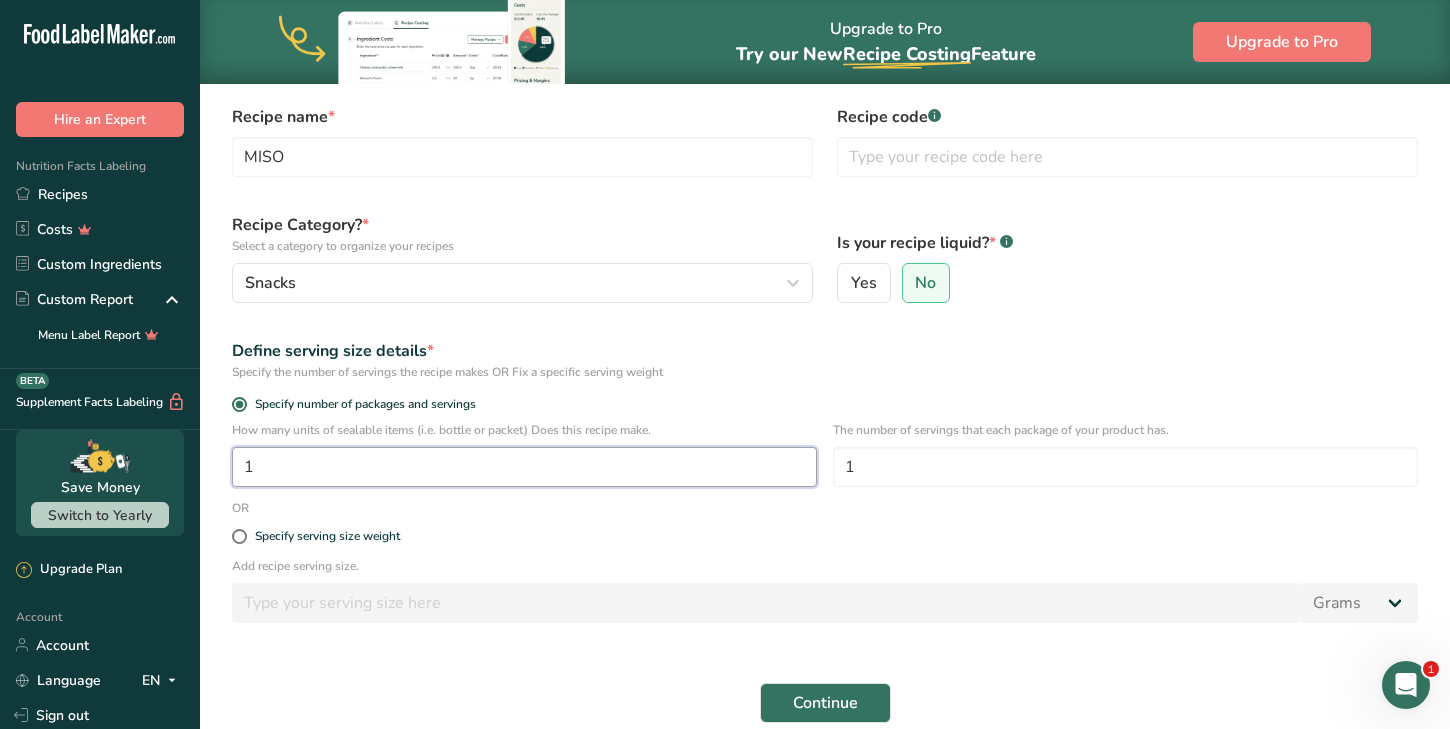 click on "1" at bounding box center [524, 467] 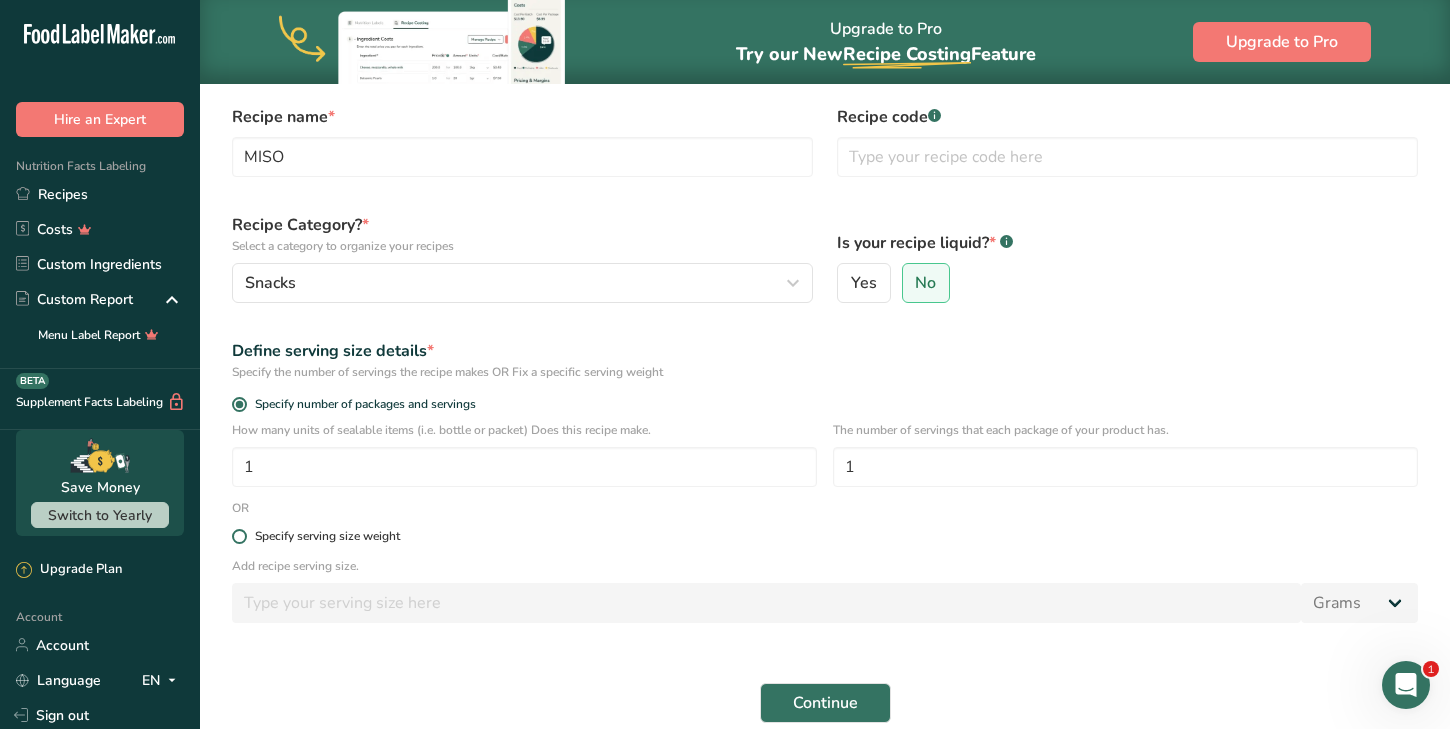 click at bounding box center [239, 536] 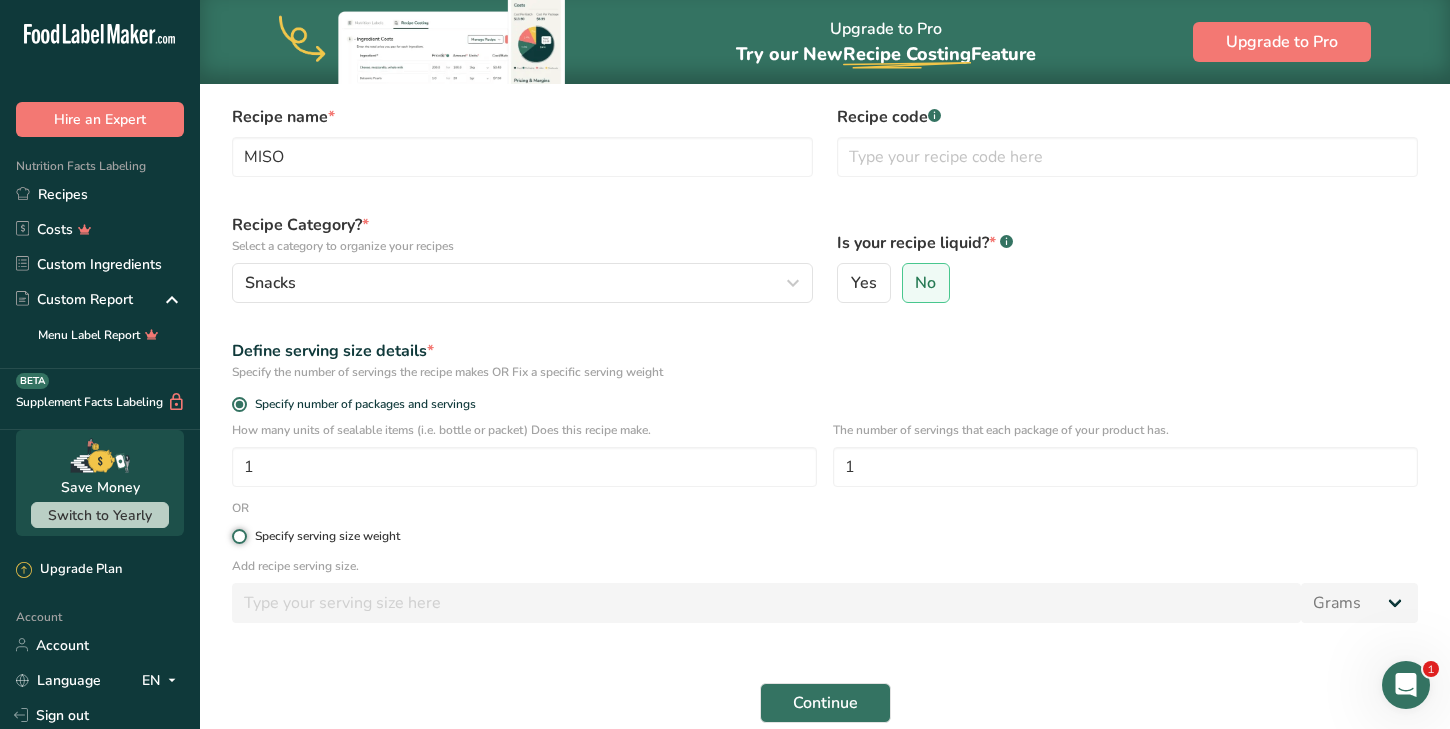 click on "Specify serving size weight" at bounding box center (238, 536) 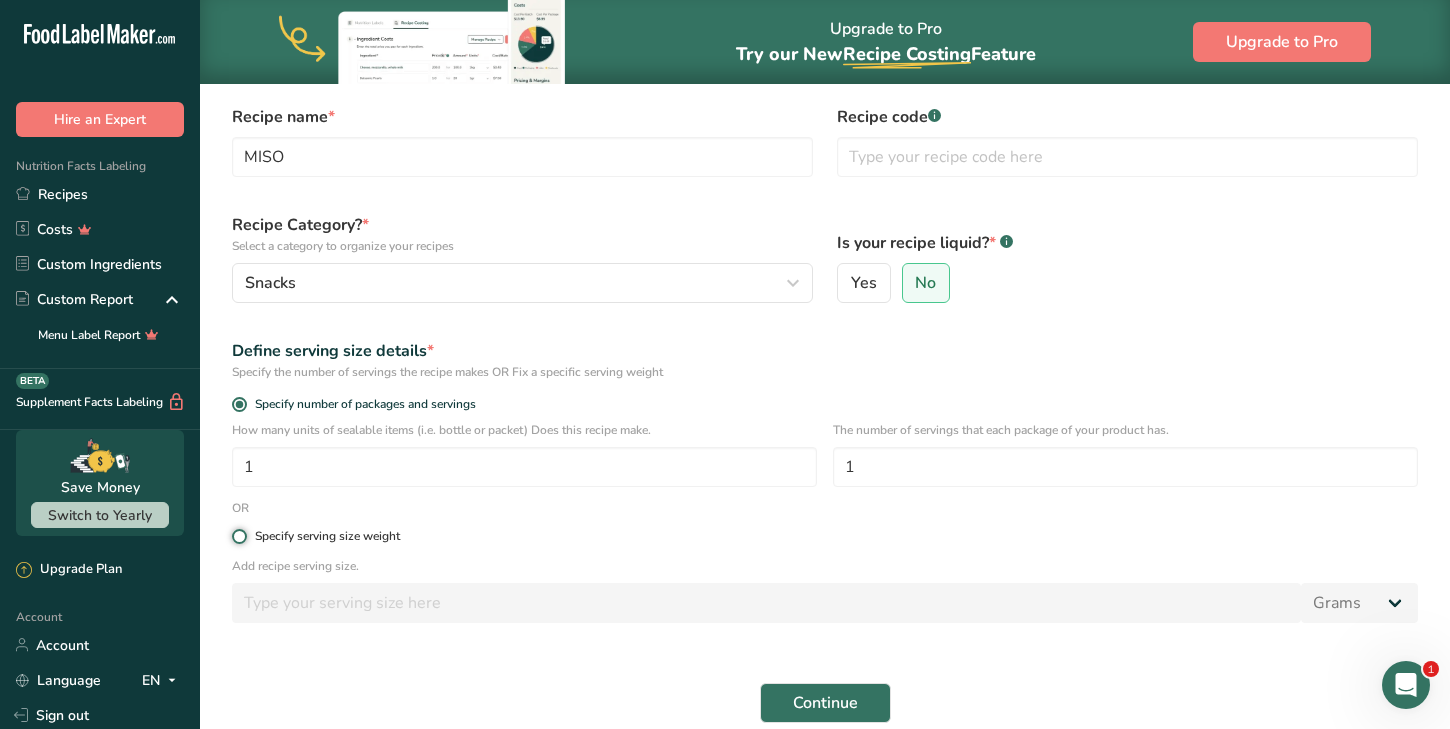 radio on "true" 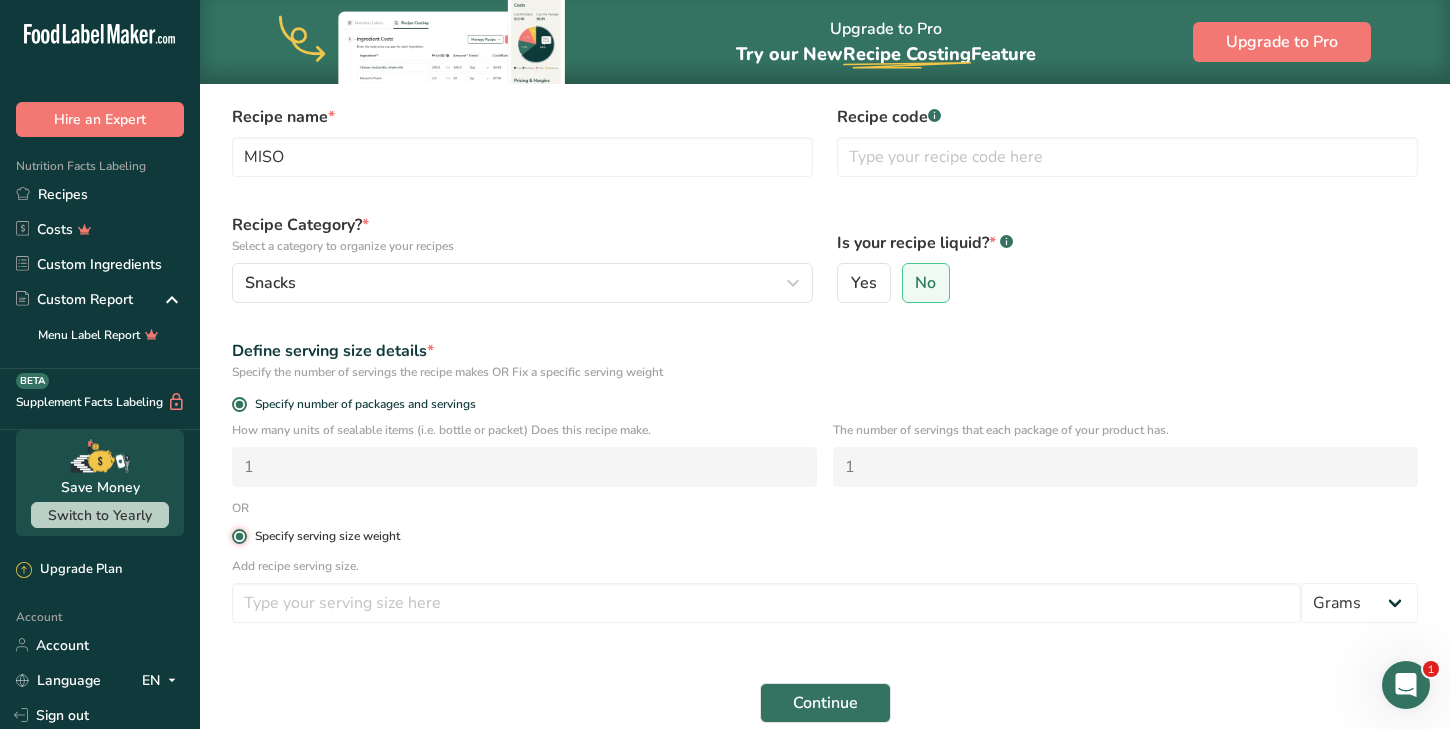 radio on "false" 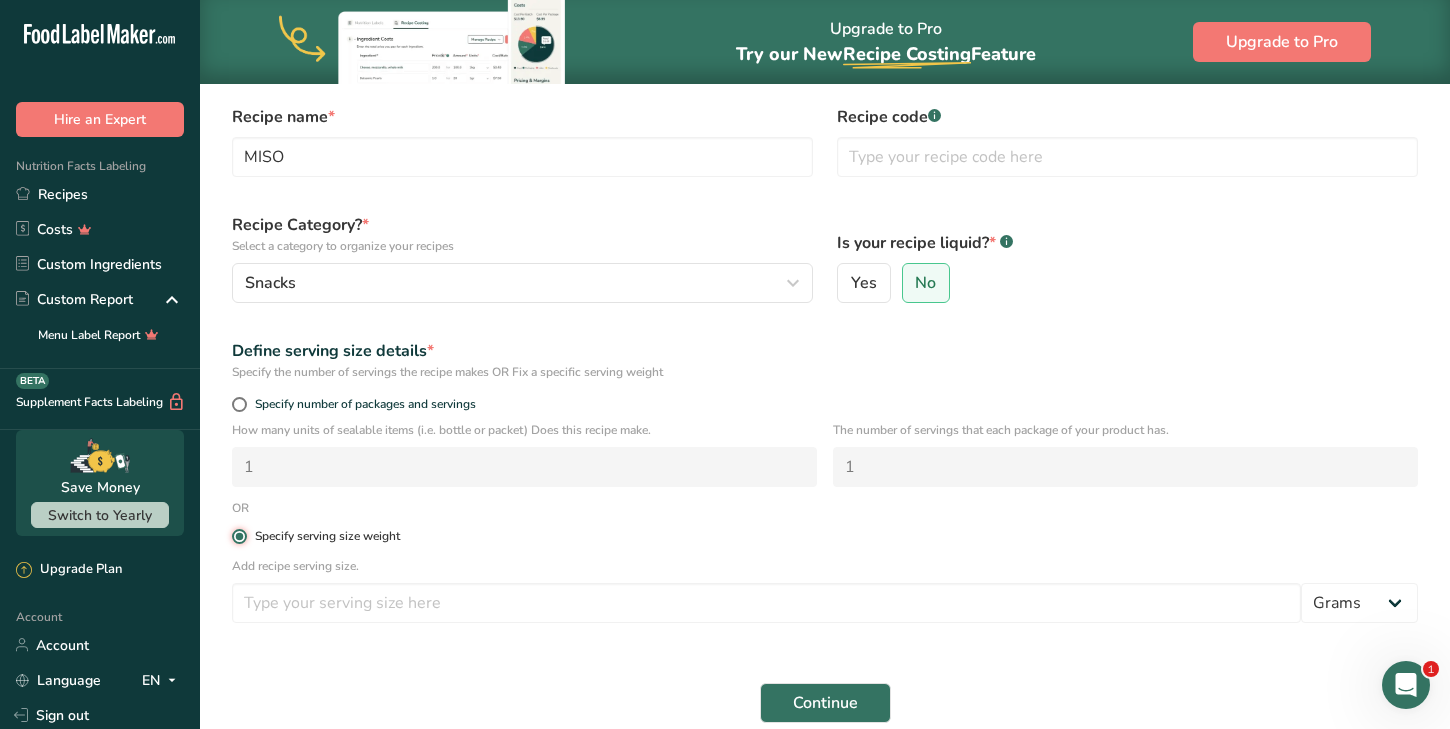 type 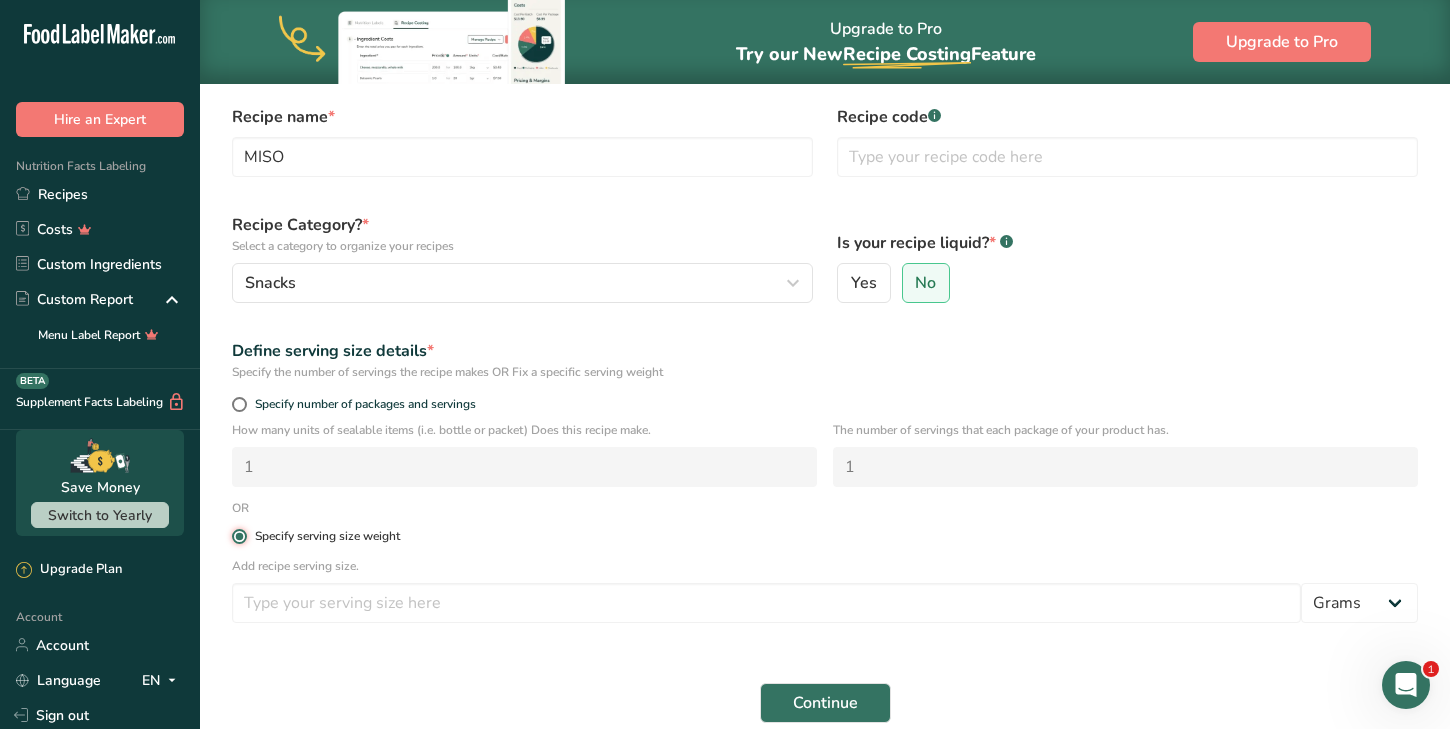 type 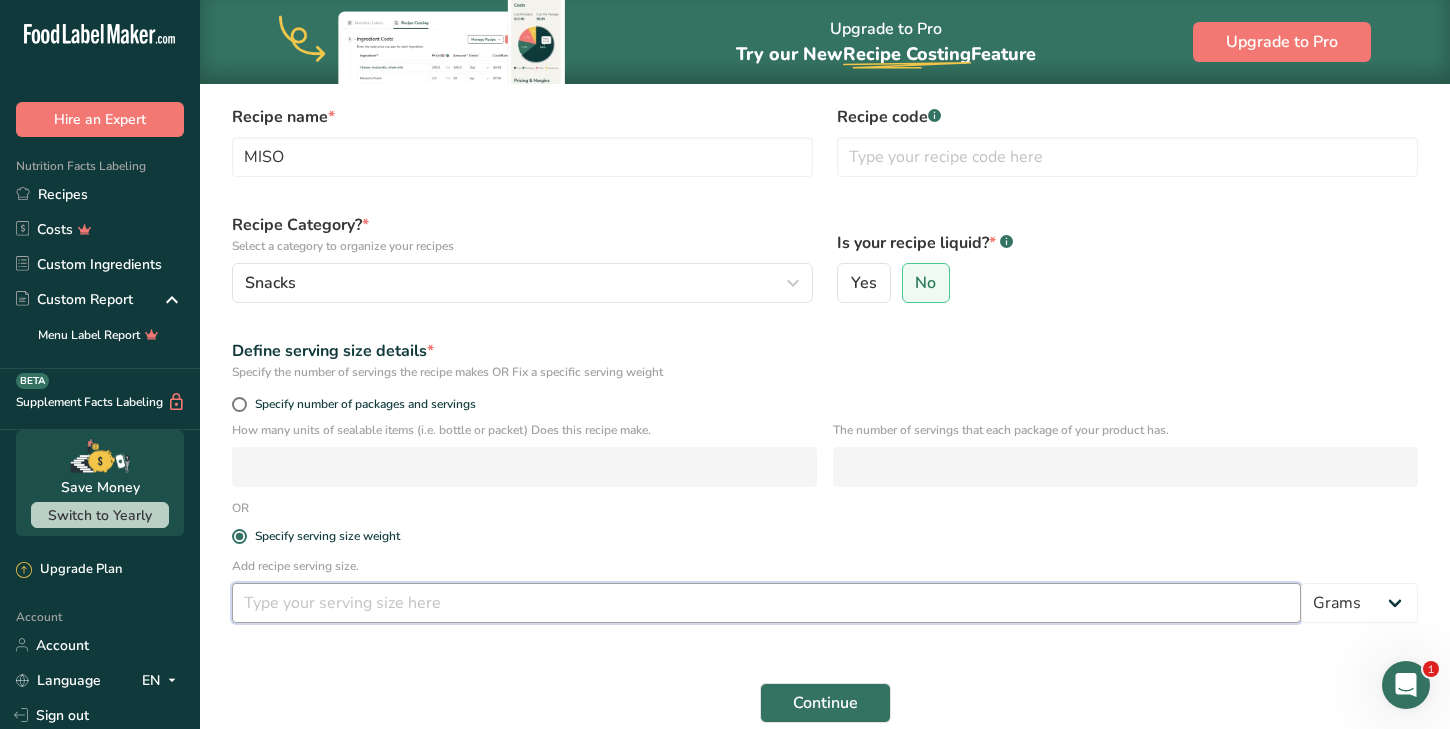 click at bounding box center (766, 603) 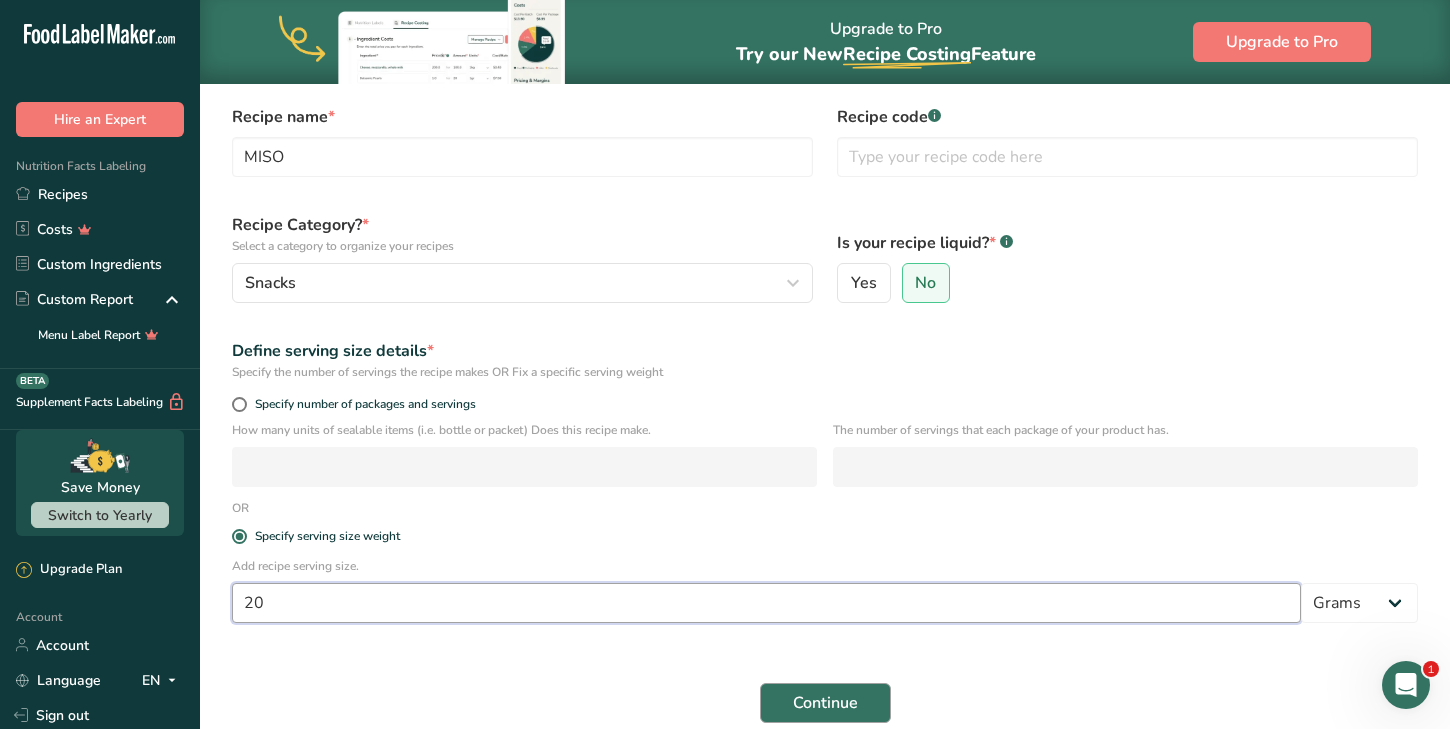type on "20" 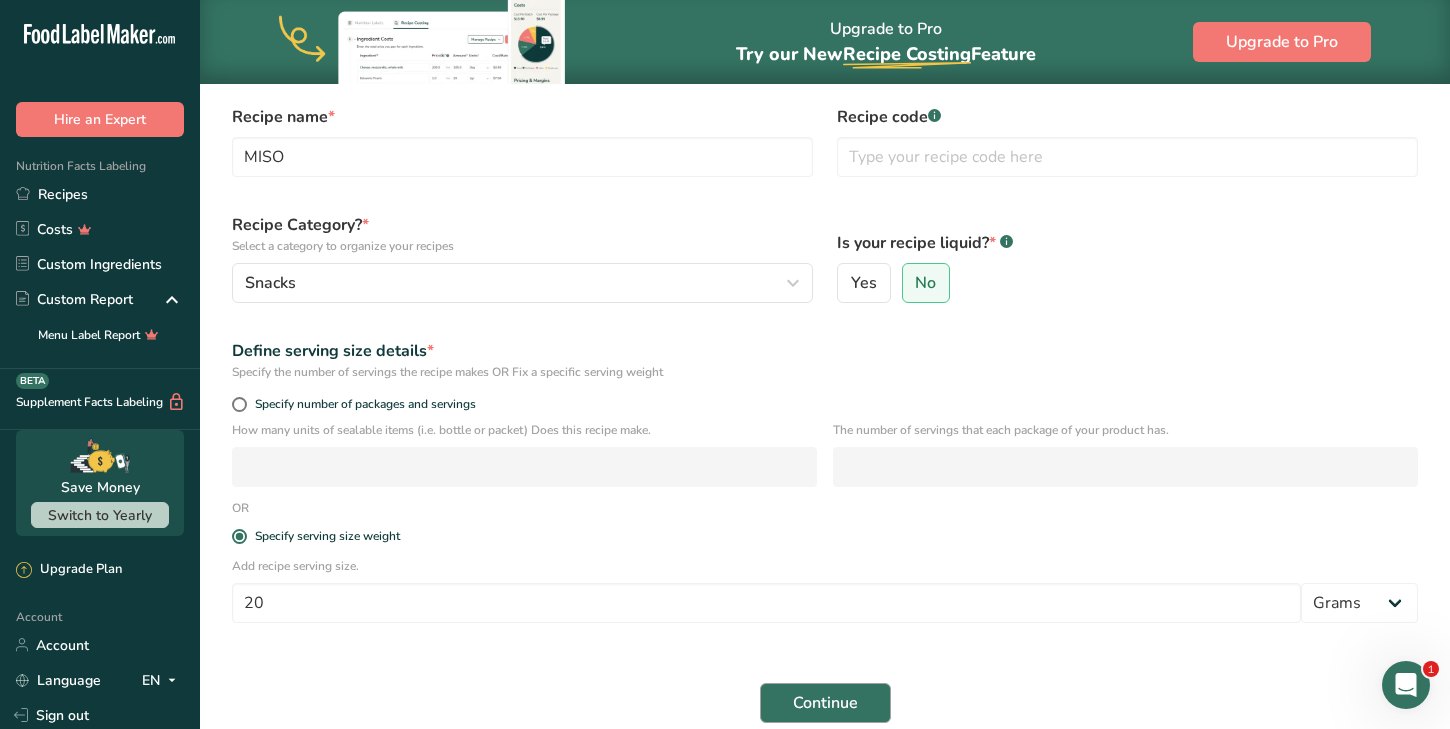 click on "Continue" at bounding box center [825, 703] 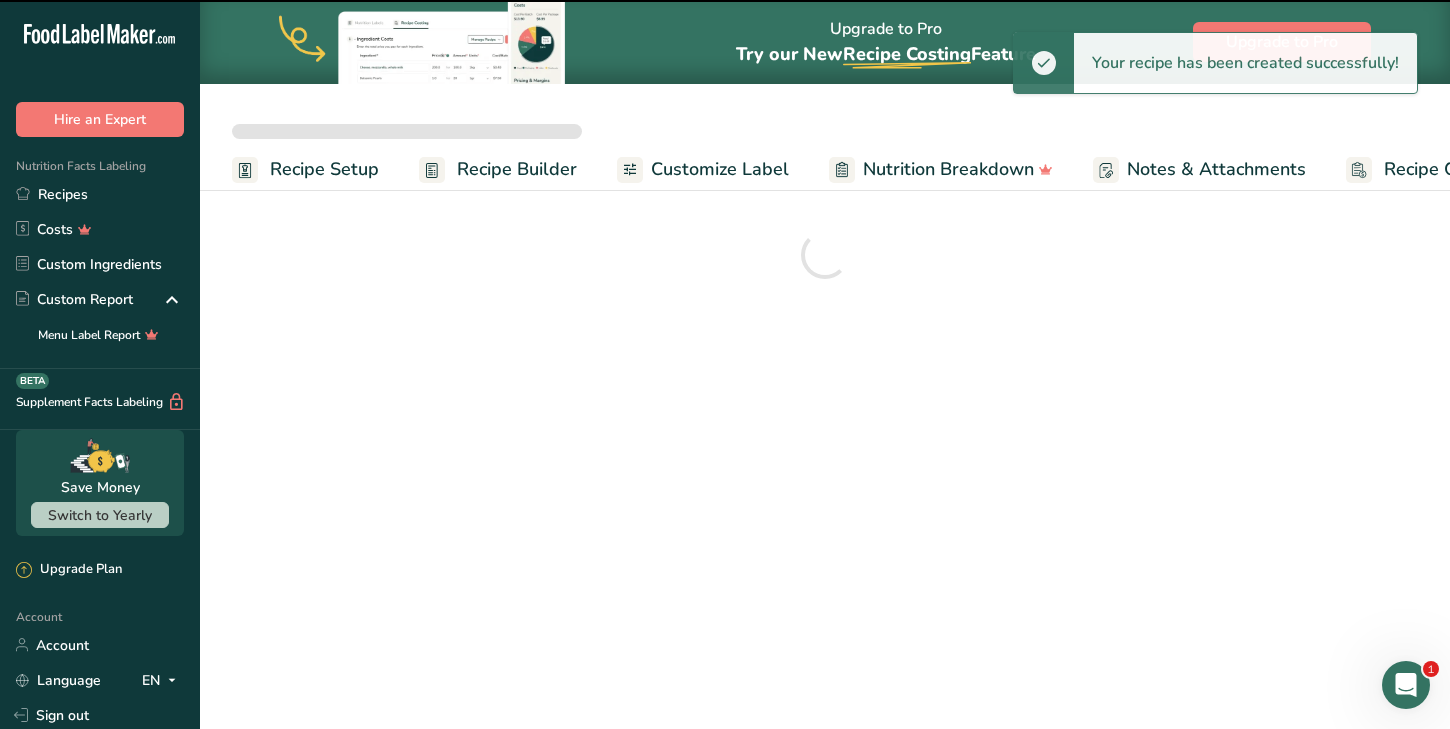 scroll, scrollTop: 0, scrollLeft: 0, axis: both 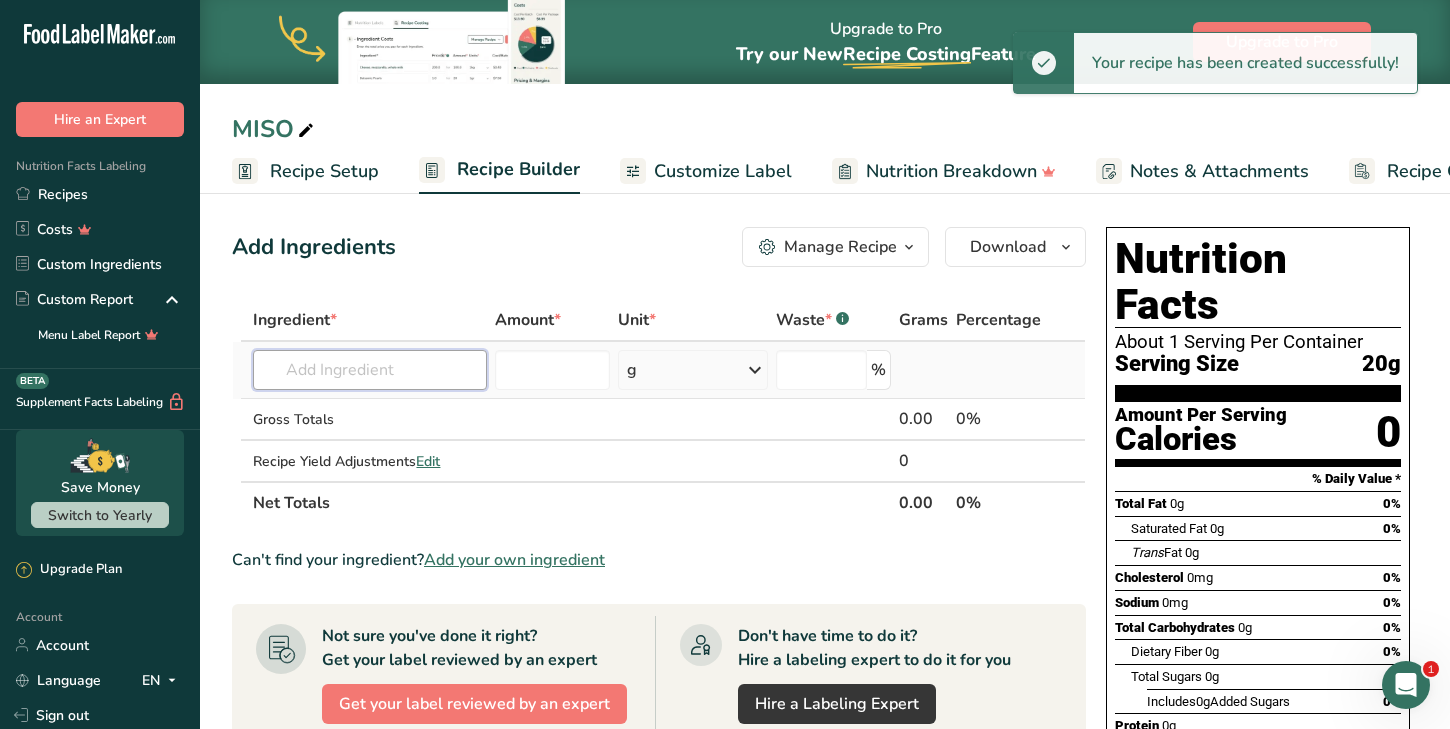 click at bounding box center (370, 370) 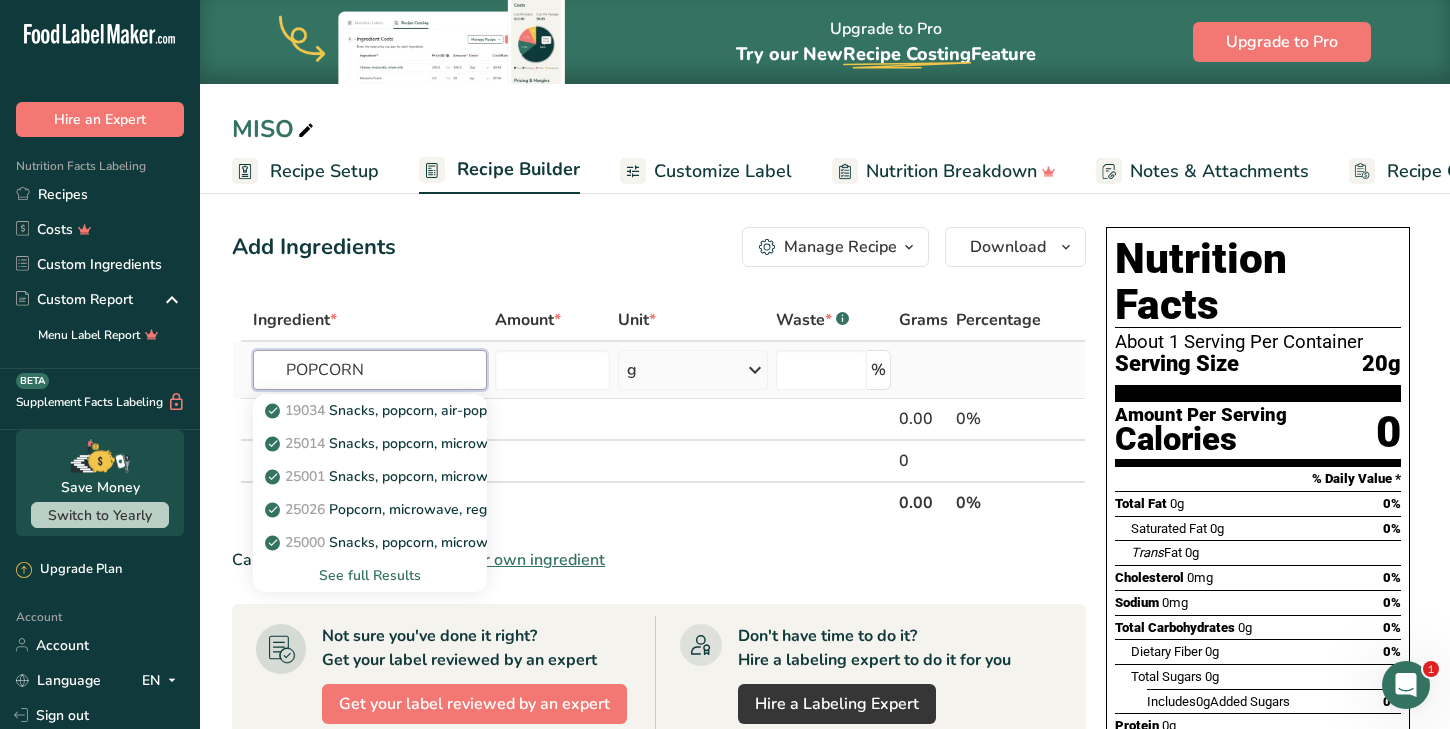 type on "POPCORN" 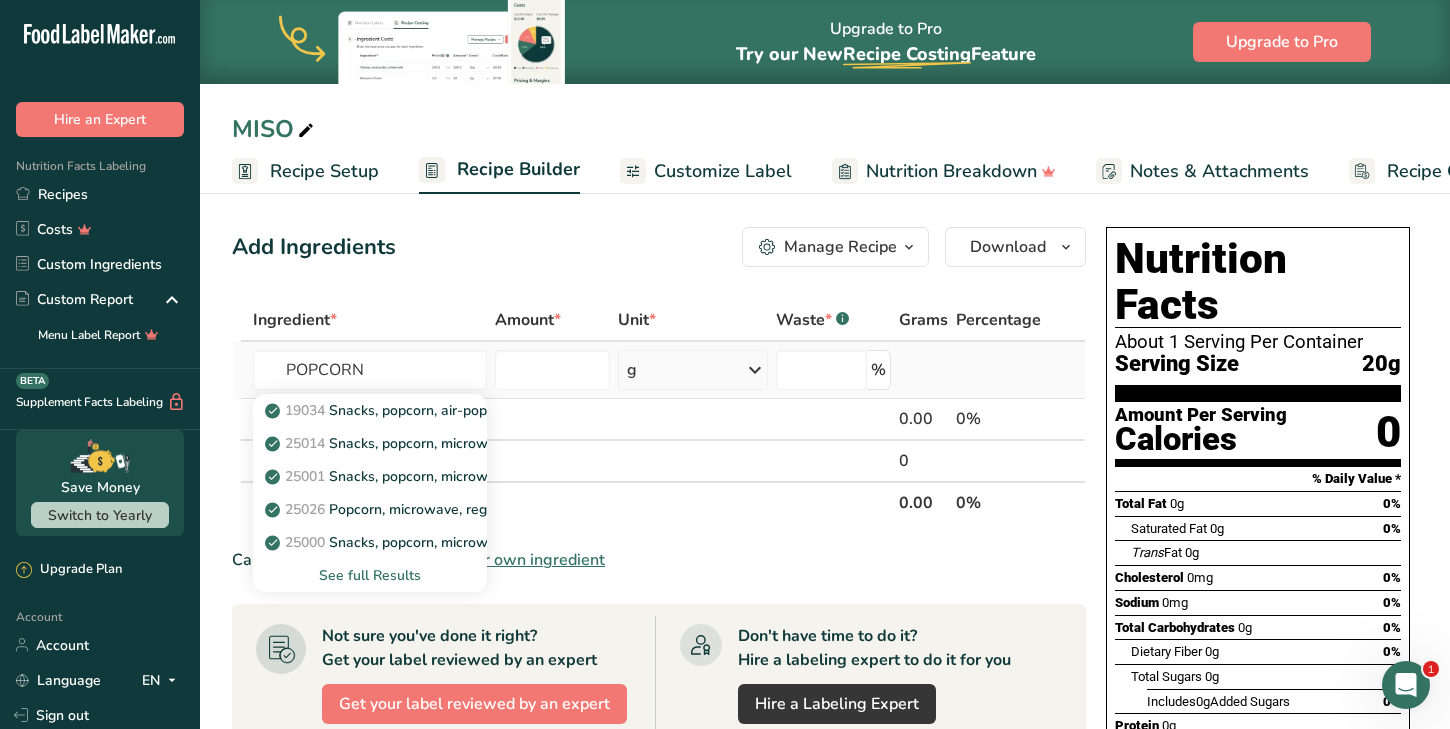 type 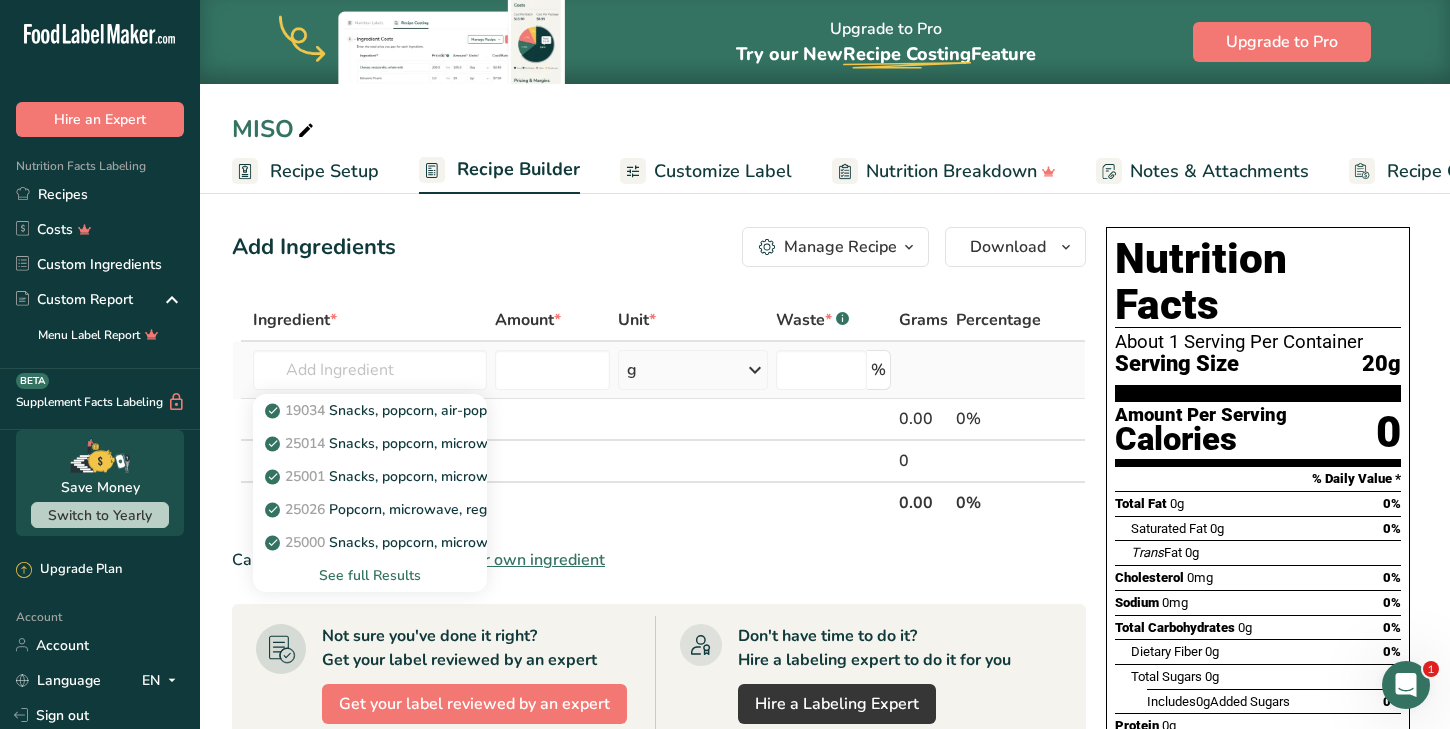 click on "See full Results" at bounding box center [370, 575] 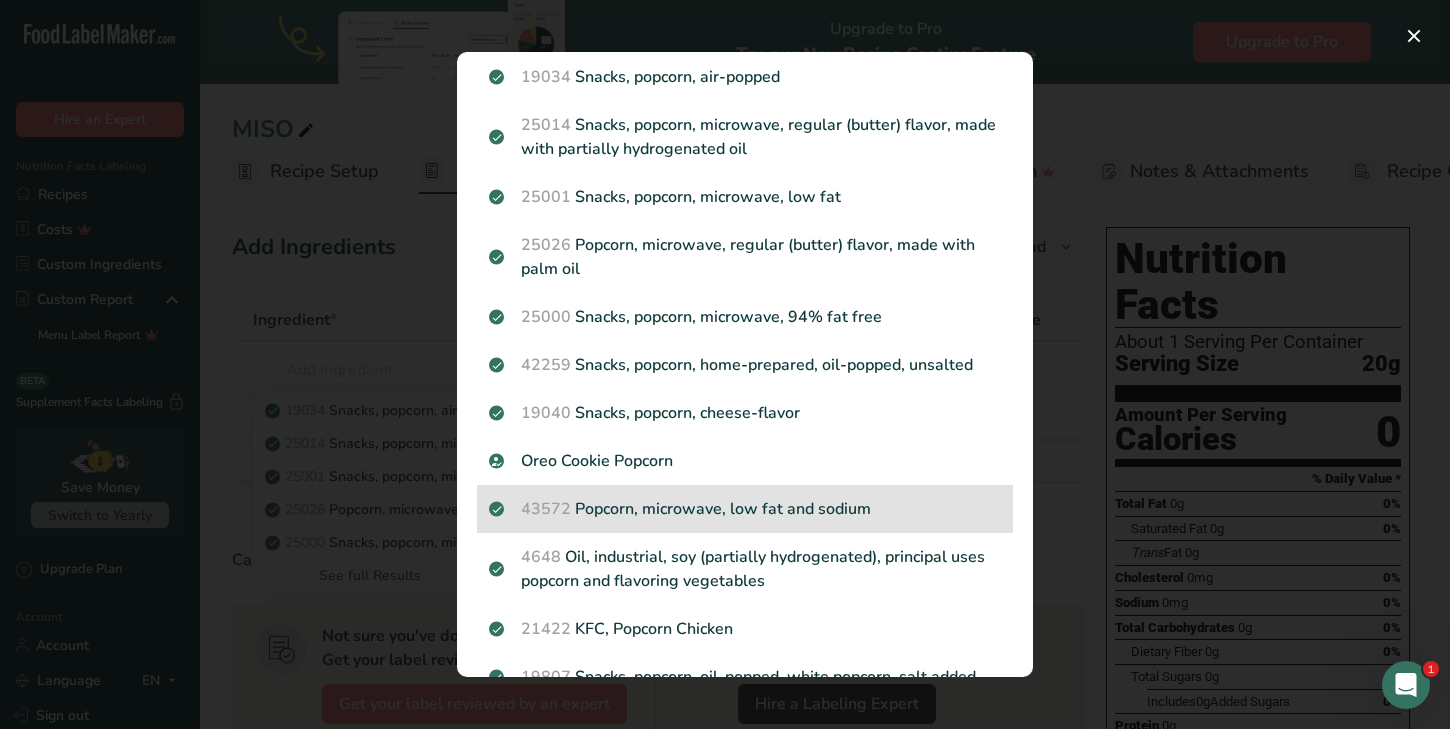 scroll, scrollTop: 55, scrollLeft: 0, axis: vertical 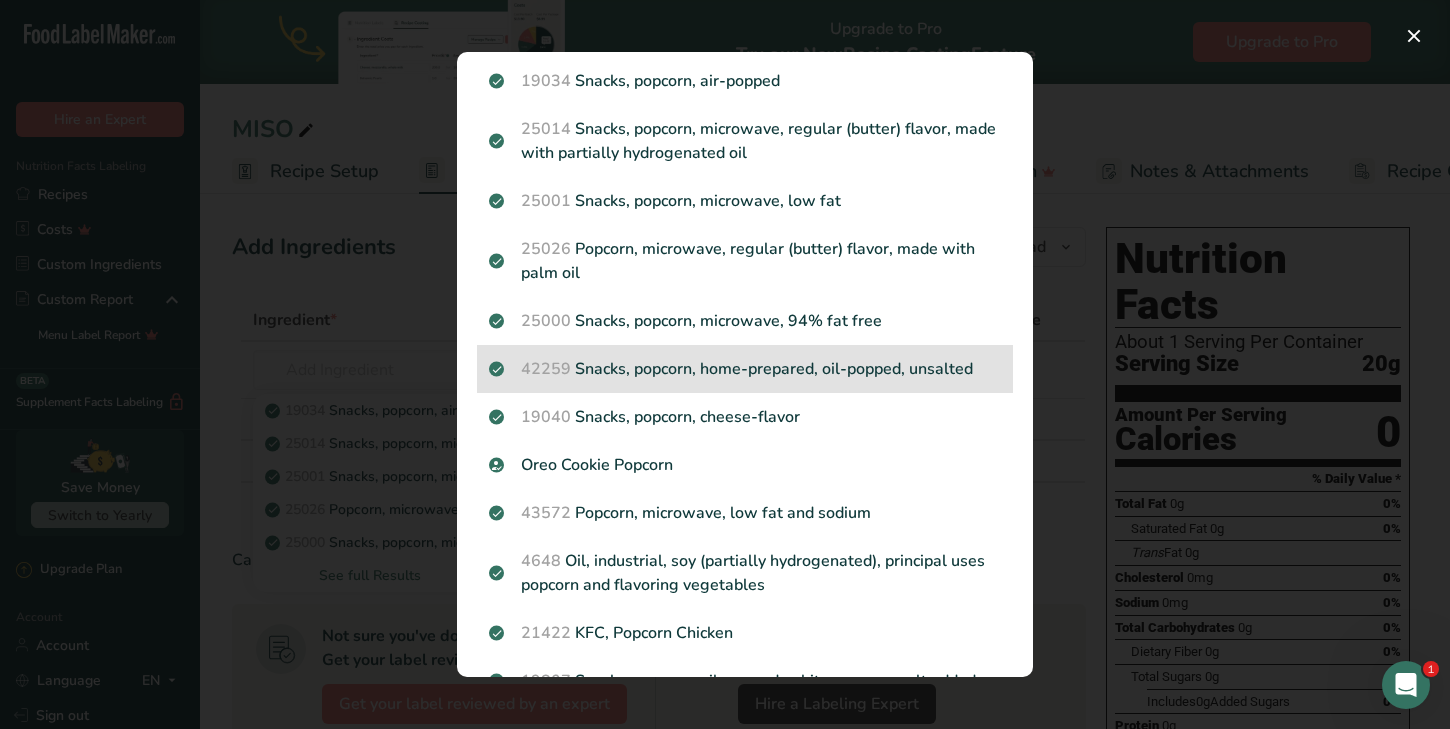 click on "42259
Snacks, popcorn, home-prepared, oil-popped, unsalted" at bounding box center [745, 369] 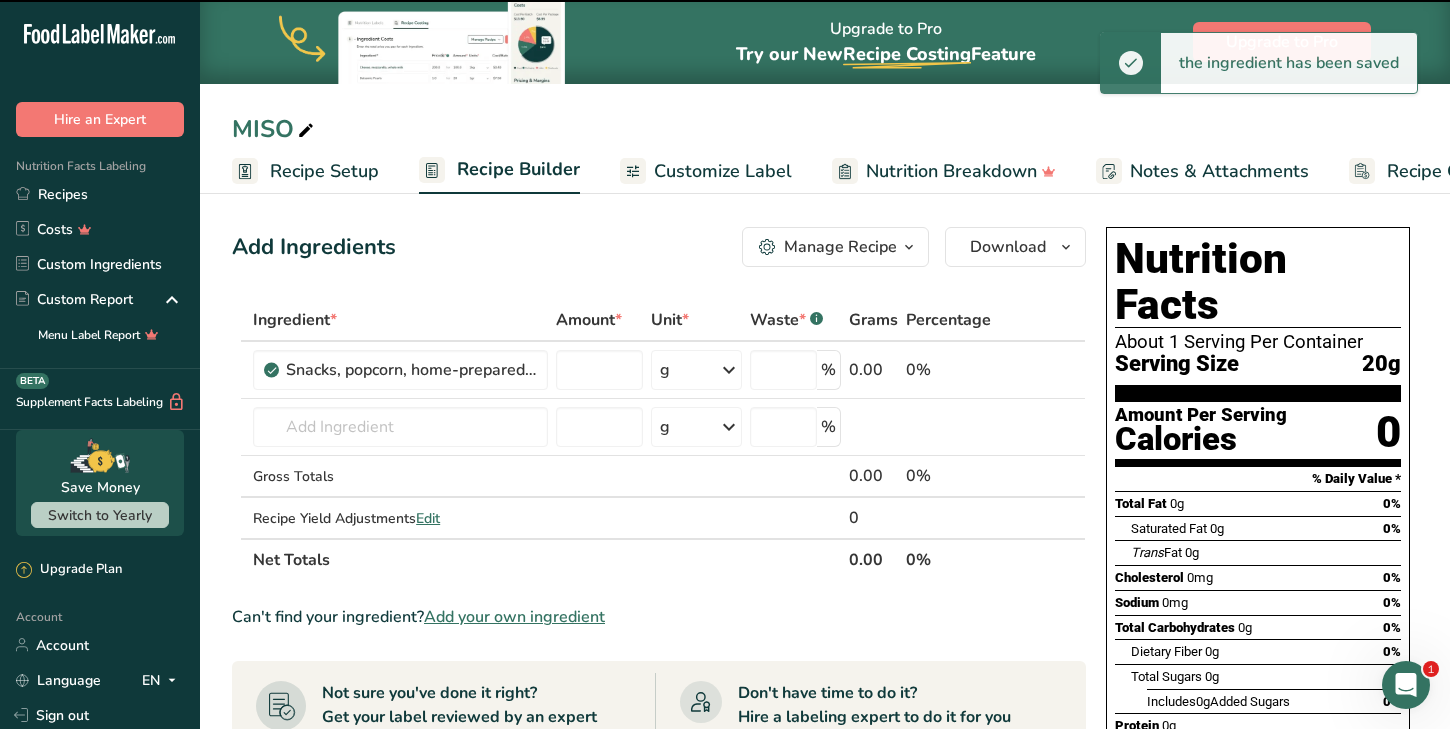 type on "0" 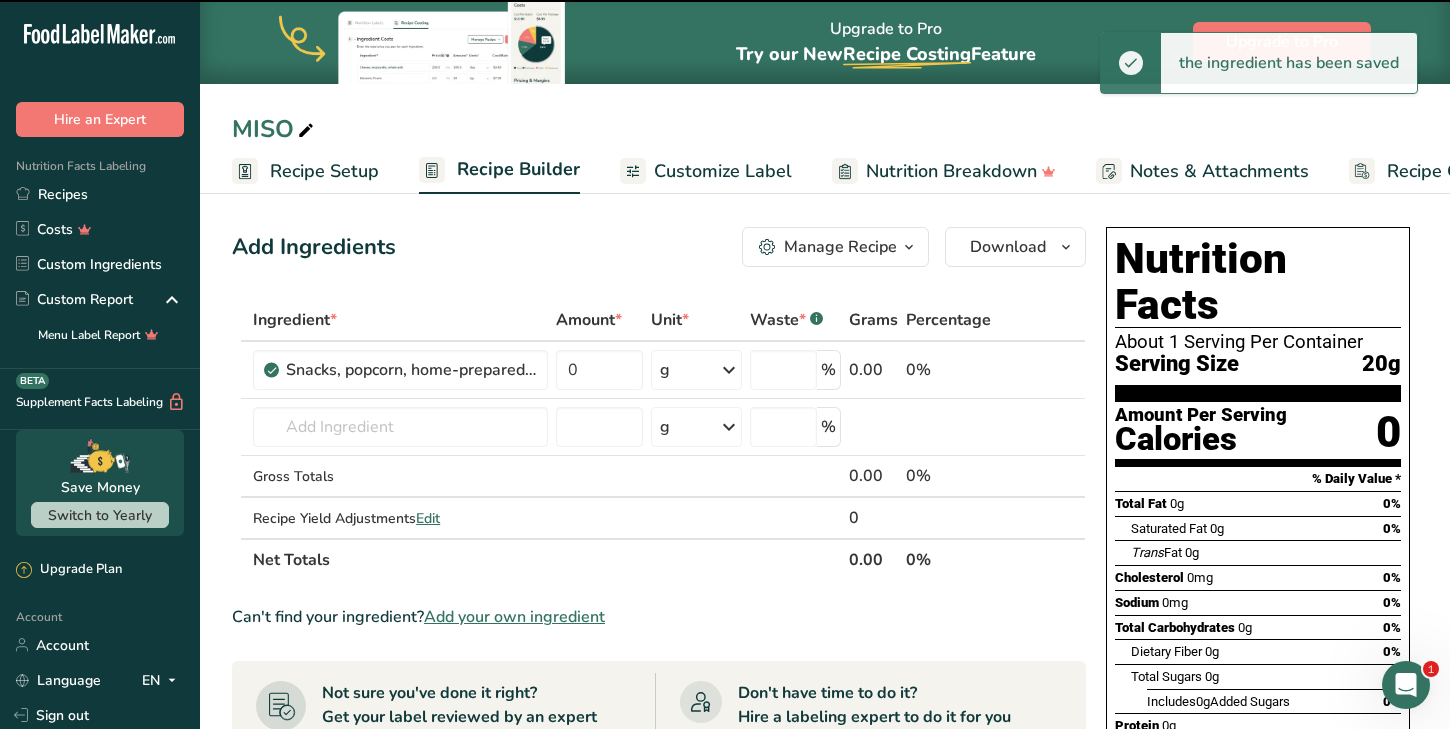 type on "0" 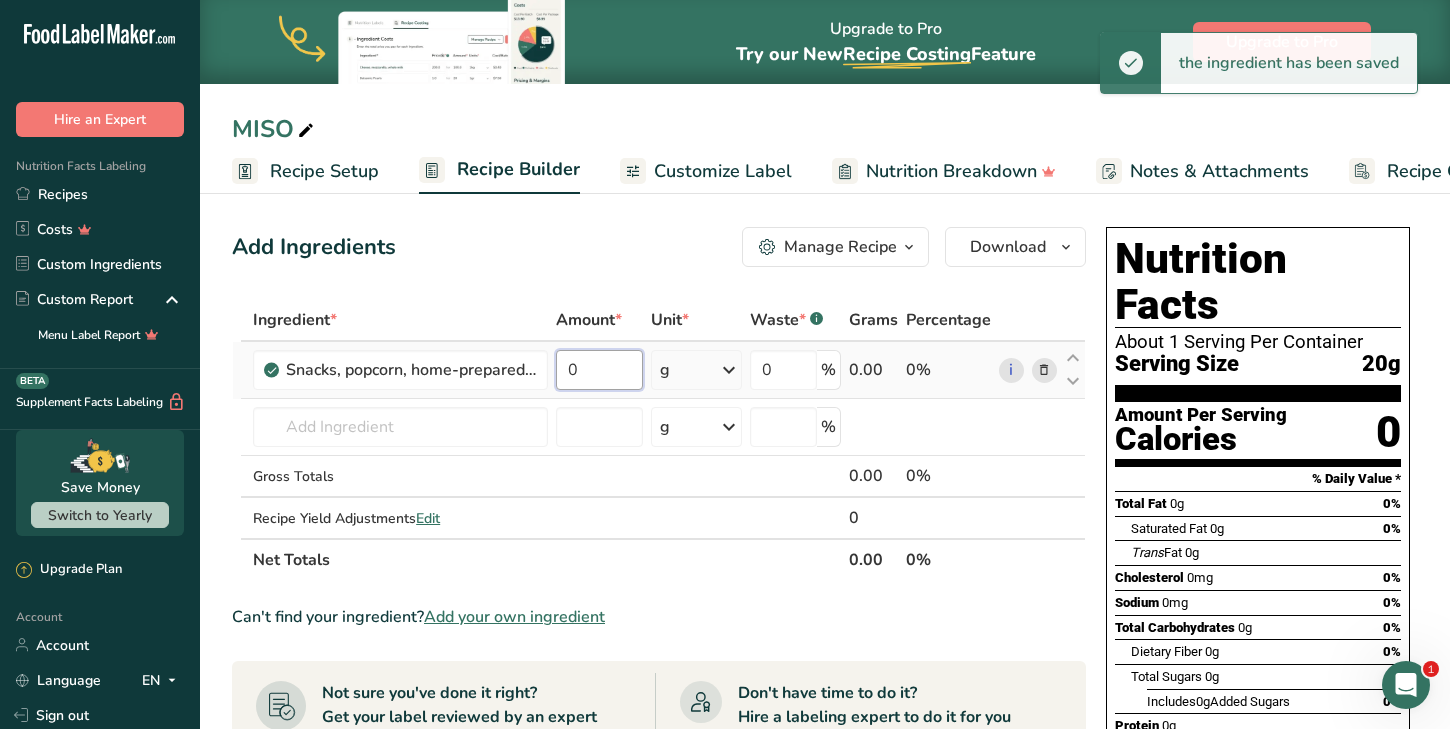 drag, startPoint x: 637, startPoint y: 379, endPoint x: 551, endPoint y: 369, distance: 86.579445 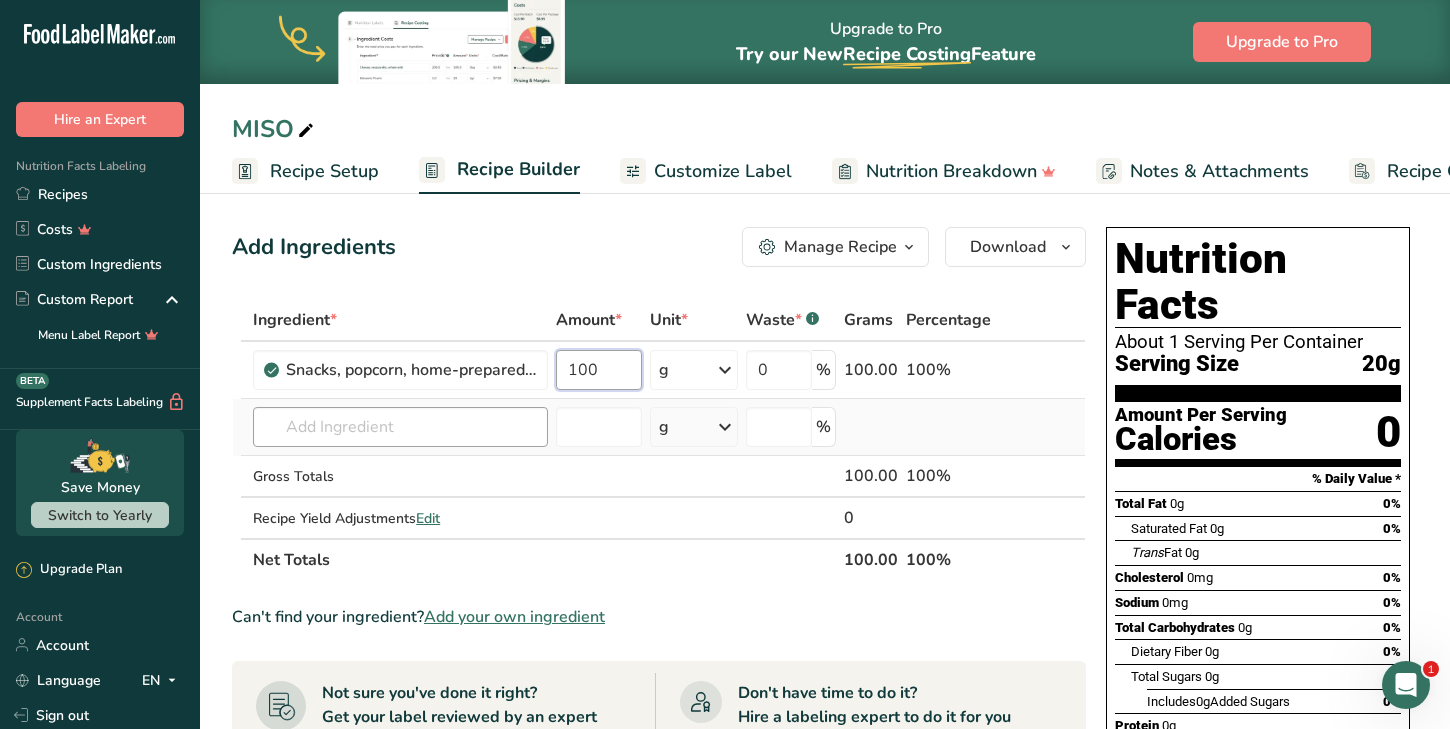 type on "100" 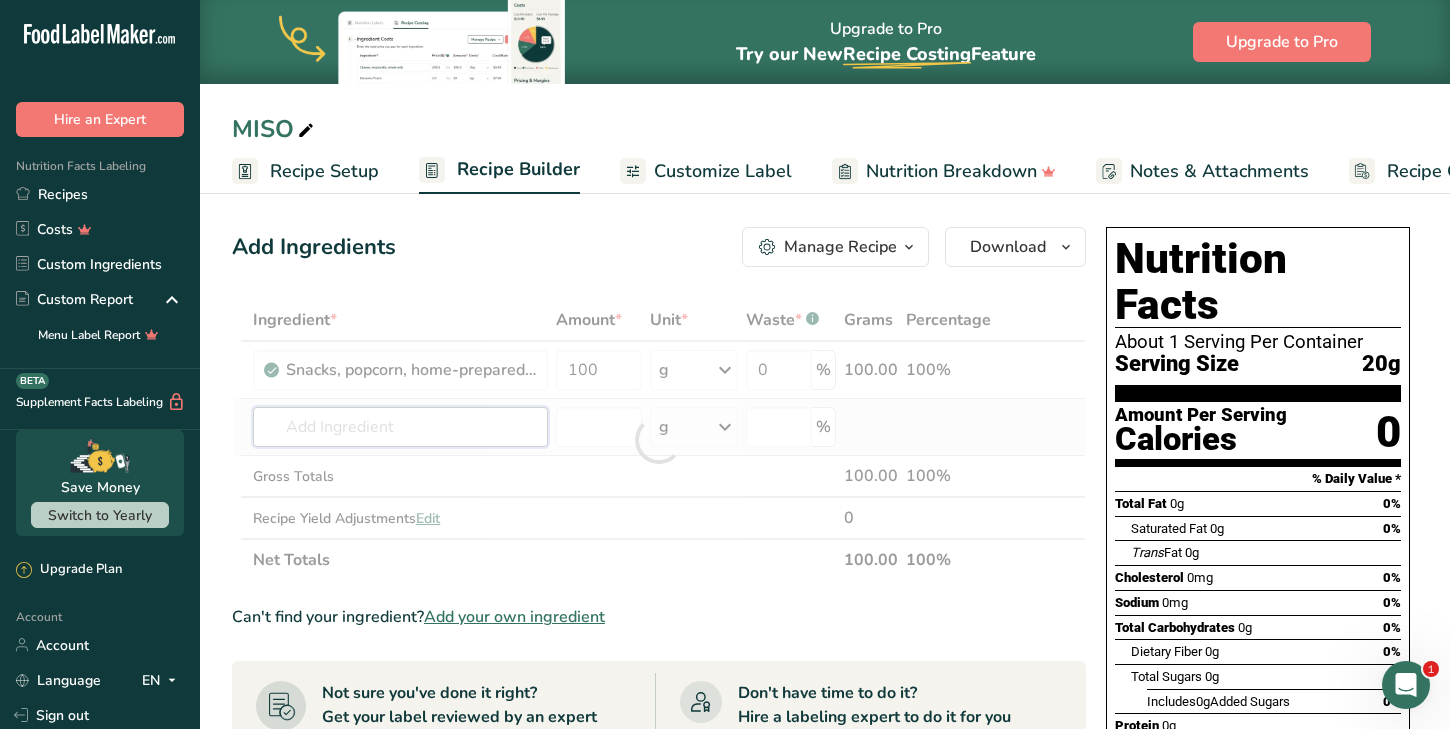 click on "Ingredient *
Amount *
Unit *
Waste *   .a-a{fill:#347362;}.b-a{fill:#fff;}          Grams
Percentage
Snacks, popcorn, home-prepared, oil-popped, unsalted
100
g
Portions
1 cup
1 oz
Weight Units
g
kg
mg
See more
Volume Units
l
Volume units require a density conversion. If you know your ingredient's density enter it below. Otherwise, click on "RIA" our AI Regulatory bot - she will be able to help you
lb/ft3
g/cm3
Confirm
mL
lb/ft3
g/cm3
Confirm
fl oz" at bounding box center [659, 440] 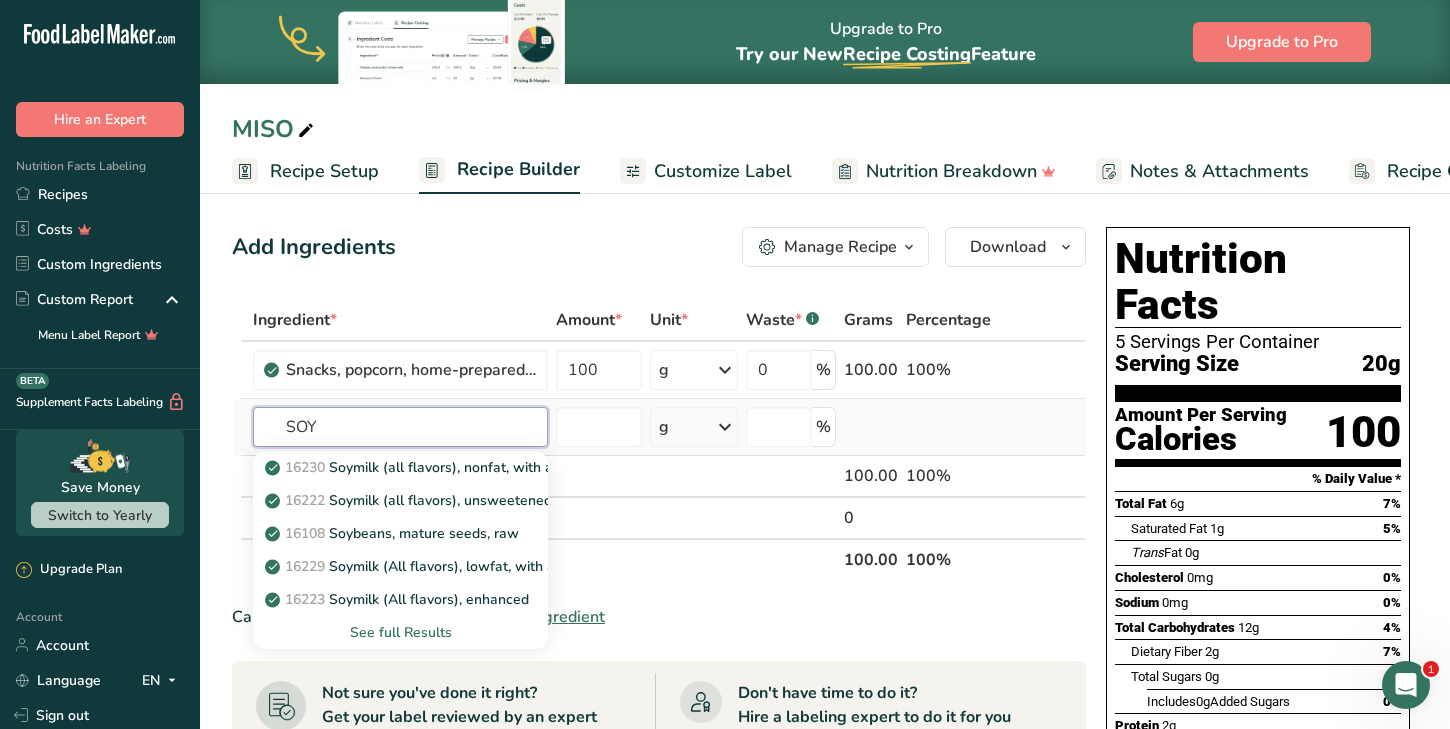 type on "SOY" 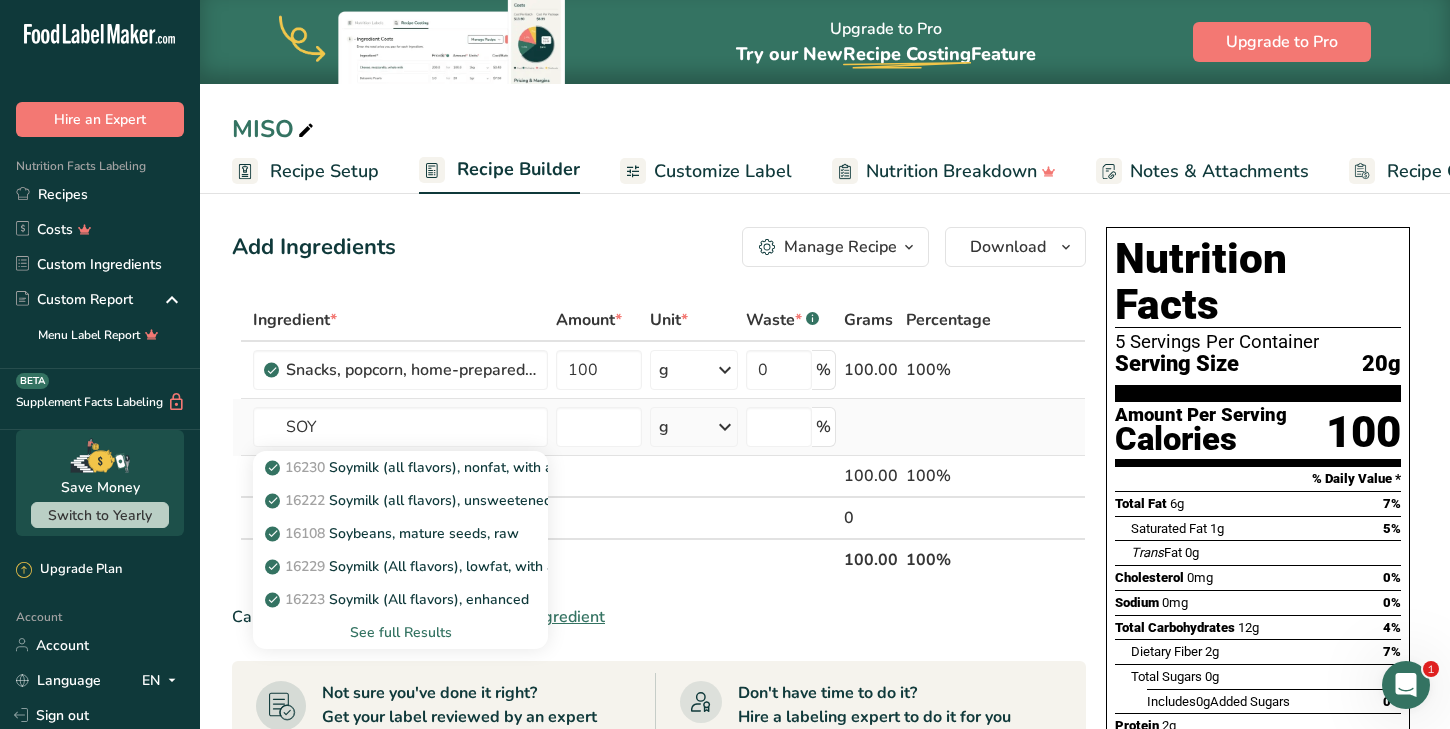type 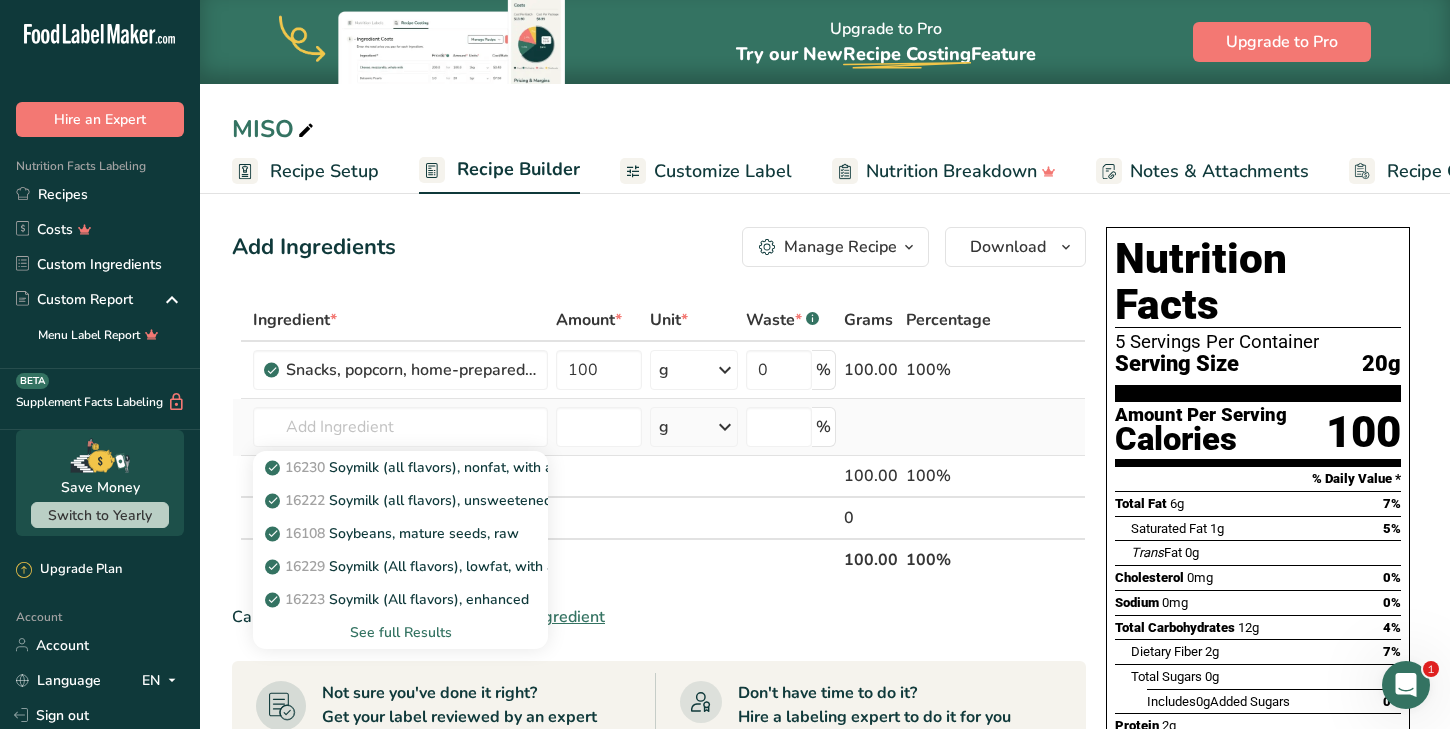 click on "See full Results" at bounding box center [400, 632] 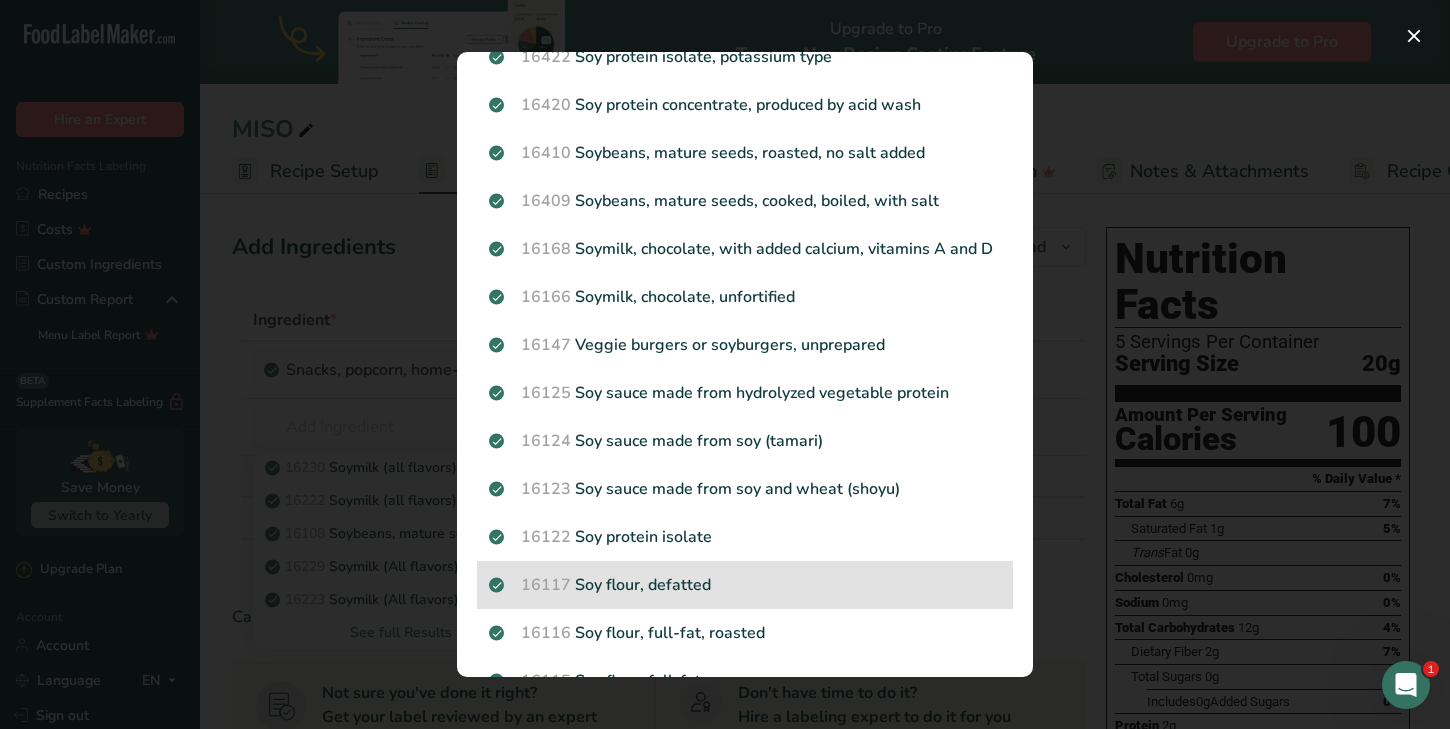scroll, scrollTop: 1638, scrollLeft: 0, axis: vertical 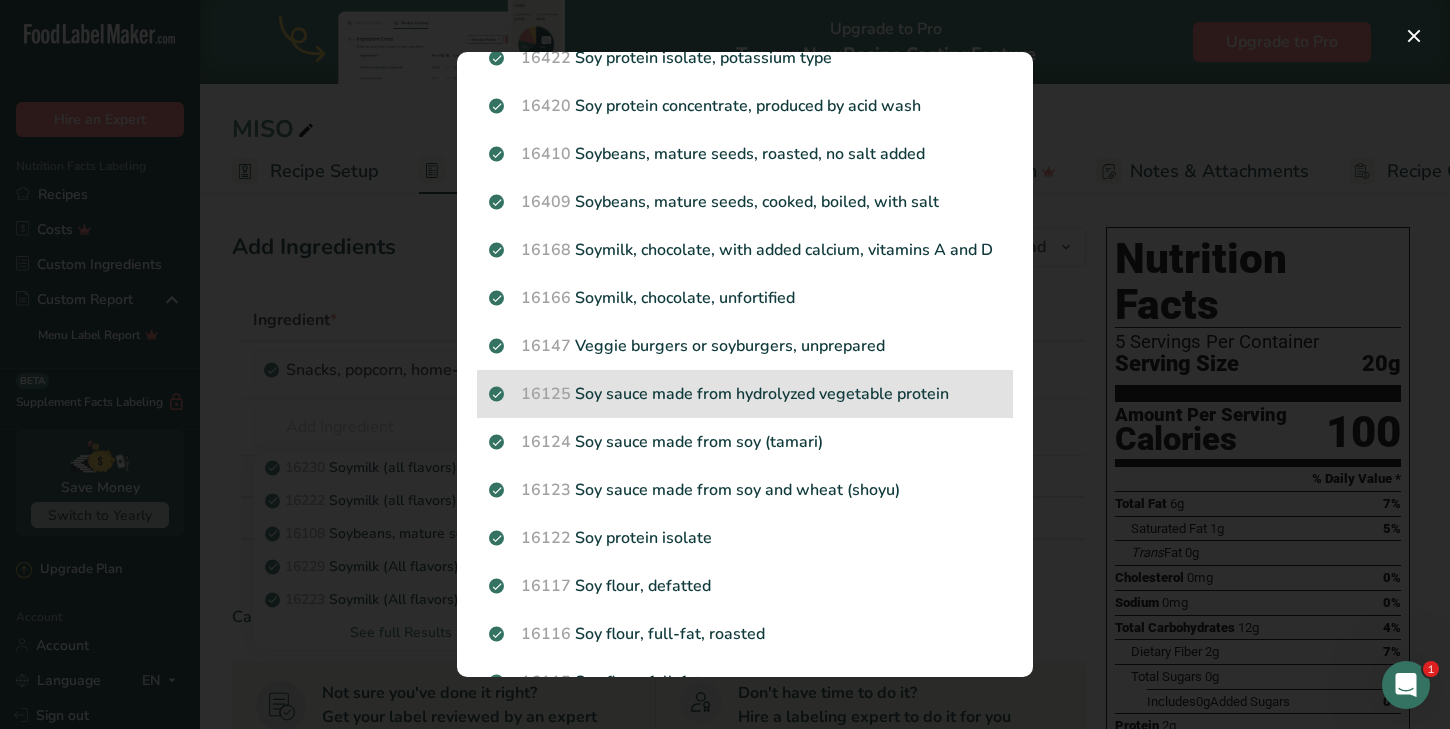 click on "16125
Soy sauce made from hydrolyzed vegetable protein" at bounding box center (745, 394) 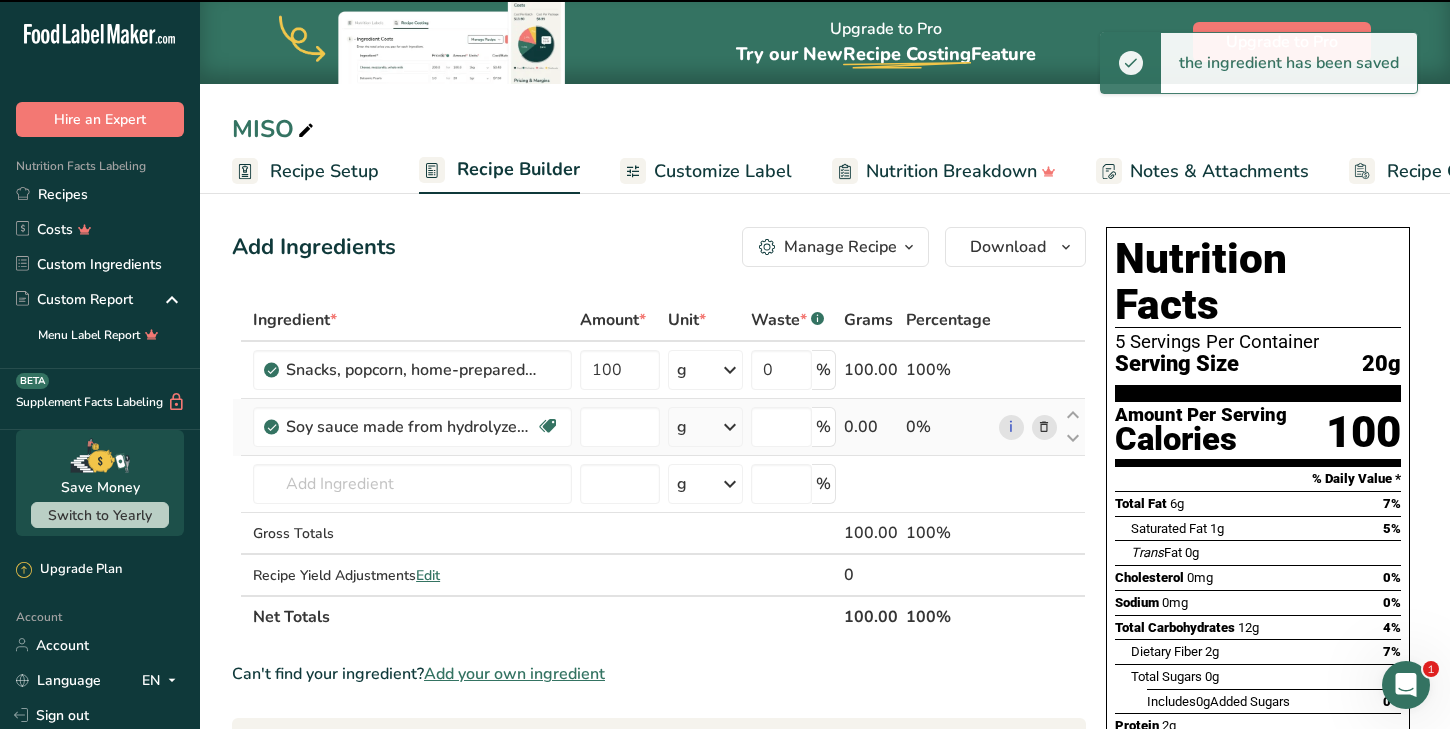 type on "0" 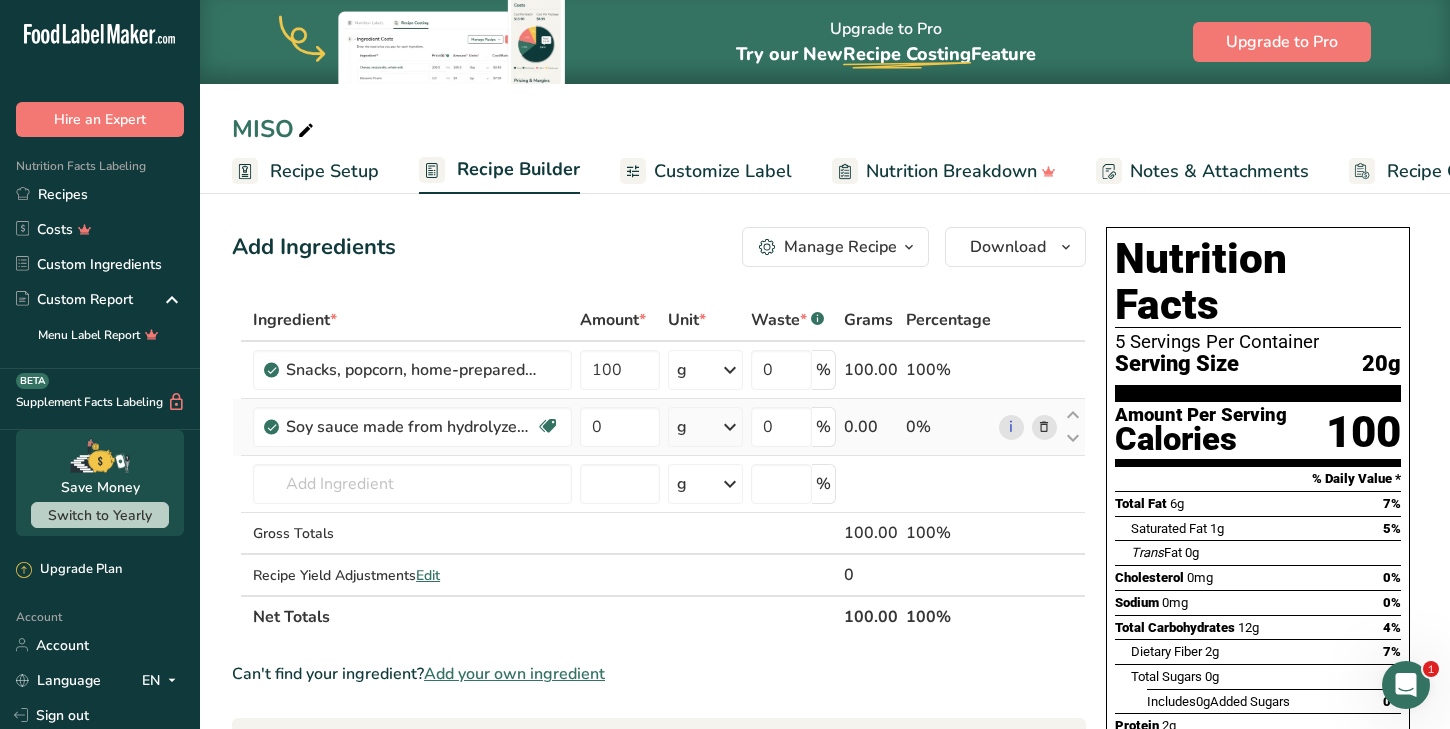 click at bounding box center [730, 427] 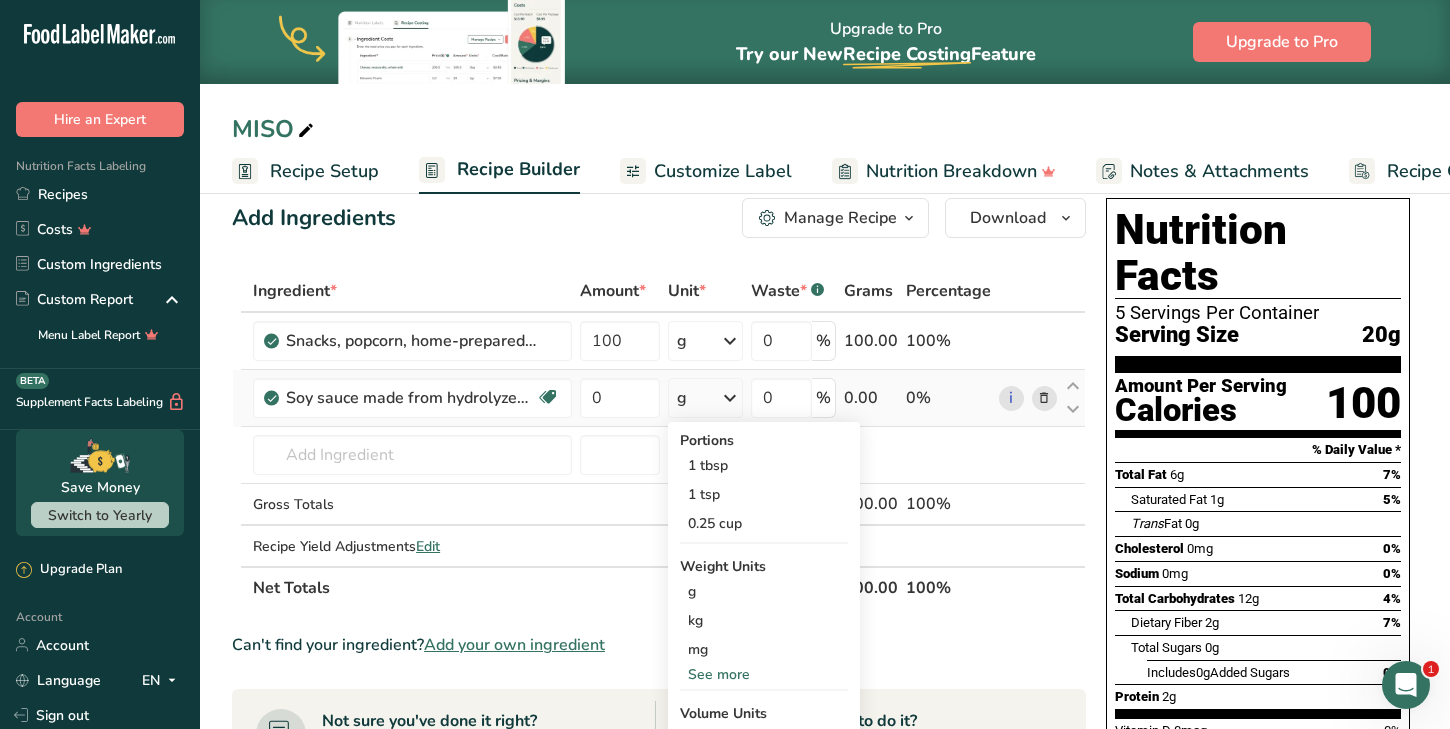 scroll, scrollTop: 43, scrollLeft: 0, axis: vertical 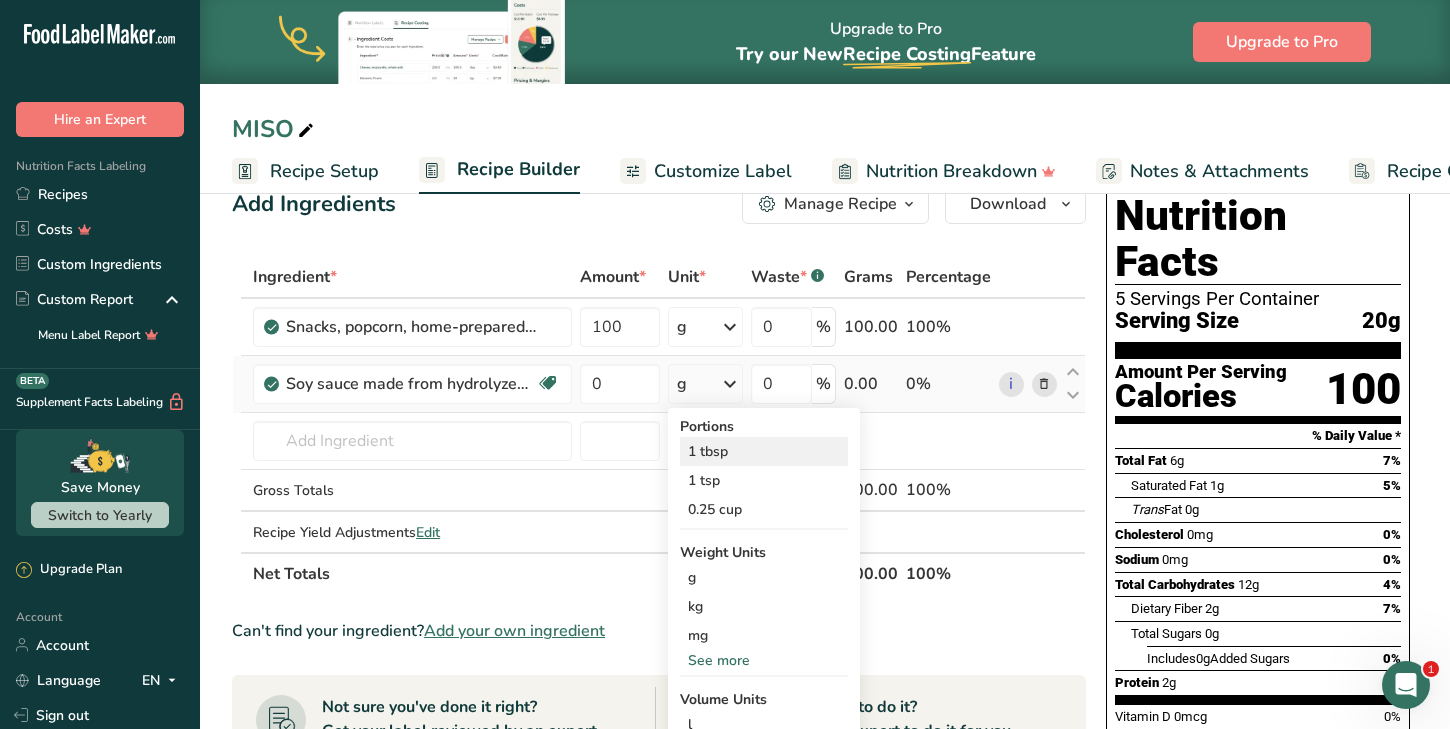 click on "1 tbsp" at bounding box center (764, 451) 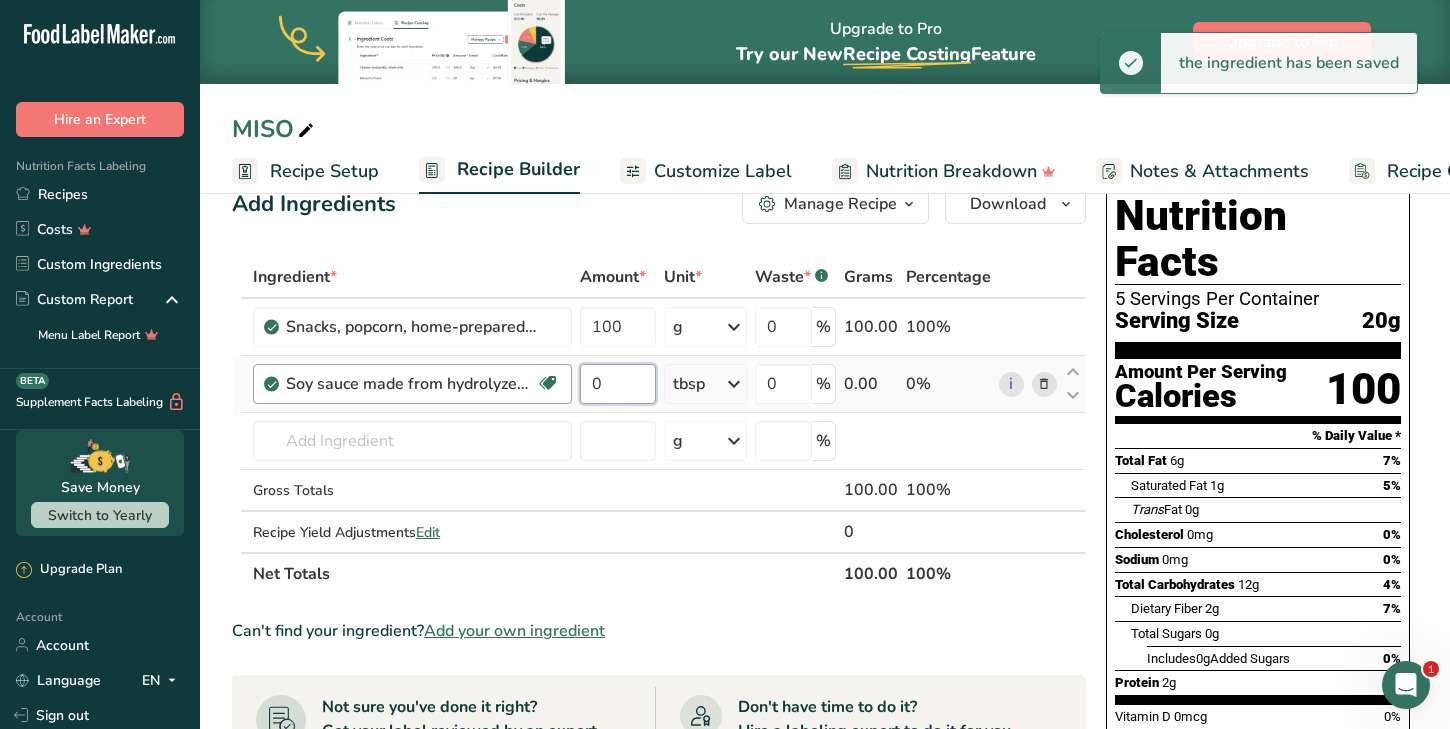 drag, startPoint x: 612, startPoint y: 392, endPoint x: 563, endPoint y: 384, distance: 49.648766 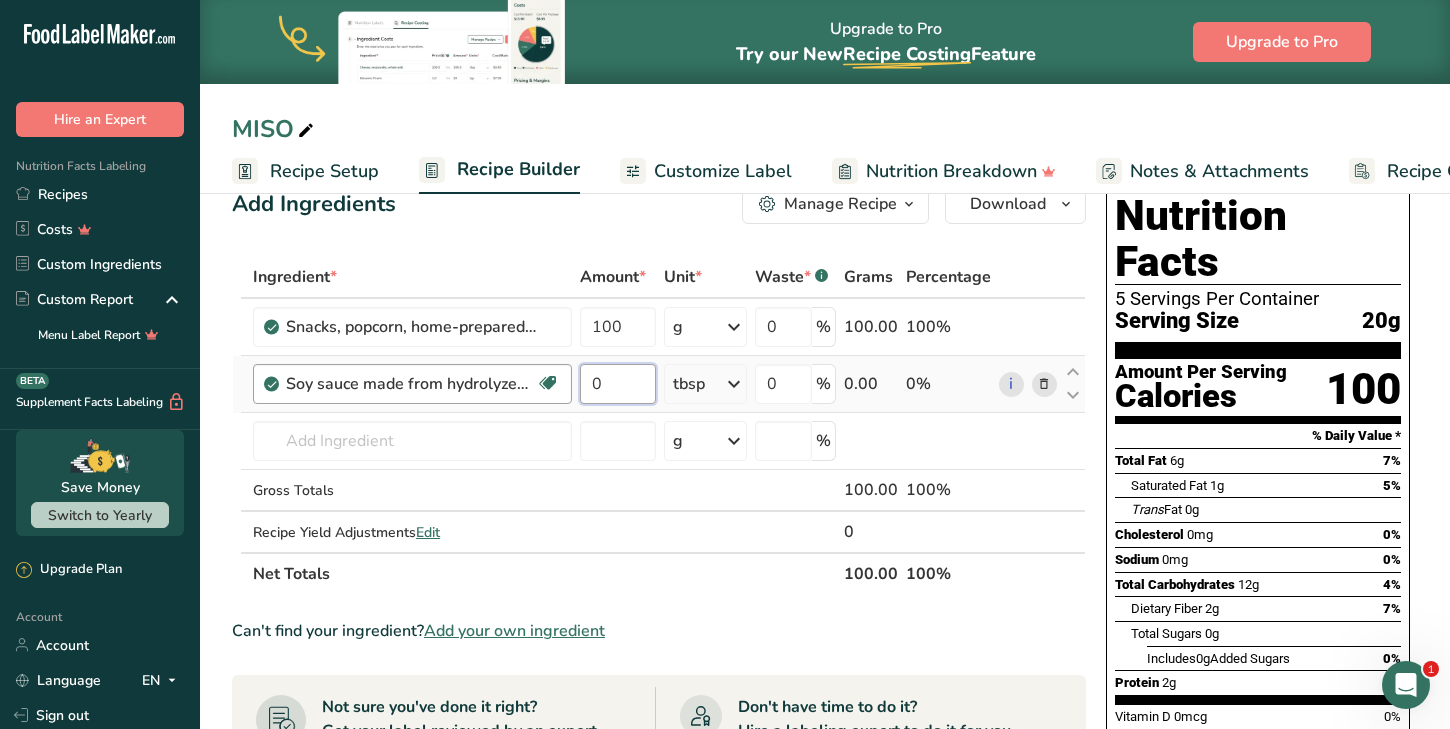 type on "1" 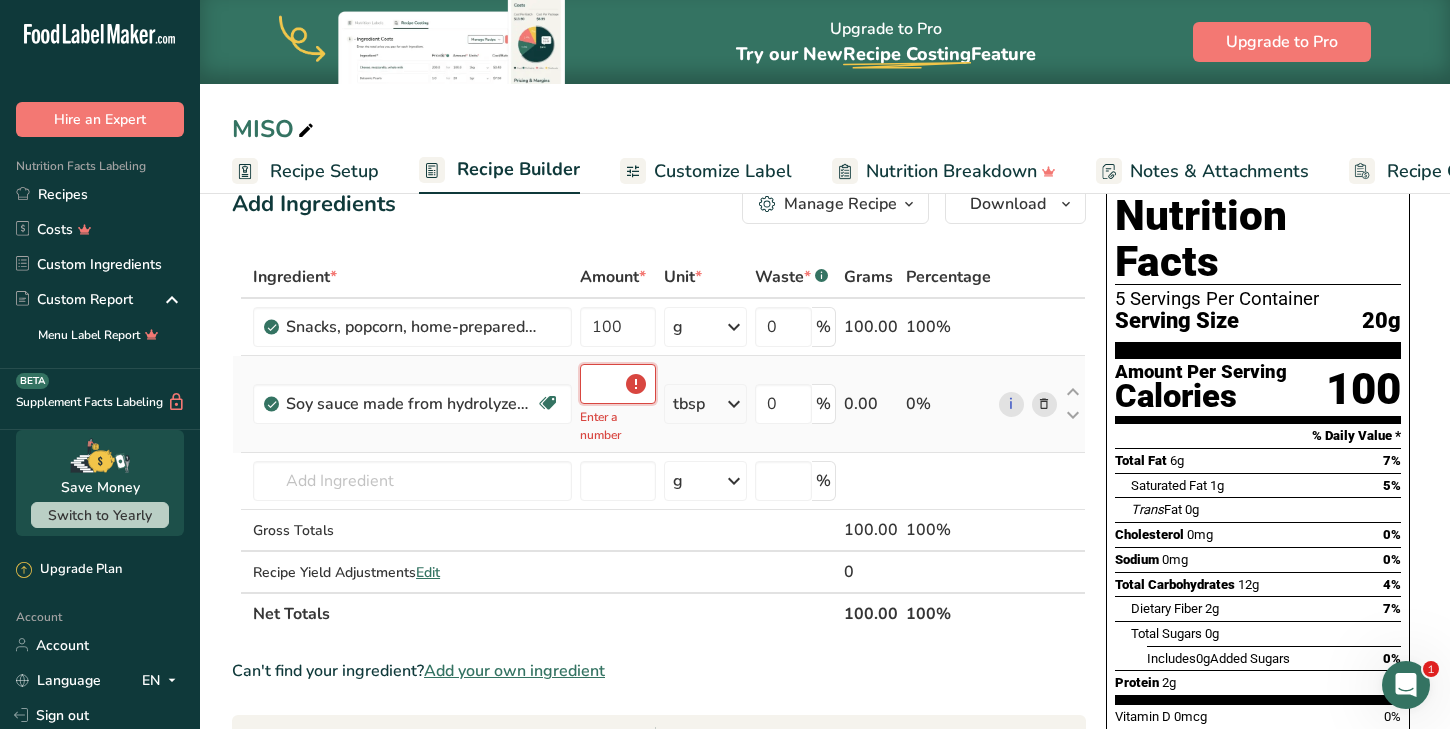 type on "1" 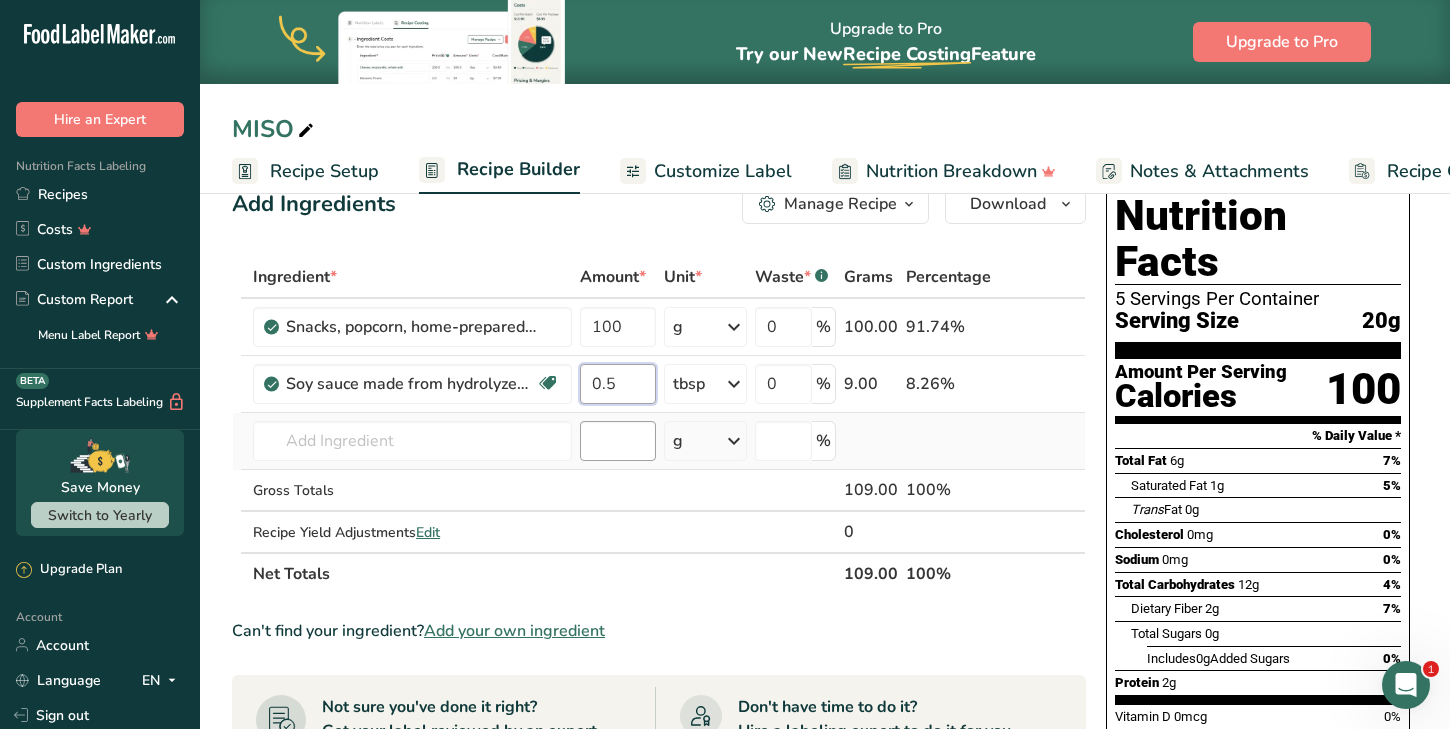 type on "0.5" 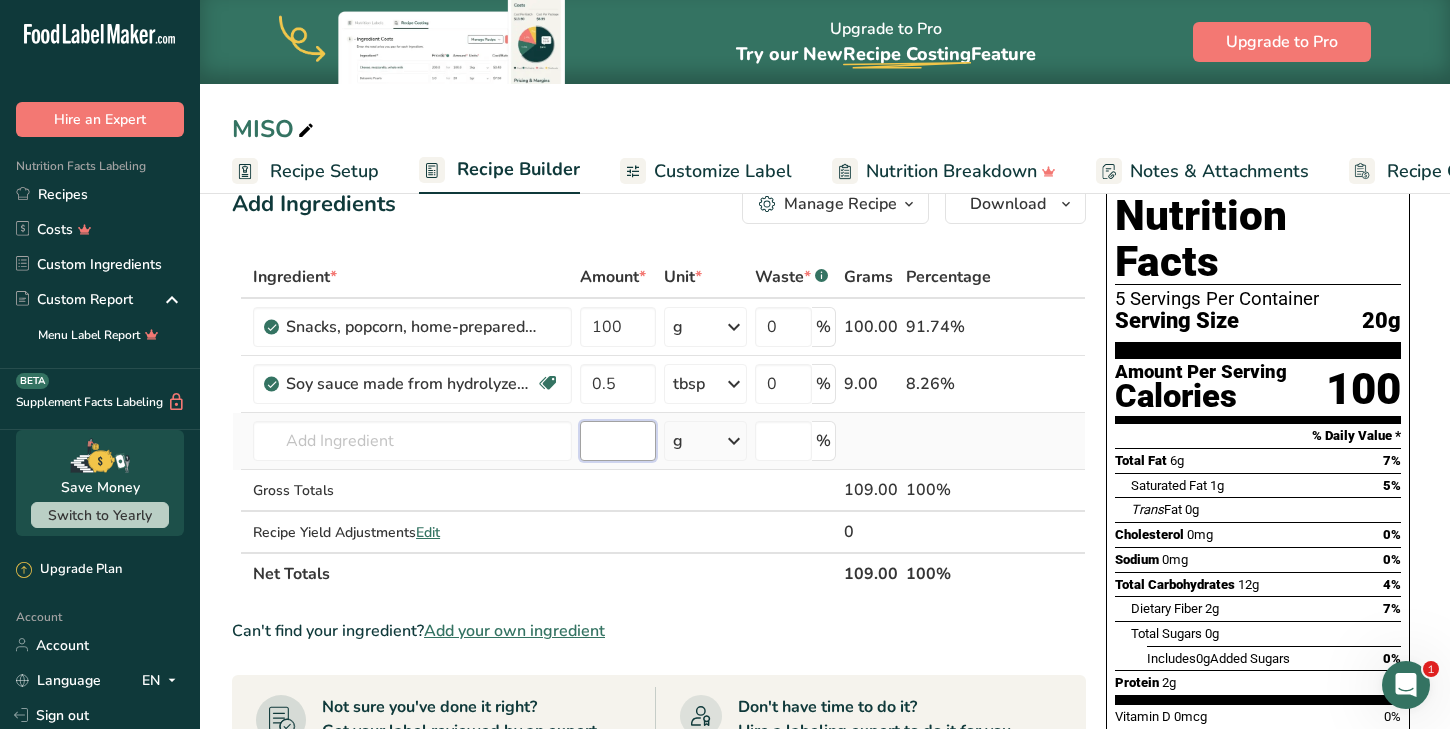click on "Ingredient *
Amount *
Unit *
Waste *   .a-a{fill:#347362;}.b-a{fill:#fff;}          Grams
Percentage
Snacks, popcorn, home-prepared, oil-popped, unsalted
100
g
Portions
1 cup
1 oz
Weight Units
g
kg
mg
See more
Volume Units
l
Volume units require a density conversion. If you know your ingredient's density enter it below. Otherwise, click on "RIA" our AI Regulatory bot - she will be able to help you
lb/ft3
g/cm3
Confirm
mL
lb/ft3
g/cm3
Confirm
fl oz" at bounding box center [659, 425] 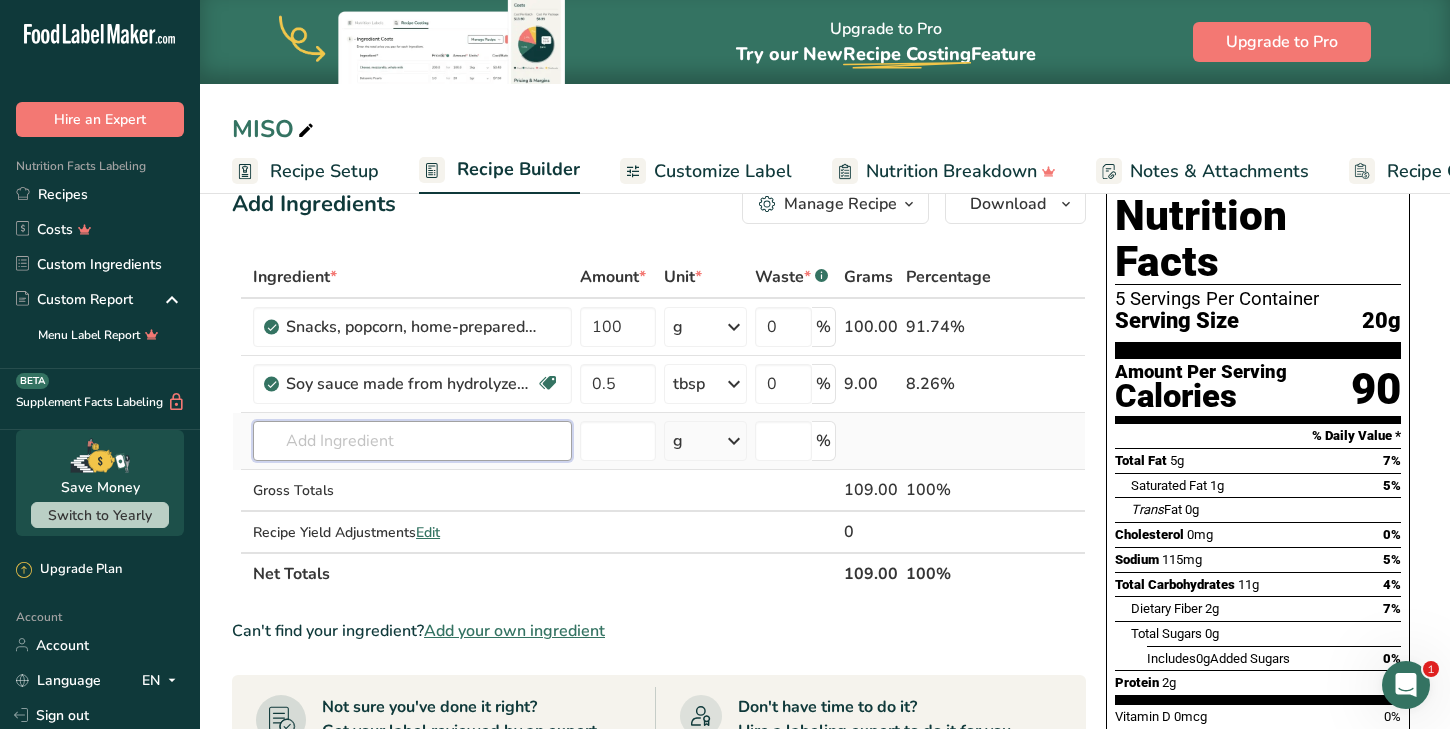 click at bounding box center [412, 441] 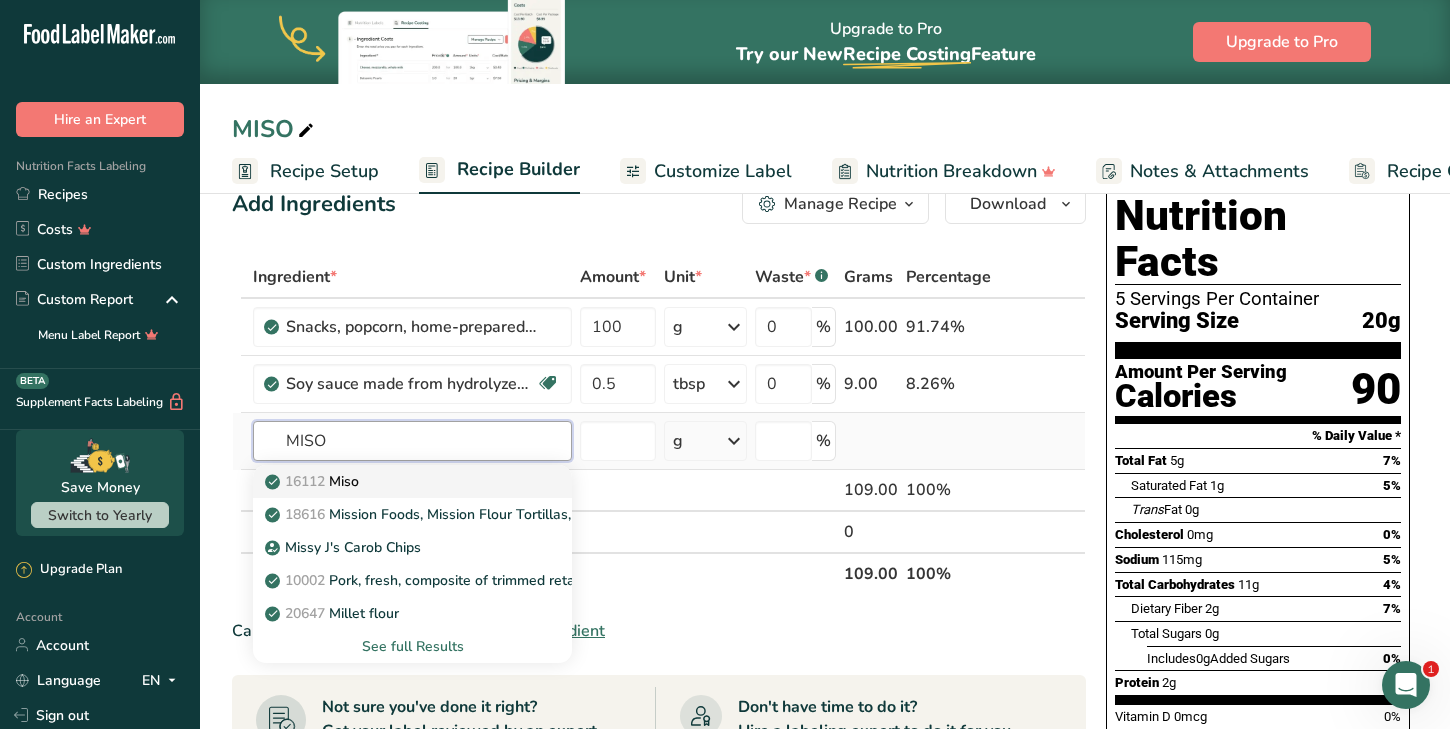 type on "MISO" 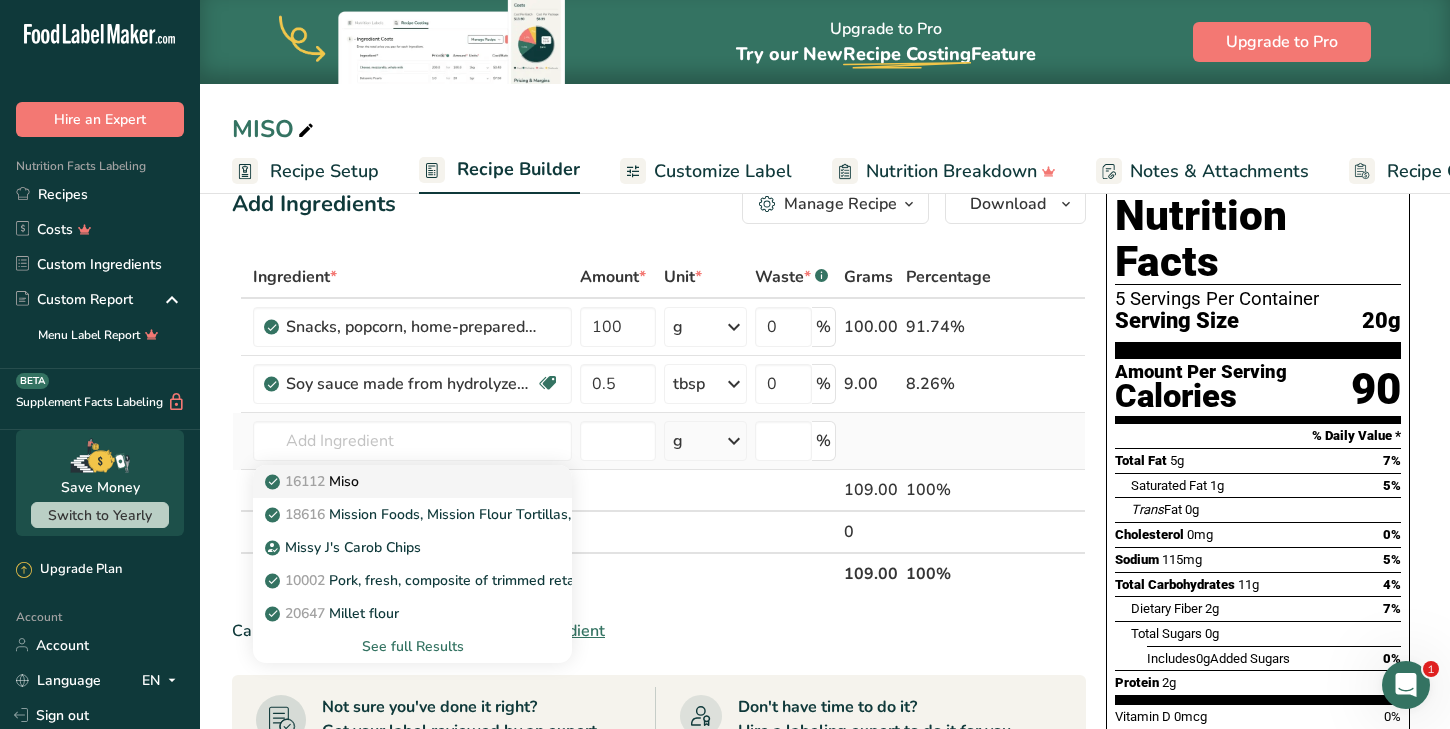 click on "16112
Miso" at bounding box center [396, 481] 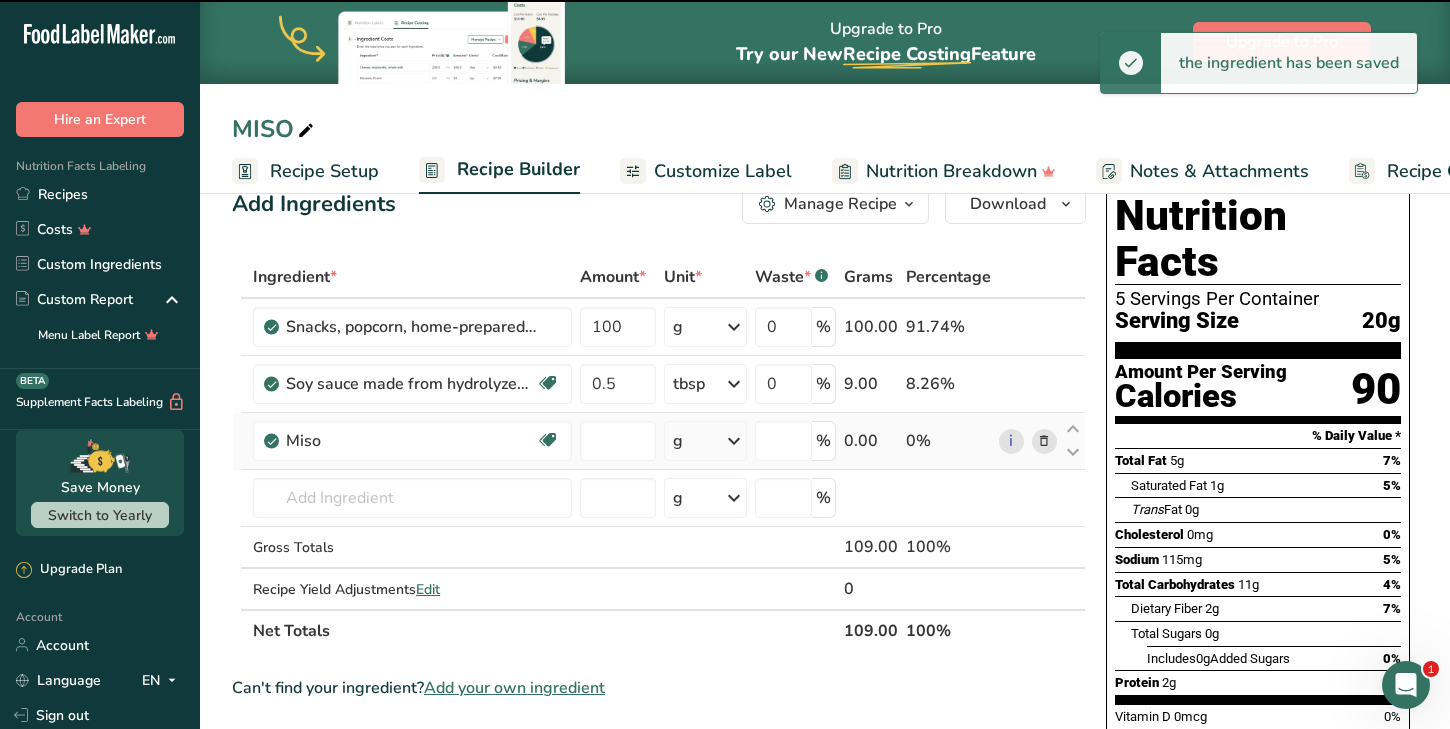 type on "0" 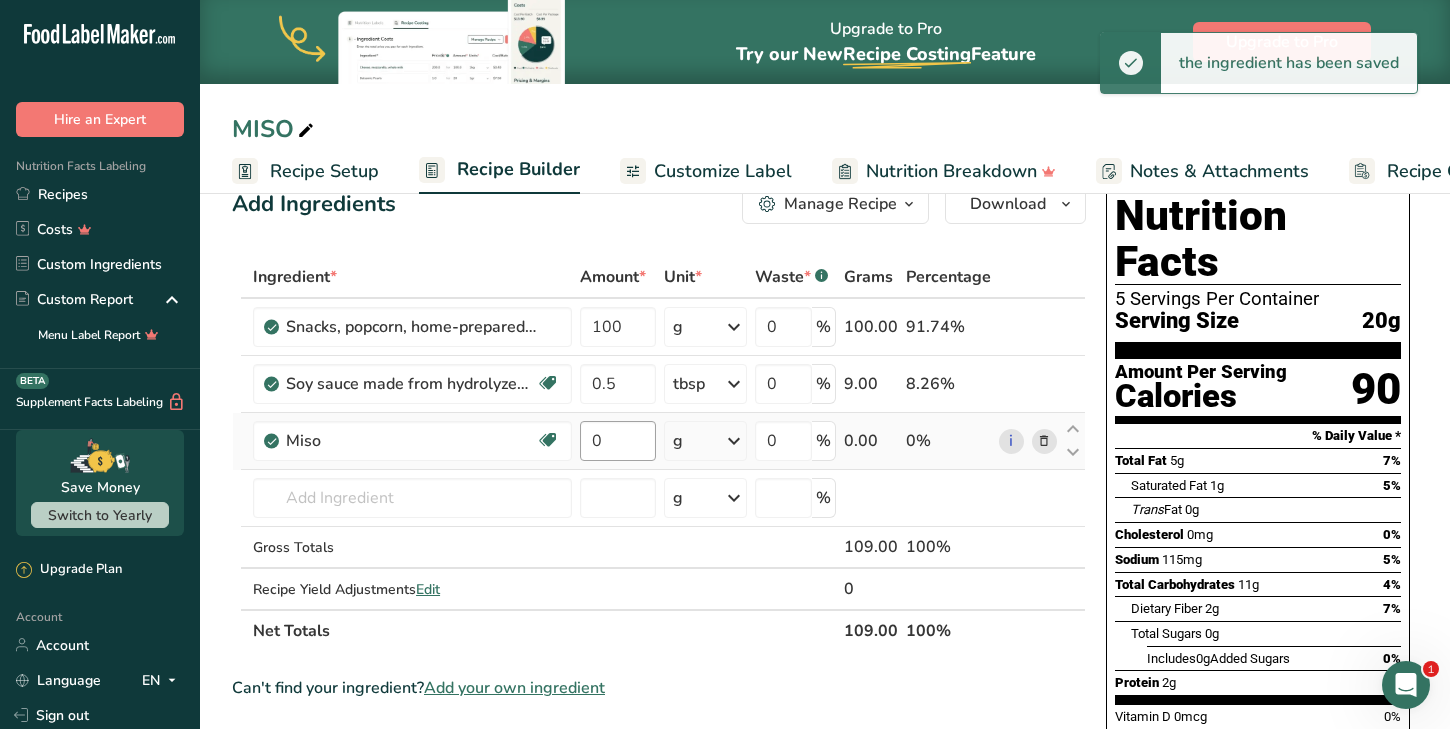 scroll, scrollTop: 43, scrollLeft: 0, axis: vertical 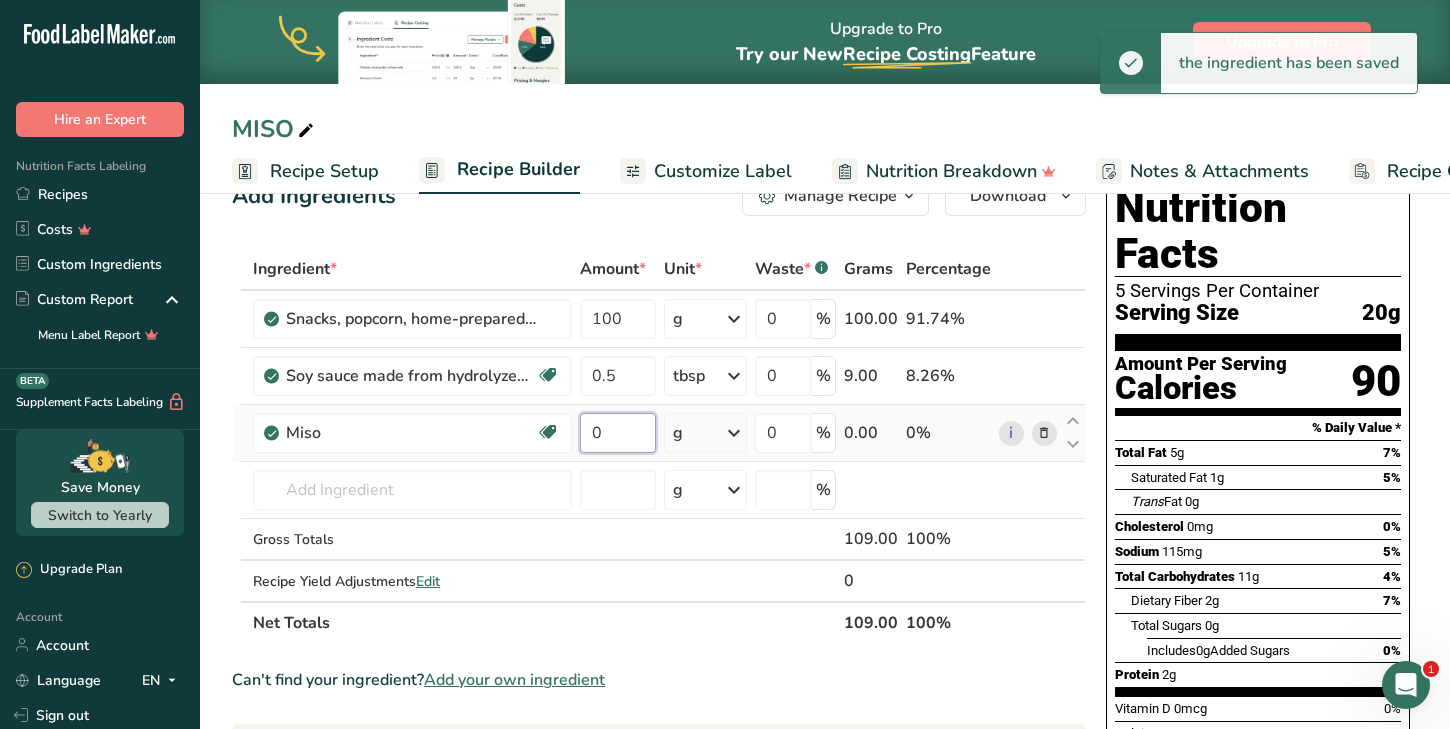 click on "0" at bounding box center [618, 433] 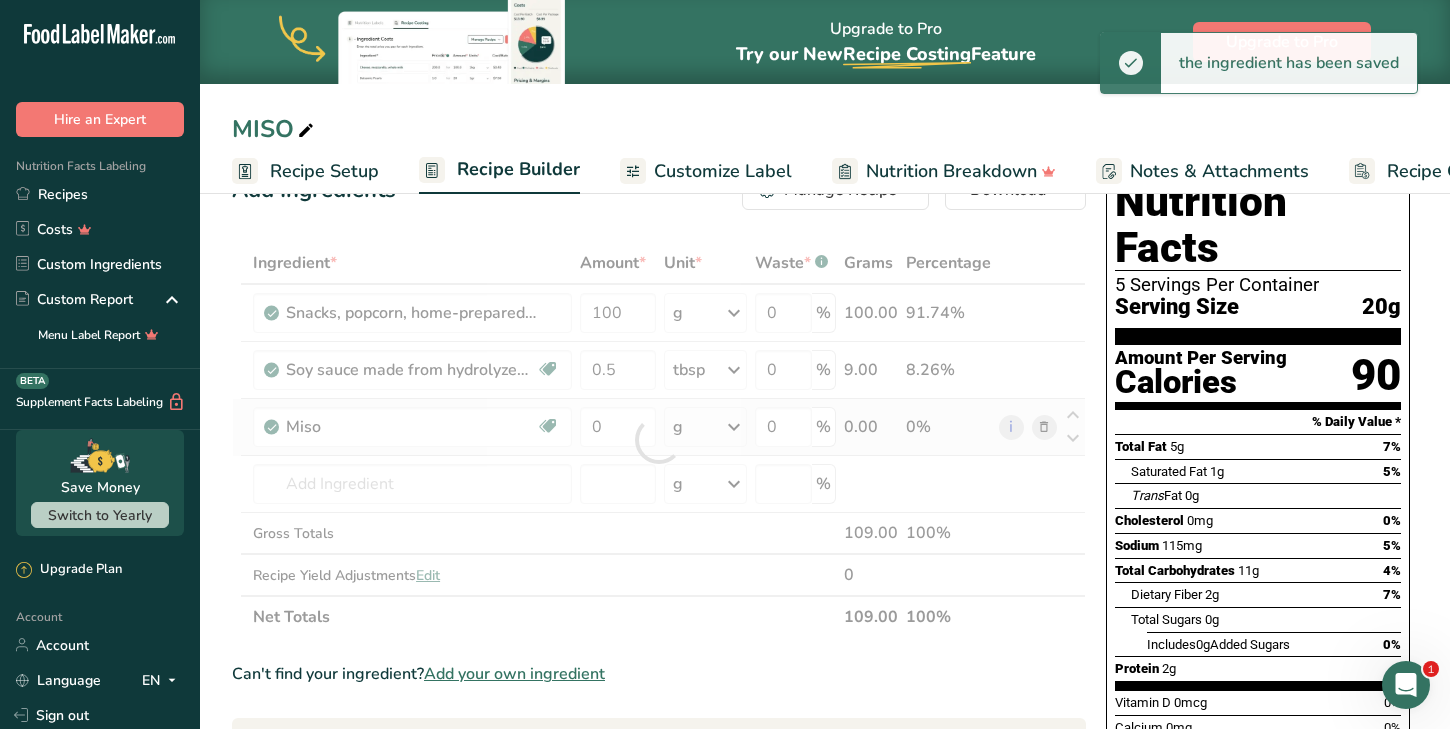 click on "Ingredient *
Amount *
Unit *
Waste *   .a-a{fill:#347362;}.b-a{fill:#fff;}          Grams
Percentage
Snacks, popcorn, home-prepared, oil-popped, unsalted
100
g
Portions
1 cup
1 oz
Weight Units
g
kg
mg
See more
Volume Units
l
Volume units require a density conversion. If you know your ingredient's density enter it below. Otherwise, click on "RIA" our AI Regulatory bot - she will be able to help you
lb/ft3
g/cm3
Confirm
mL
lb/ft3
g/cm3
Confirm
fl oz" at bounding box center (659, 440) 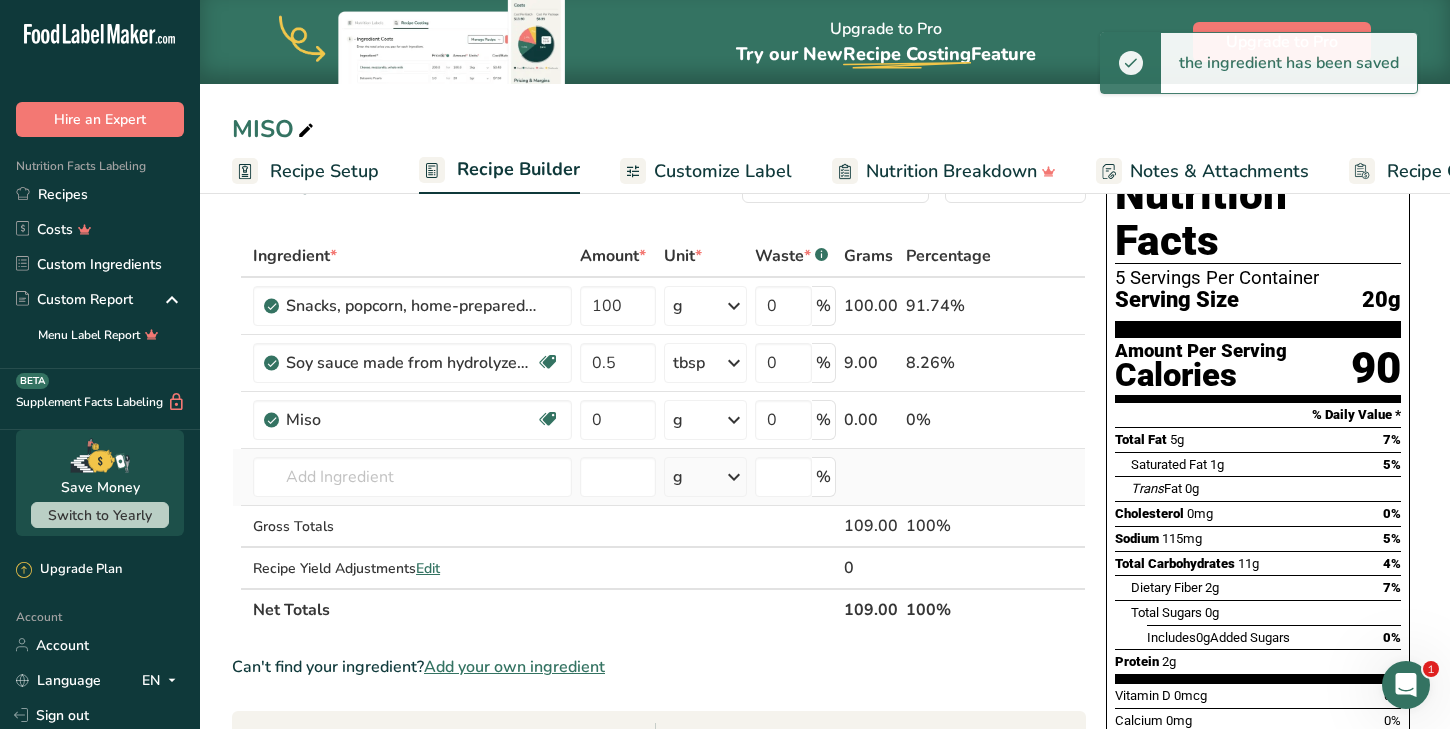scroll, scrollTop: 67, scrollLeft: 0, axis: vertical 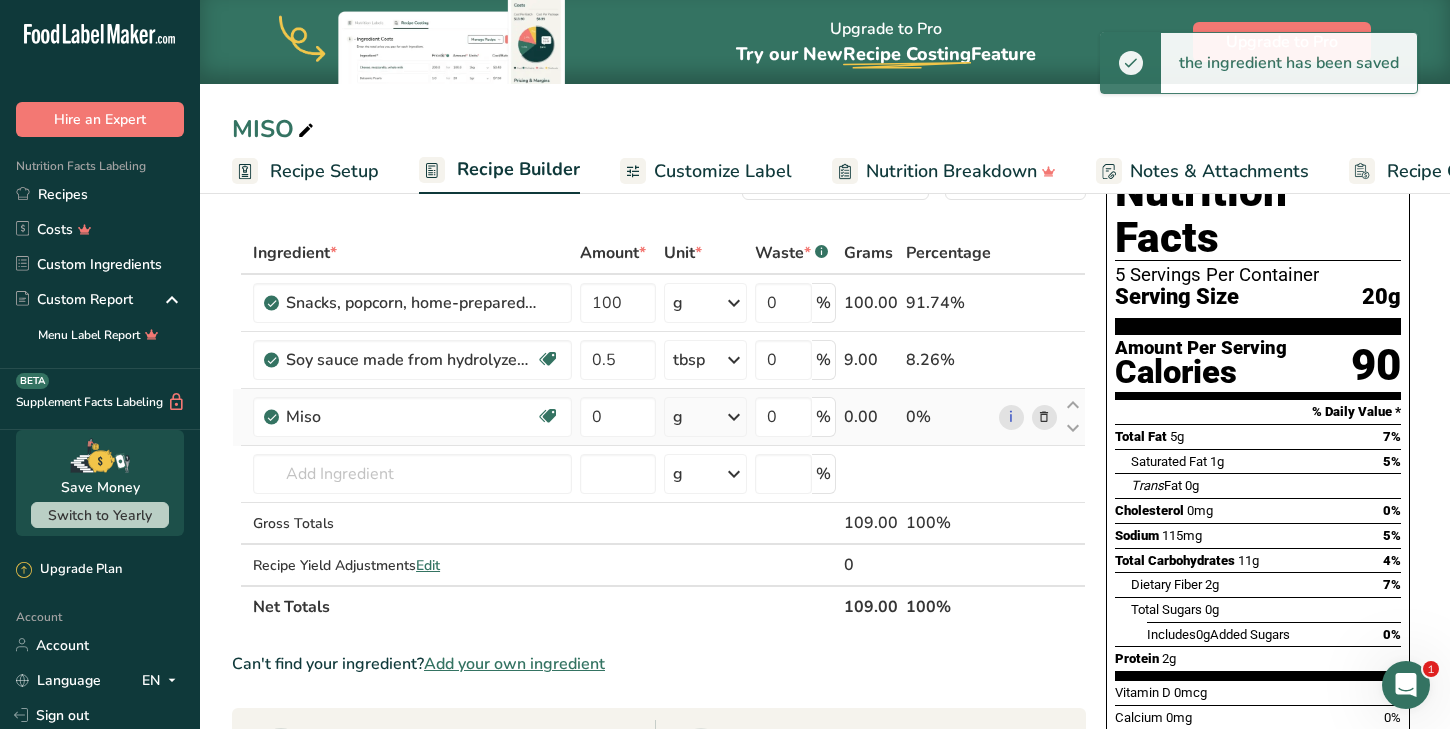 click at bounding box center [734, 417] 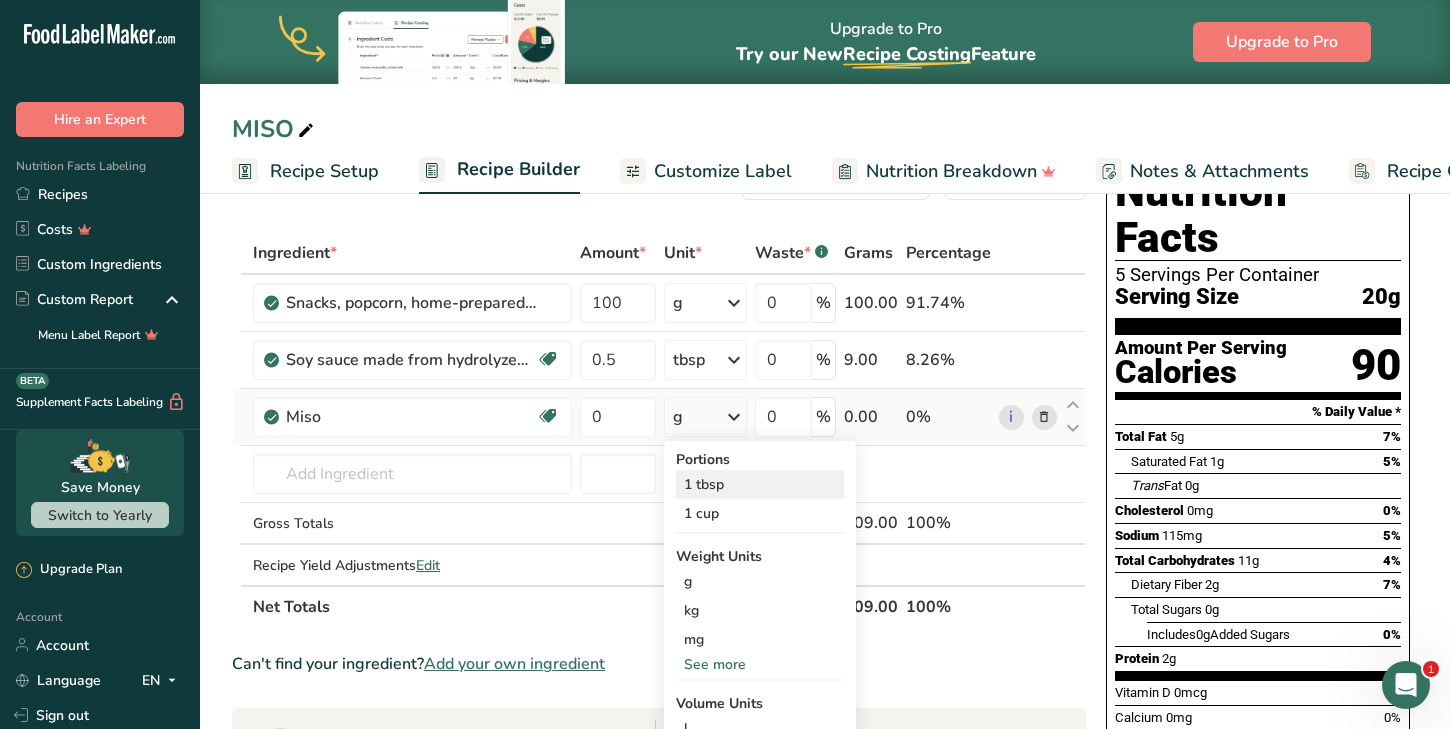 click on "1 tbsp" at bounding box center (760, 484) 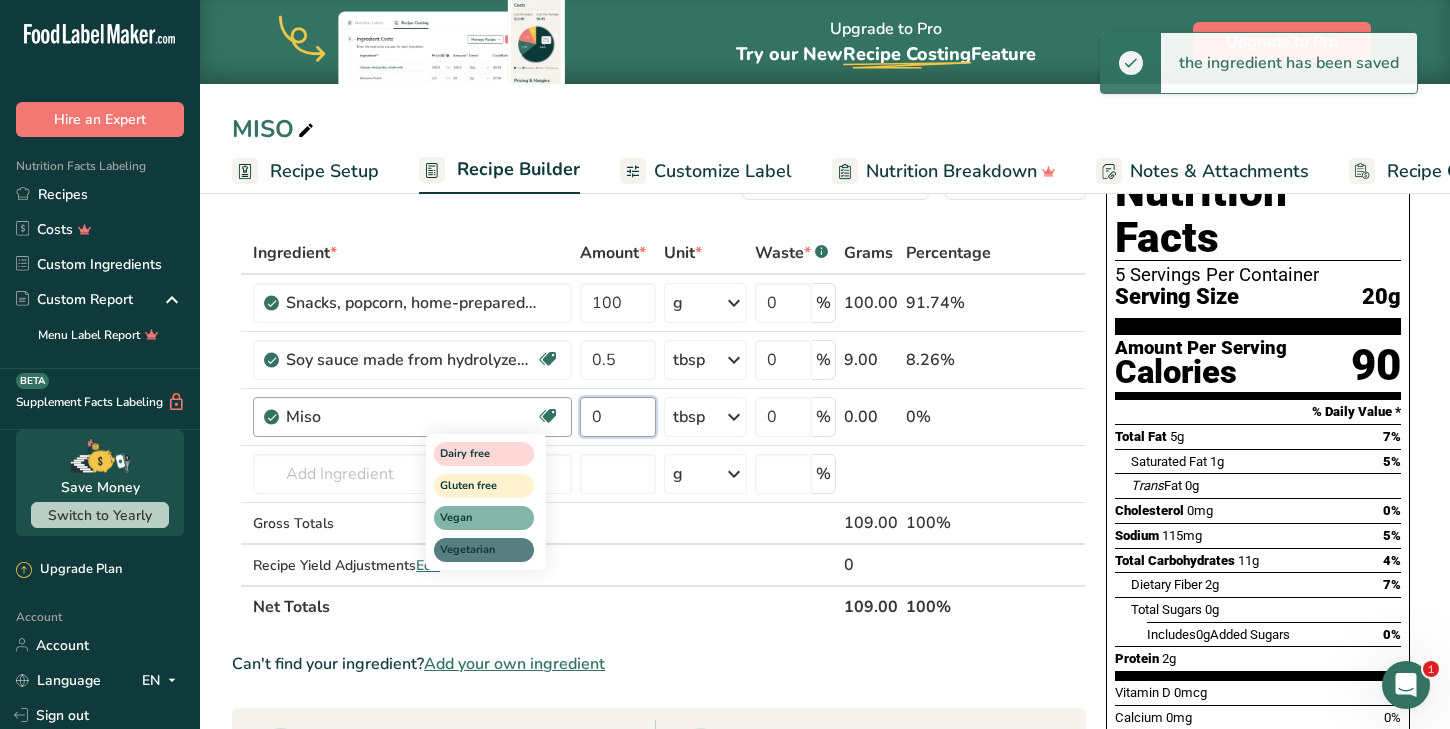 drag, startPoint x: 616, startPoint y: 412, endPoint x: 556, endPoint y: 410, distance: 60.033325 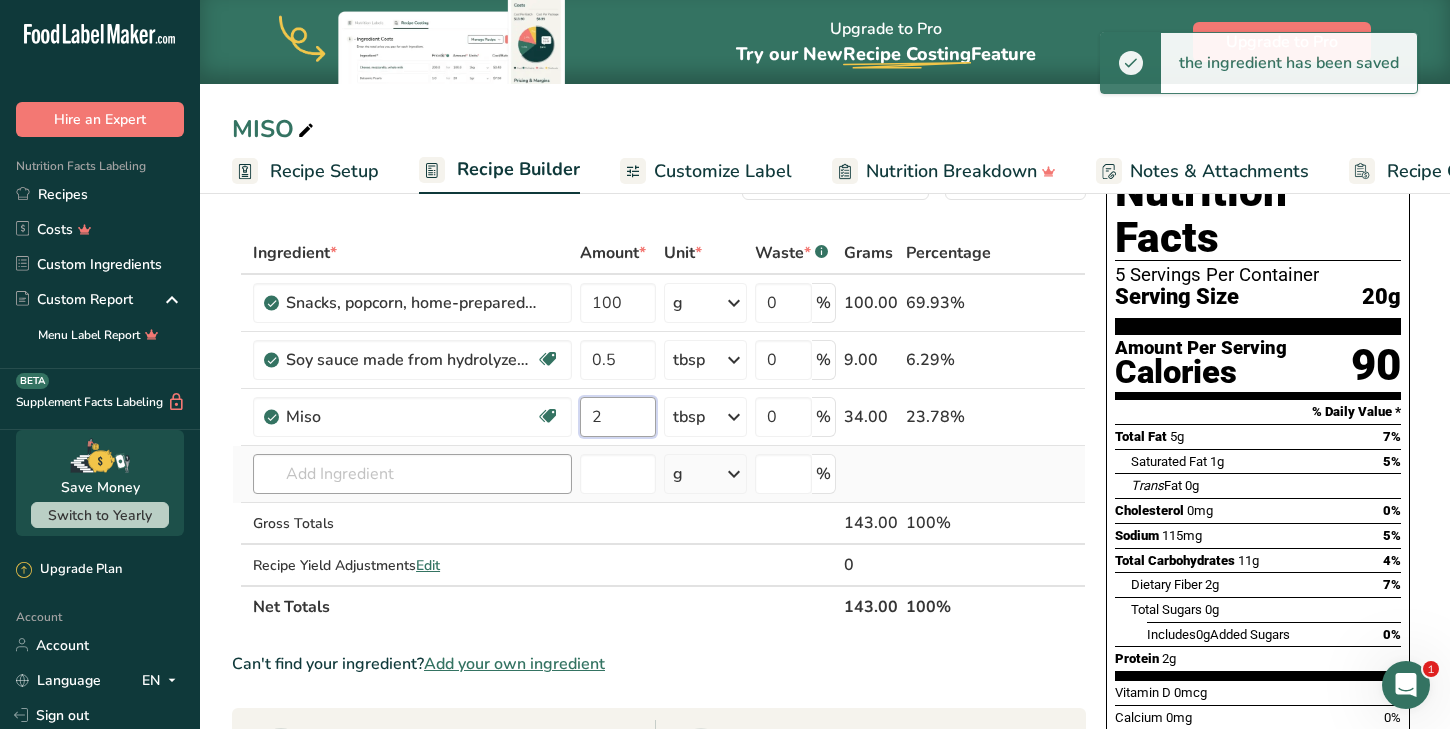 type on "2" 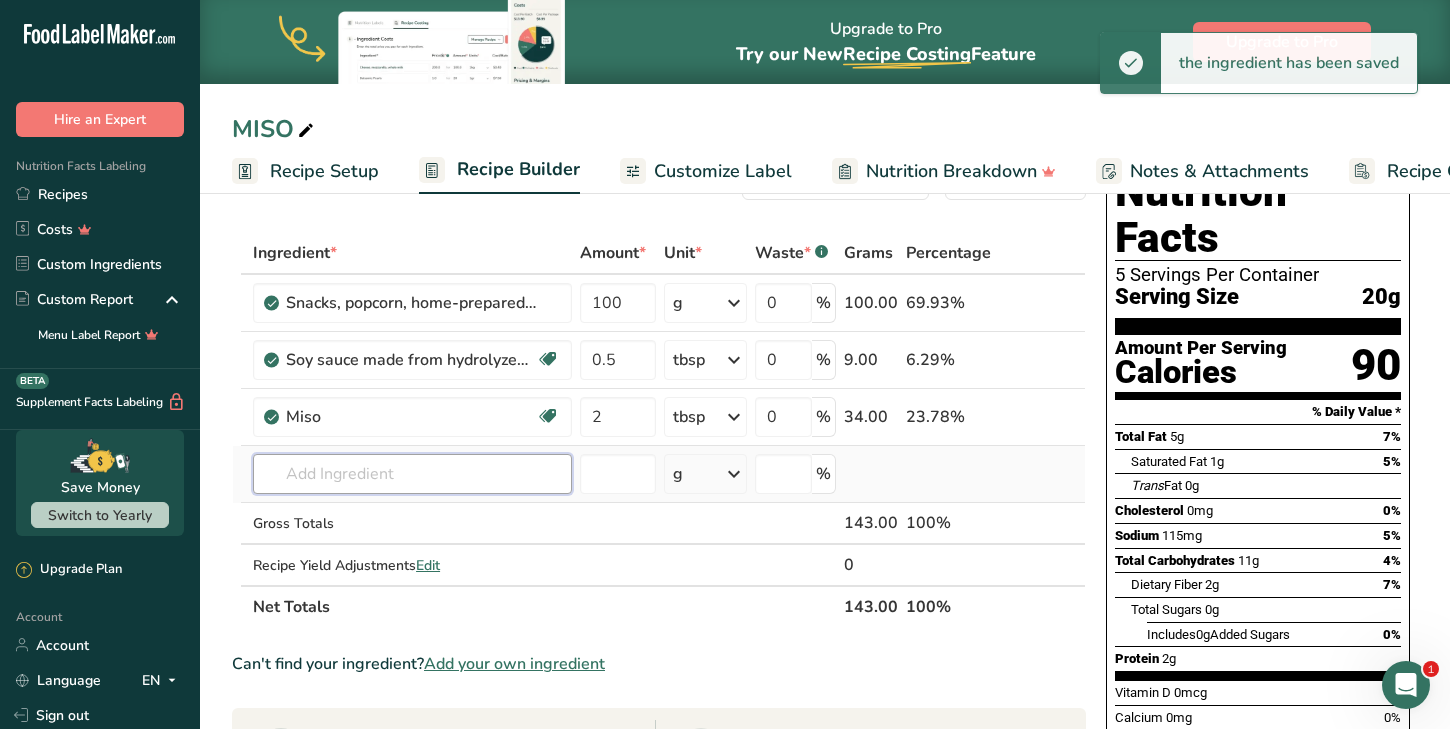 click on "Ingredient *
Amount *
Unit *
Waste *   .a-a{fill:#347362;}.b-a{fill:#fff;}          Grams
Percentage
Snacks, popcorn, home-prepared, oil-popped, unsalted
100
g
Portions
1 cup
1 oz
Weight Units
g
kg
mg
See more
Volume Units
l
Volume units require a density conversion. If you know your ingredient's density enter it below. Otherwise, click on "RIA" our AI Regulatory bot - she will be able to help you
lb/ft3
g/cm3
Confirm
mL
lb/ft3
g/cm3
Confirm
fl oz" at bounding box center (659, 430) 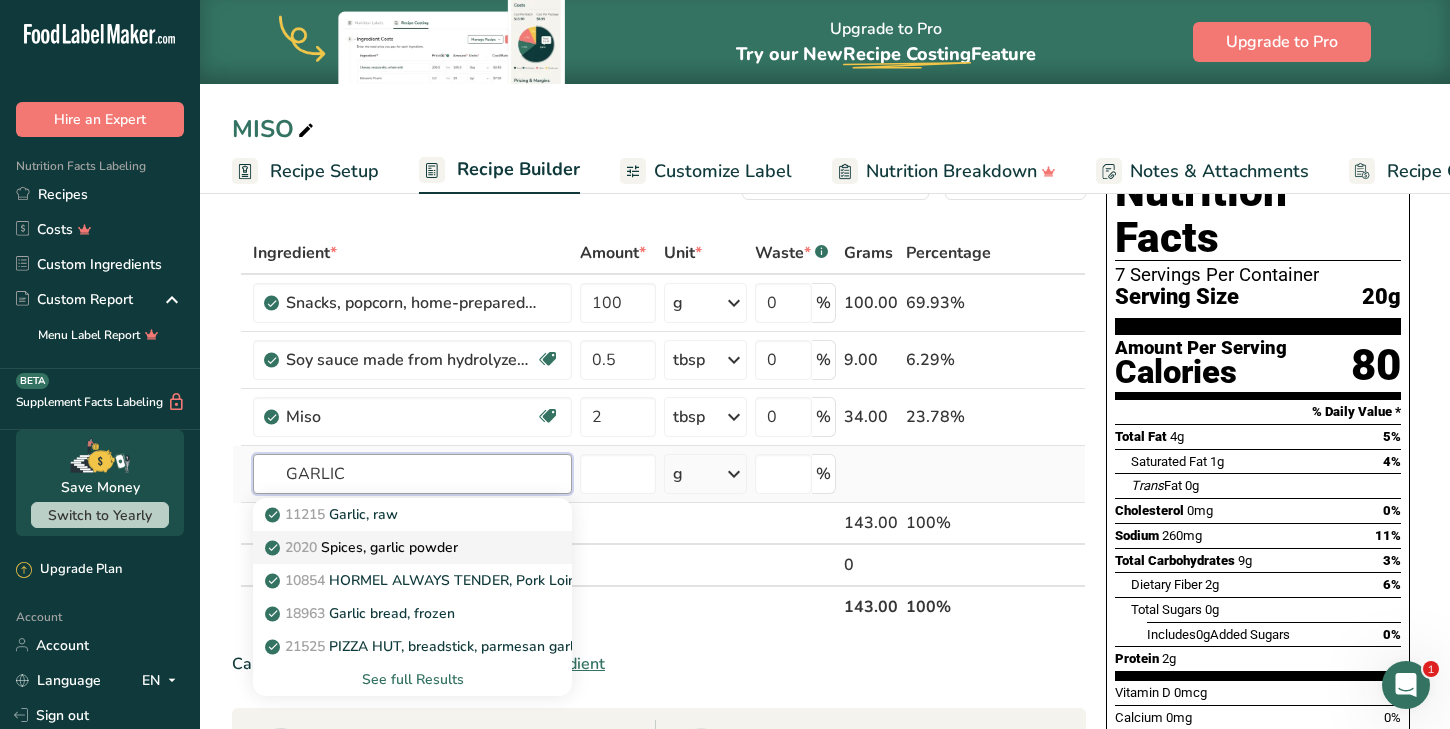 type on "GARLIC" 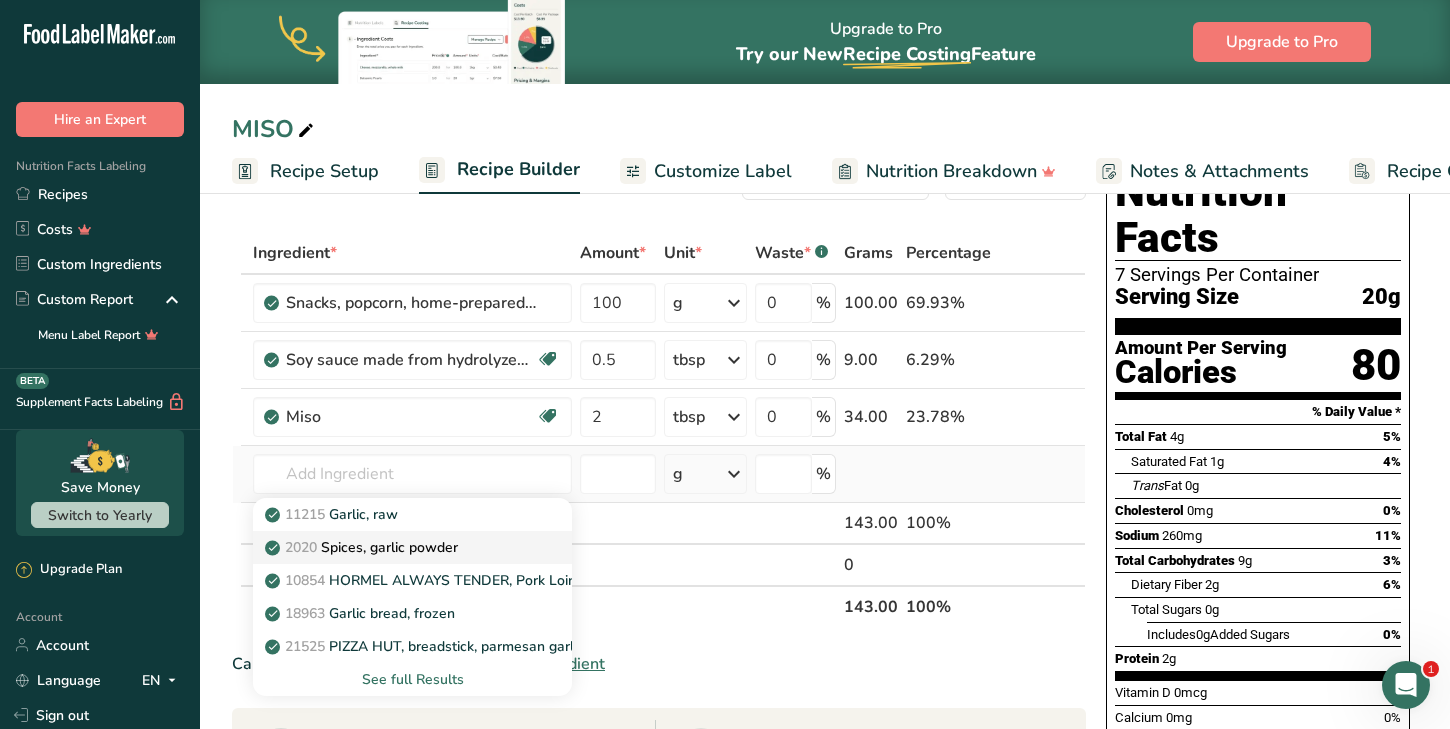 click on "2020
Spices, garlic powder" at bounding box center [396, 547] 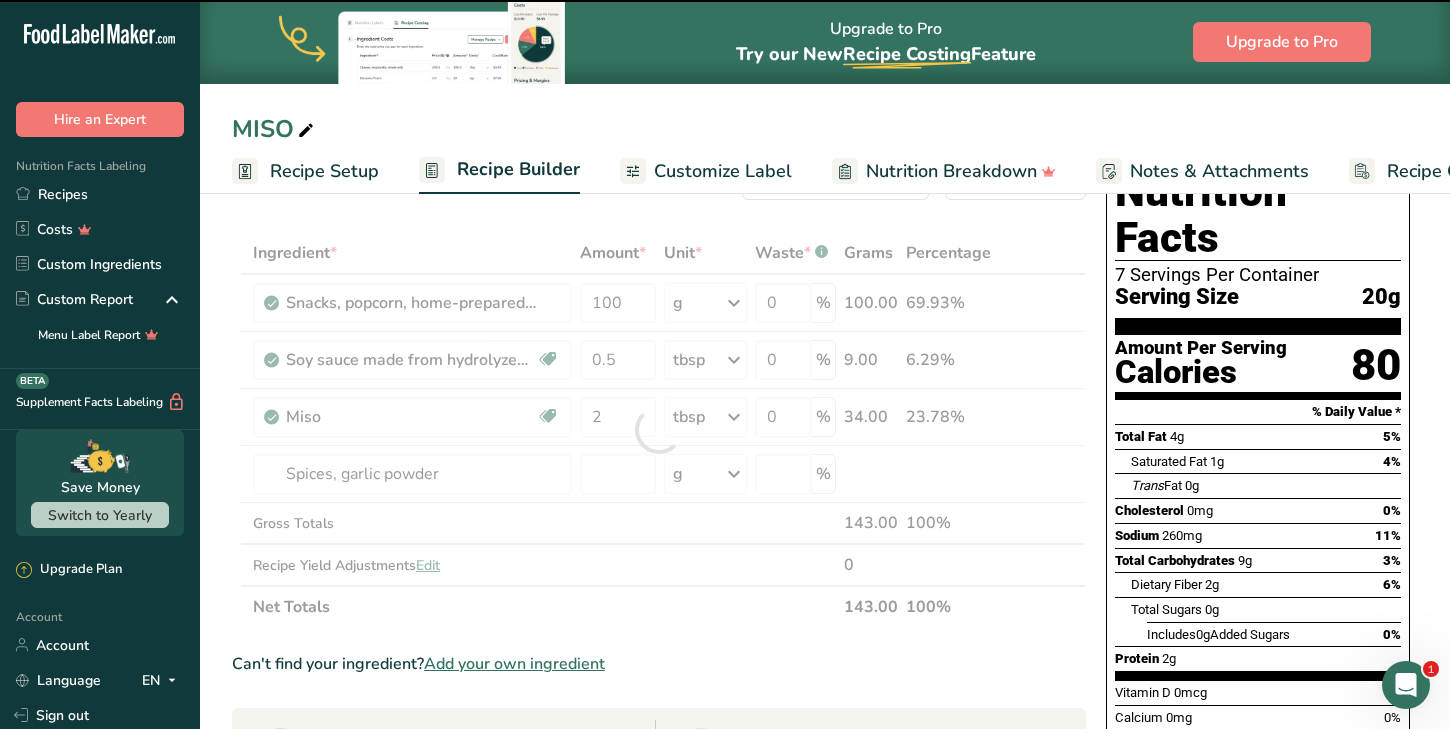 type on "0" 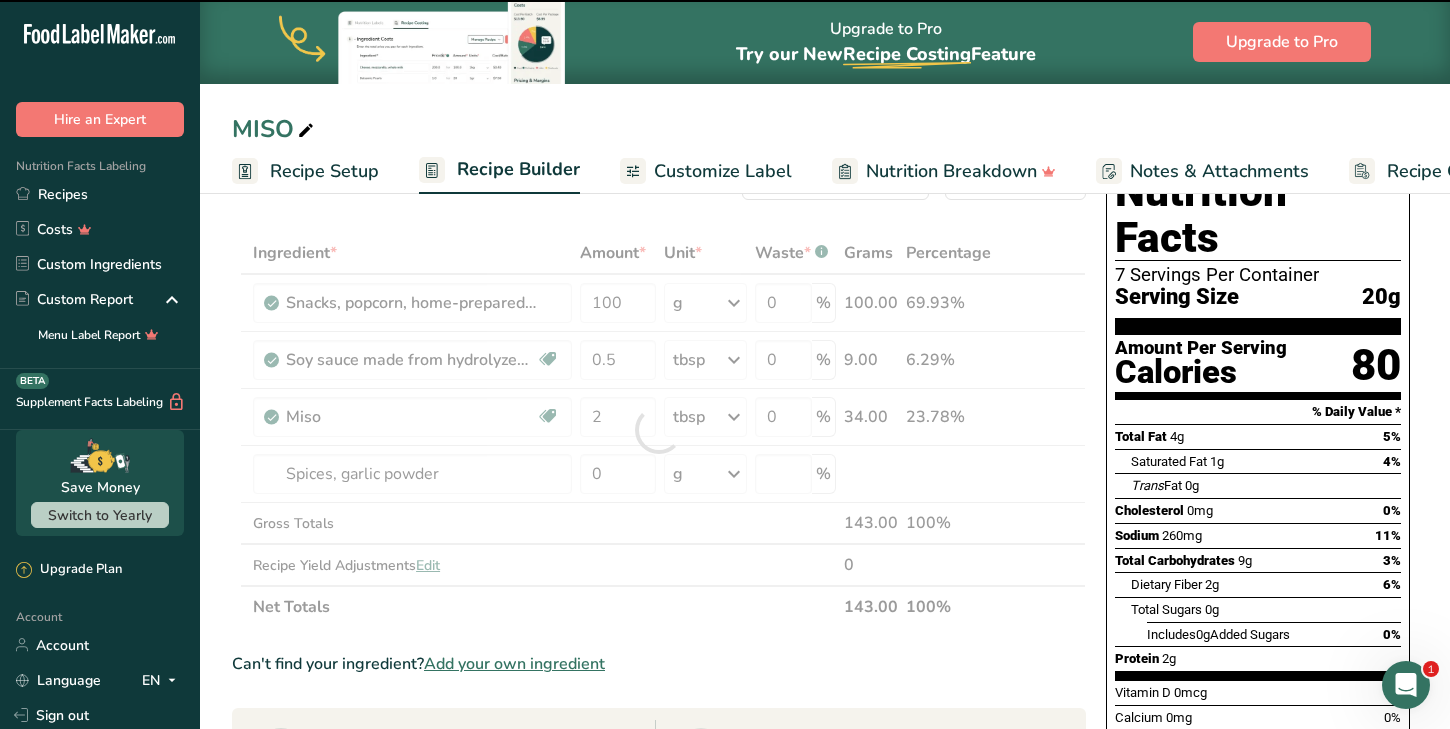 type on "0" 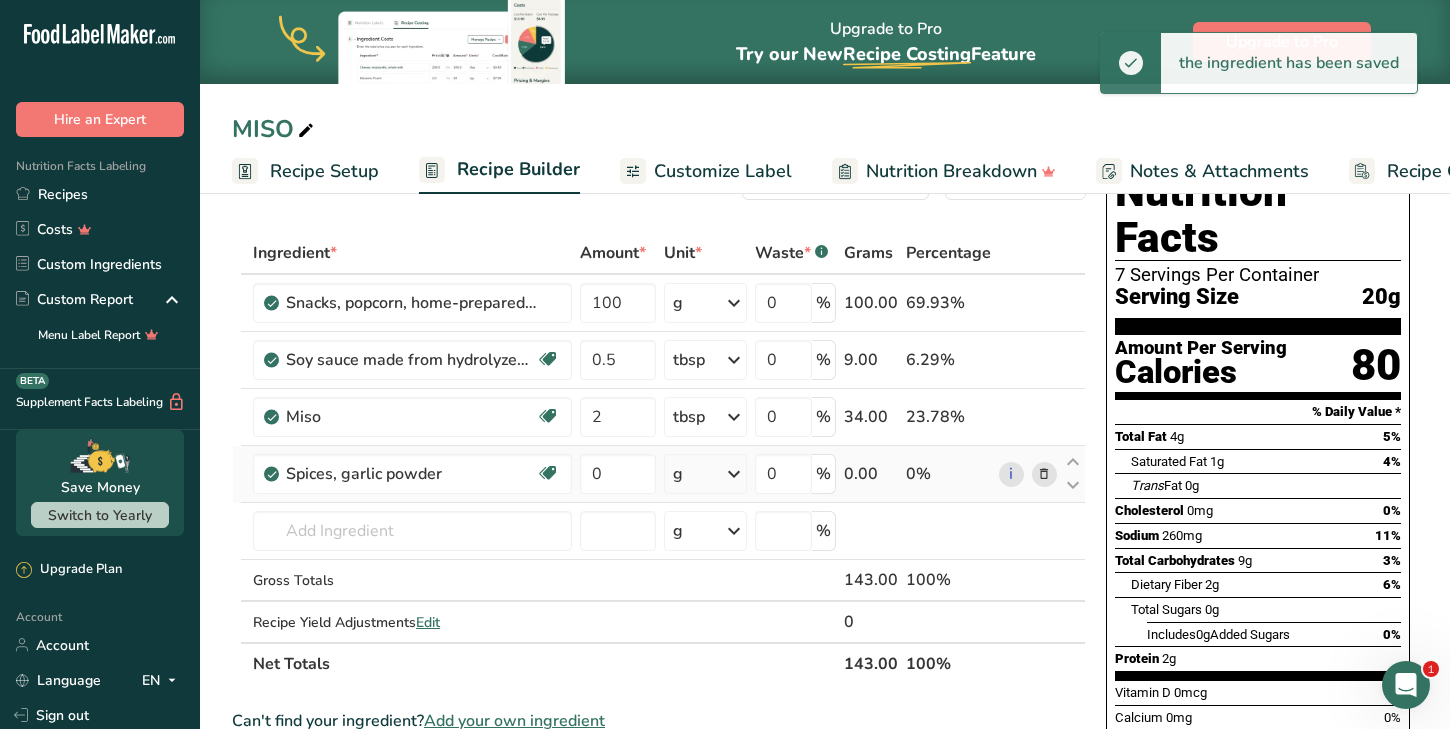 click at bounding box center (734, 474) 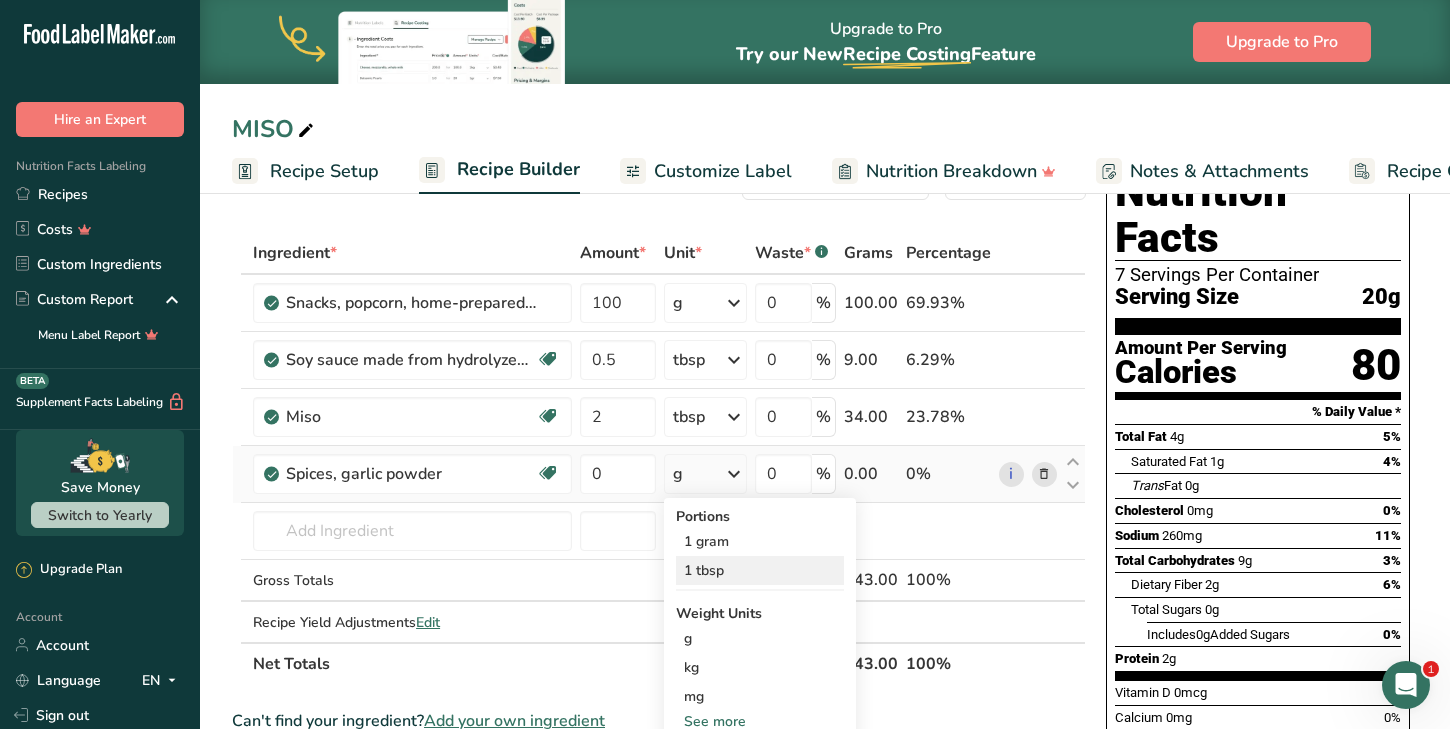 click on "1 tbsp" at bounding box center [760, 570] 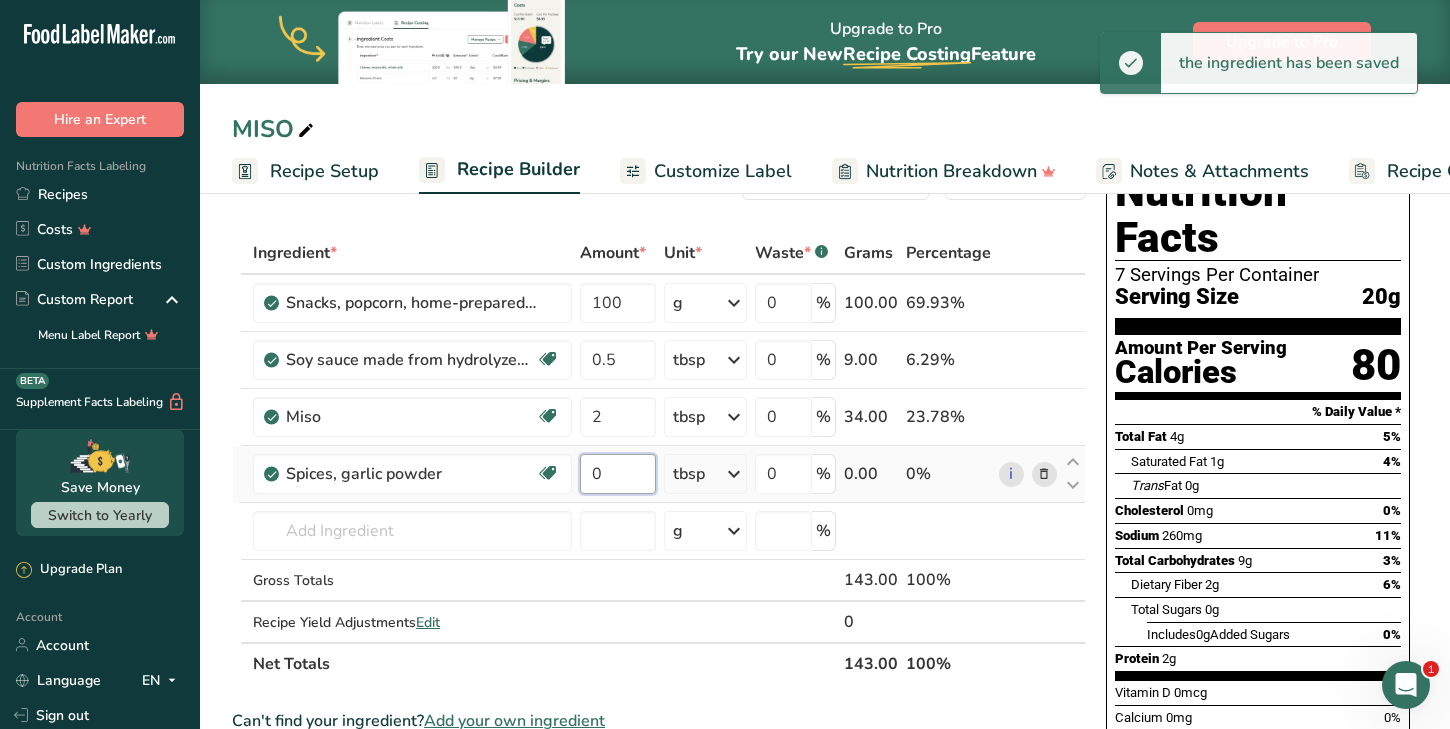 click on "0" at bounding box center [618, 474] 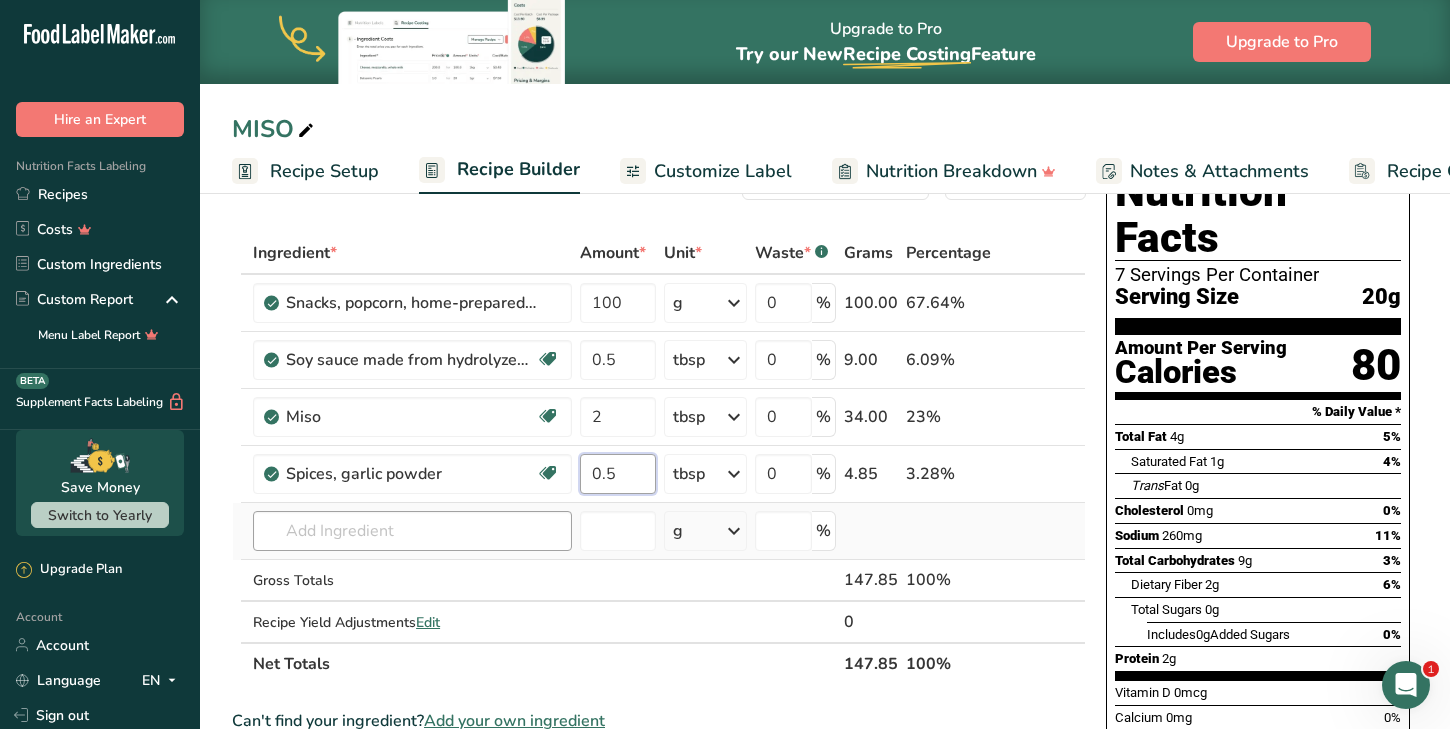 type on "0.5" 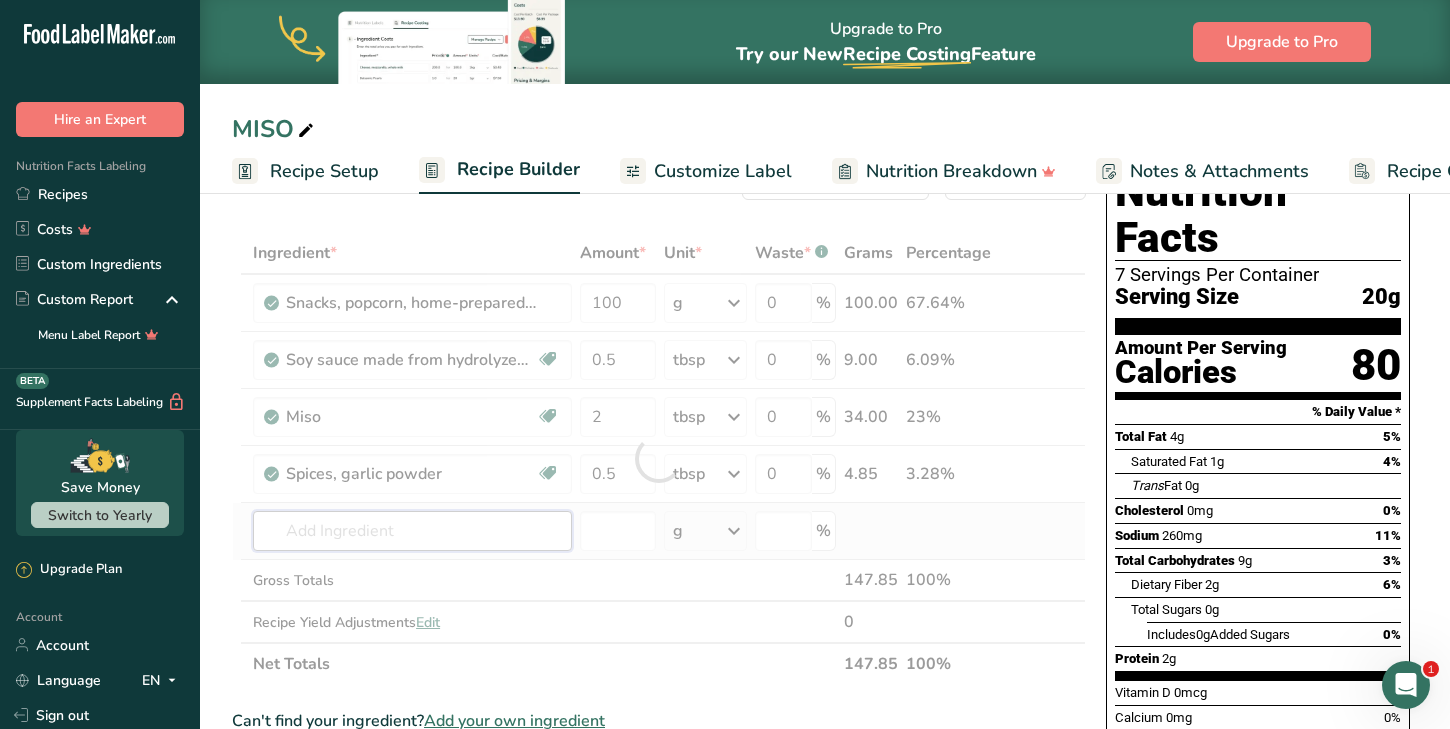 click on "Ingredient *
Amount *
Unit *
Waste *   .a-a{fill:#347362;}.b-a{fill:#fff;}          Grams
Percentage
Snacks, popcorn, home-prepared, oil-popped, unsalted
100
g
Portions
1 cup
1 oz
Weight Units
g
kg
mg
See more
Volume Units
l
Volume units require a density conversion. If you know your ingredient's density enter it below. Otherwise, click on "RIA" our AI Regulatory bot - she will be able to help you
lb/ft3
g/cm3
Confirm
mL
lb/ft3
g/cm3
Confirm
fl oz" at bounding box center (659, 458) 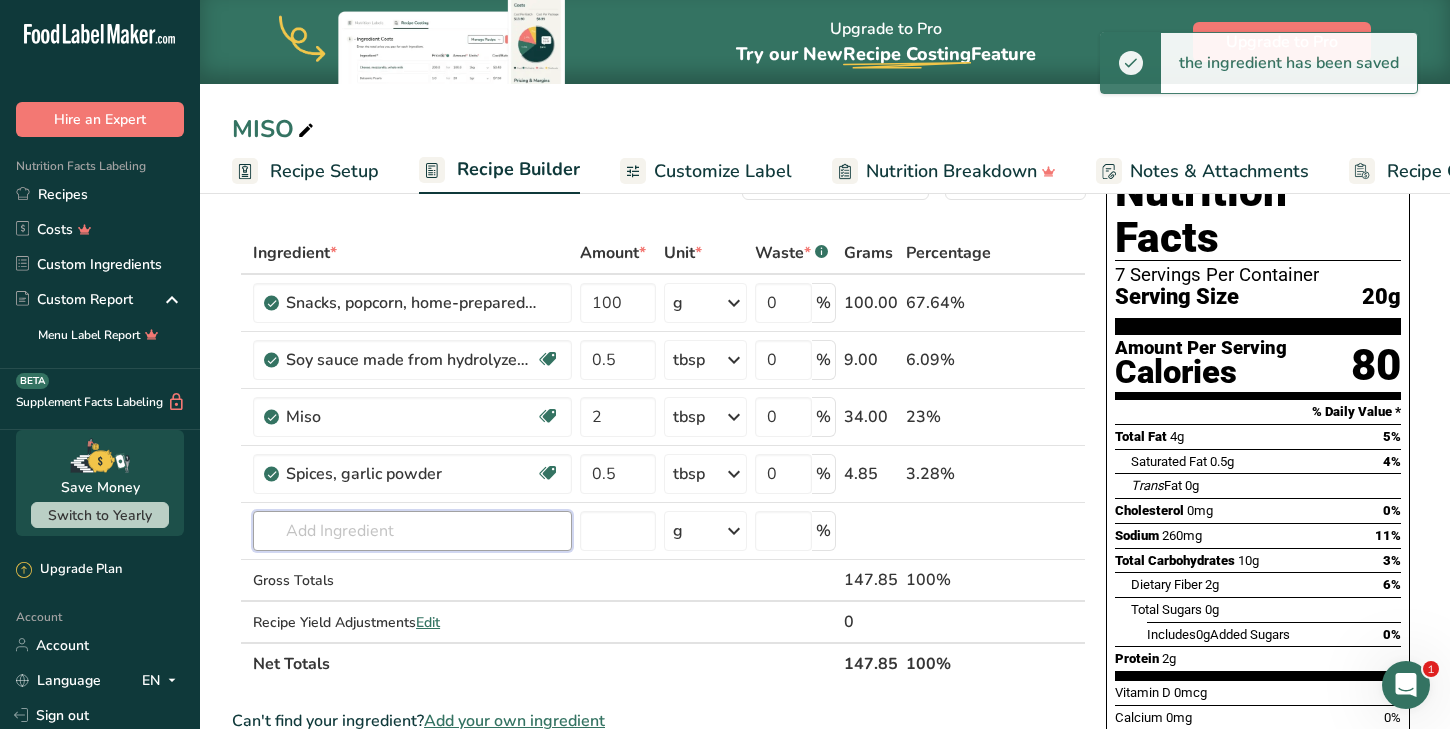 scroll, scrollTop: 67, scrollLeft: 0, axis: vertical 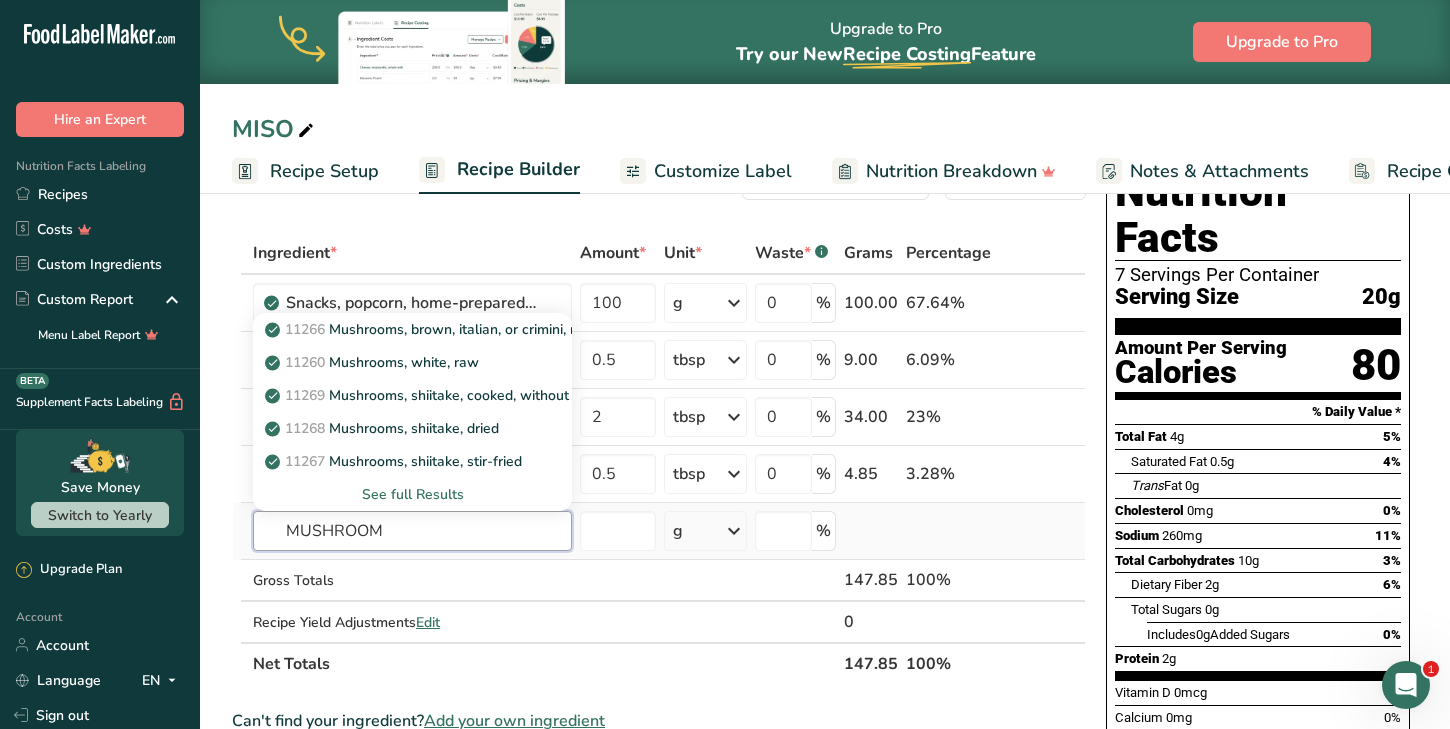 type on "MUSHROOM" 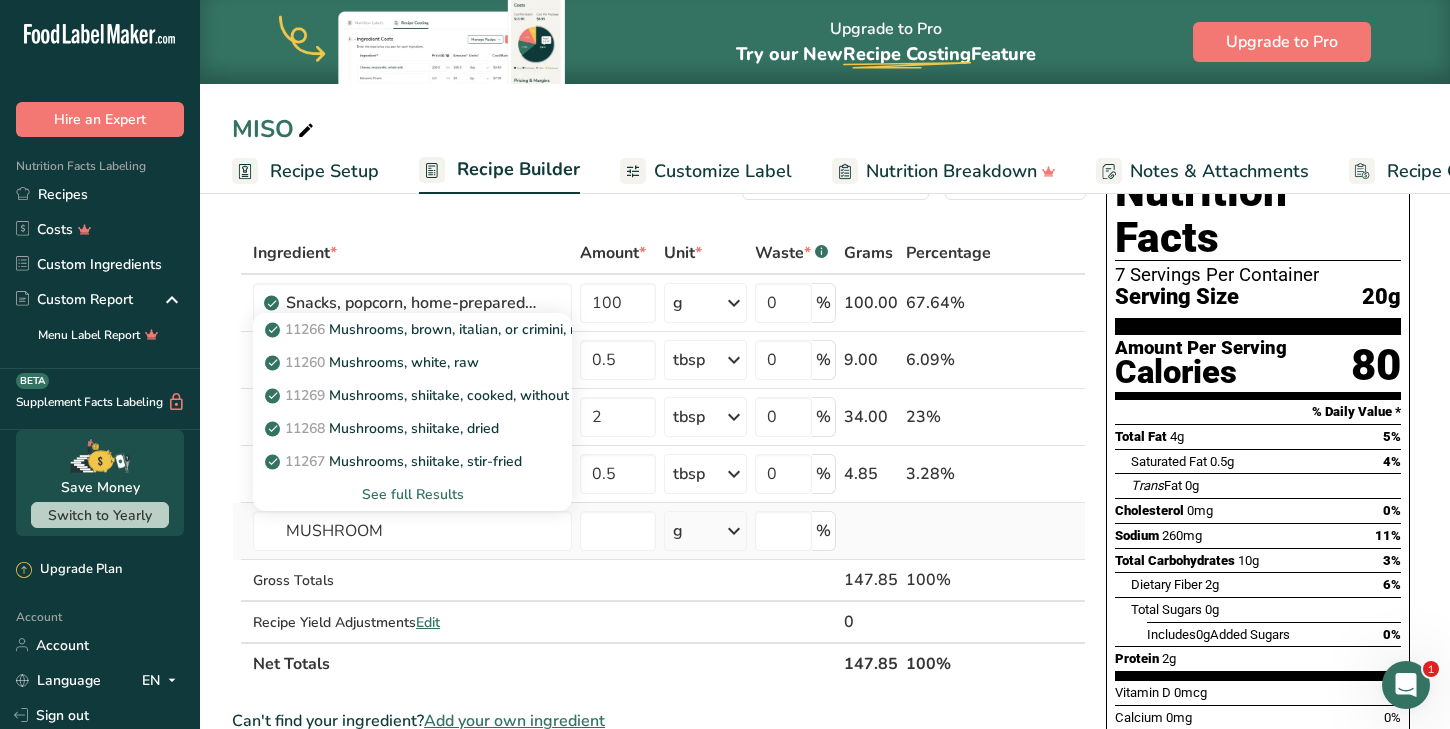 type 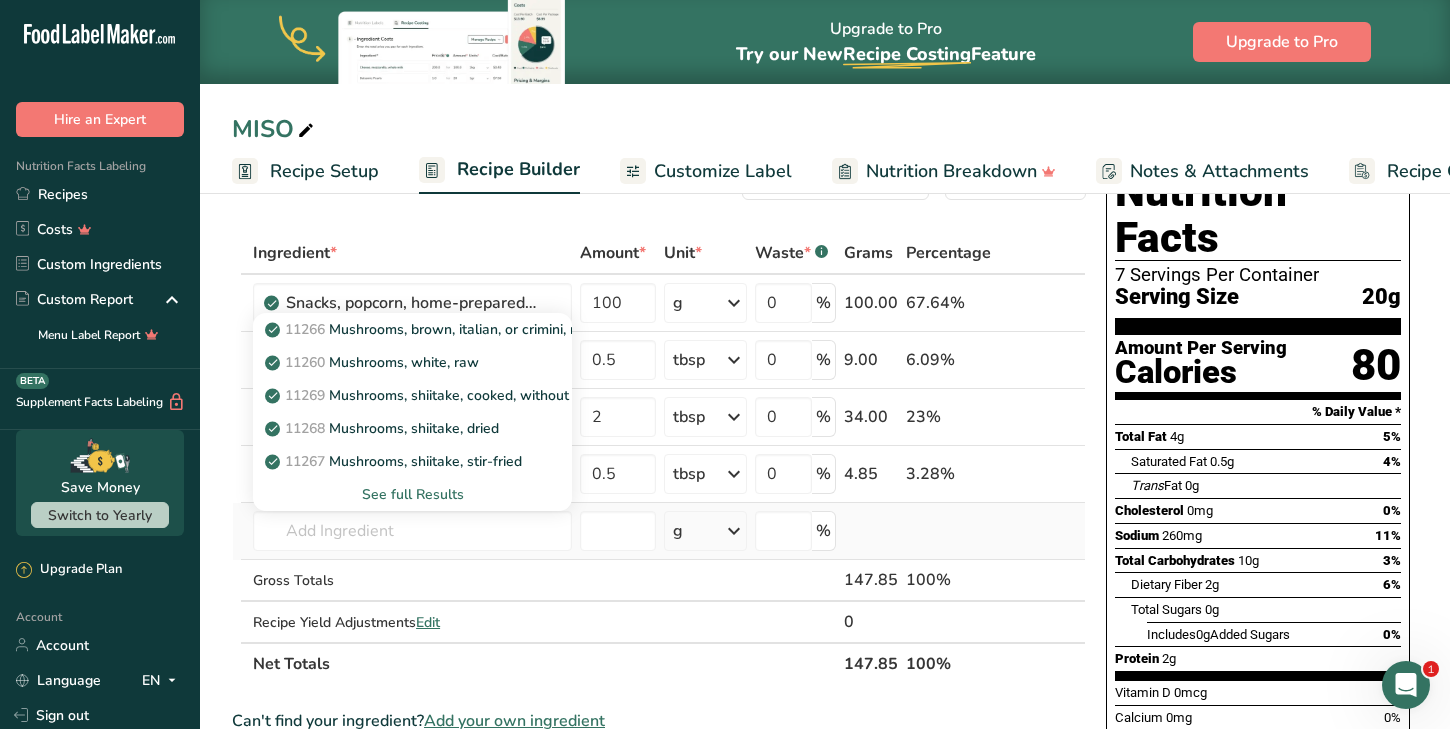 click on "See full Results" at bounding box center (412, 494) 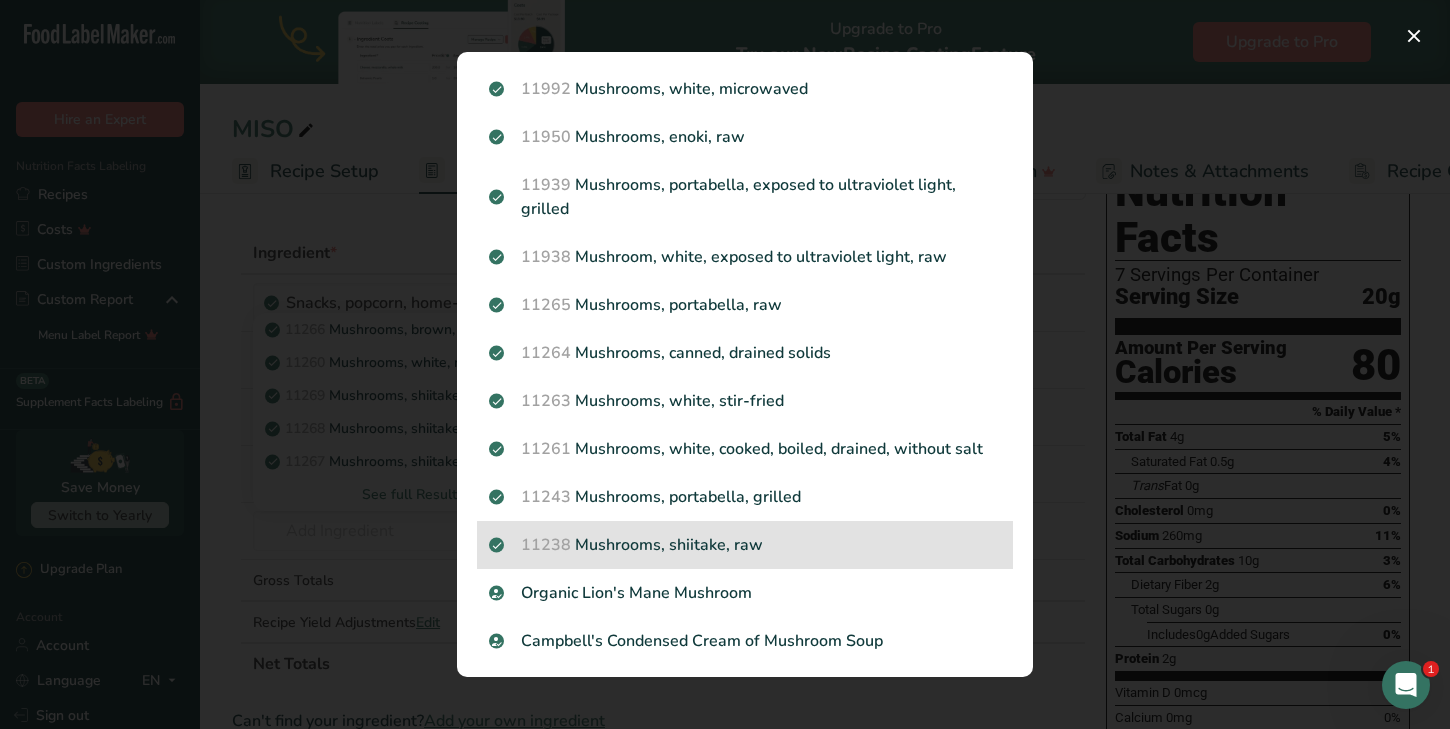 scroll, scrollTop: 1597, scrollLeft: 0, axis: vertical 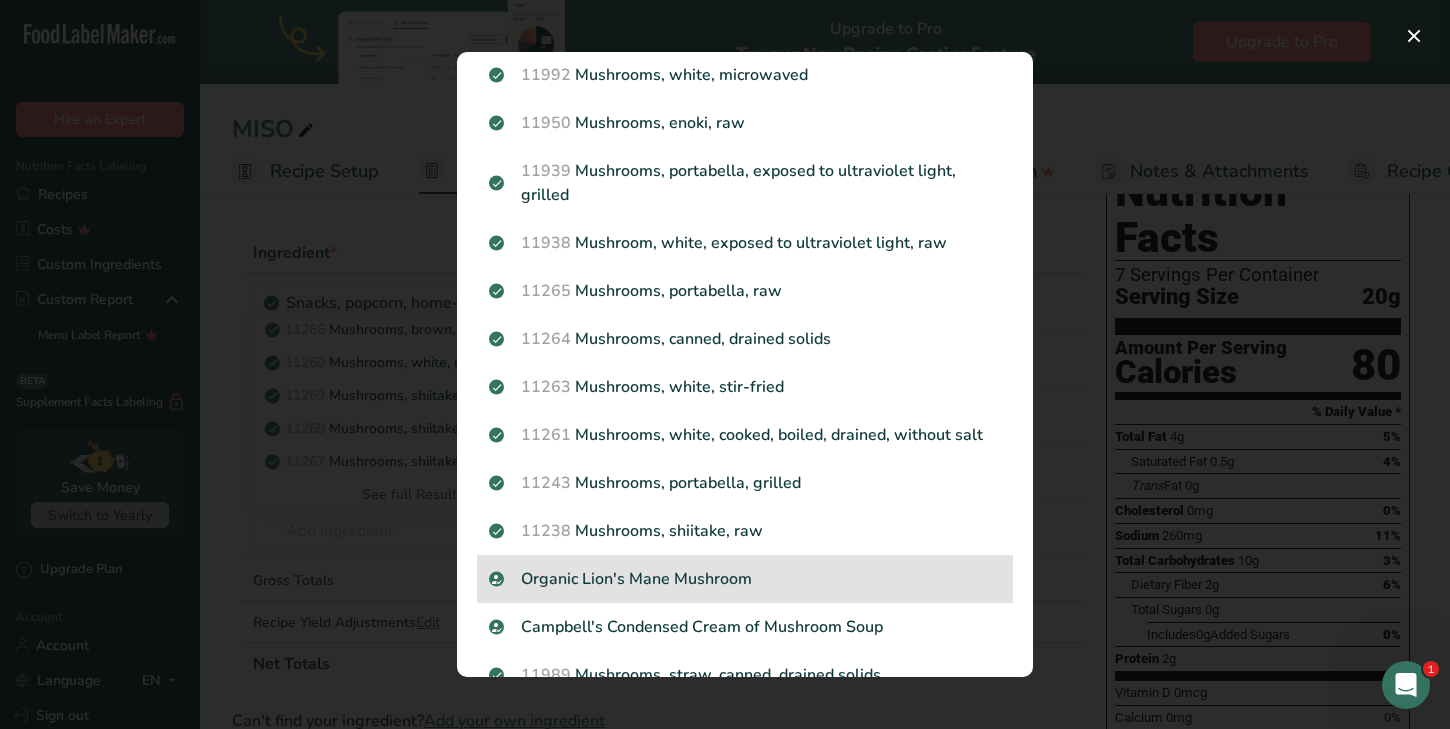 click on "Organic Lion's Mane Mushroom" at bounding box center (745, 579) 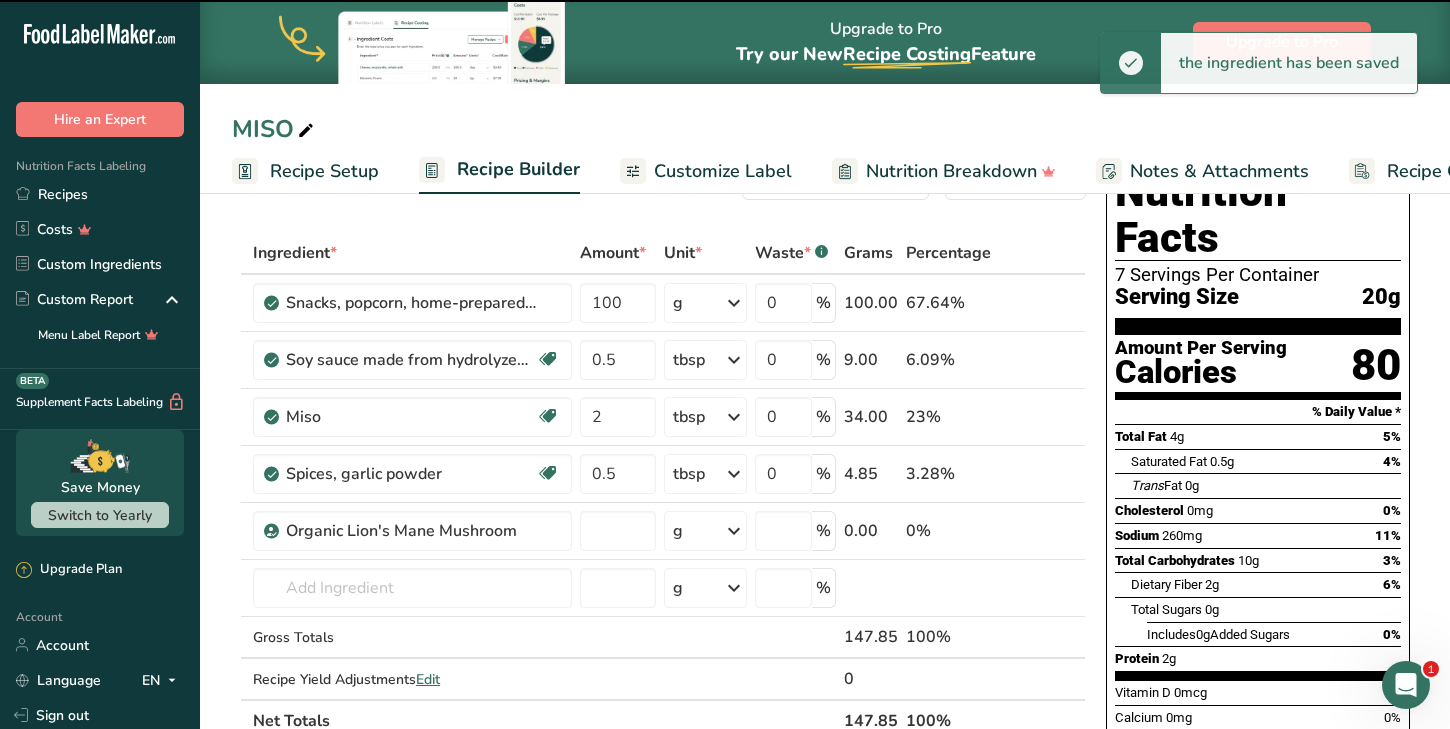 type on "0" 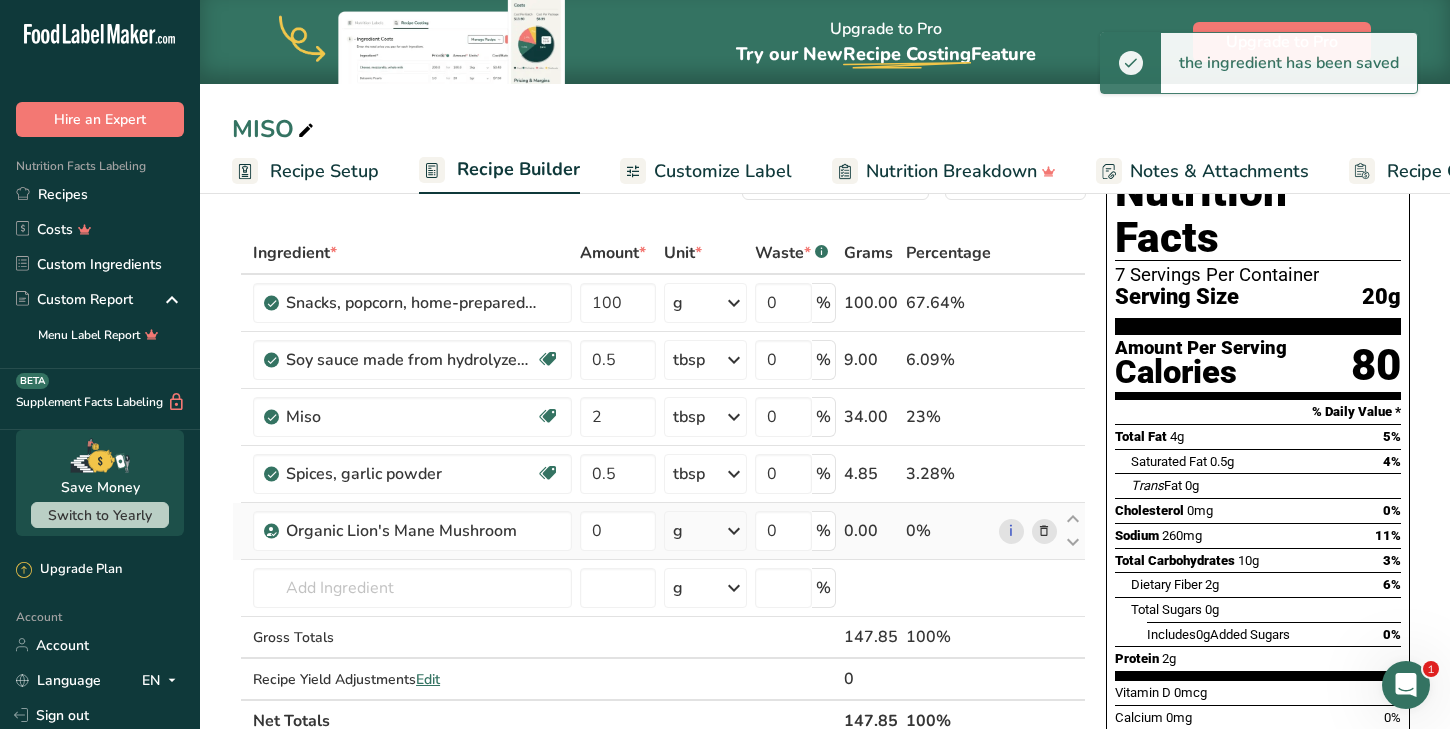 click at bounding box center [734, 531] 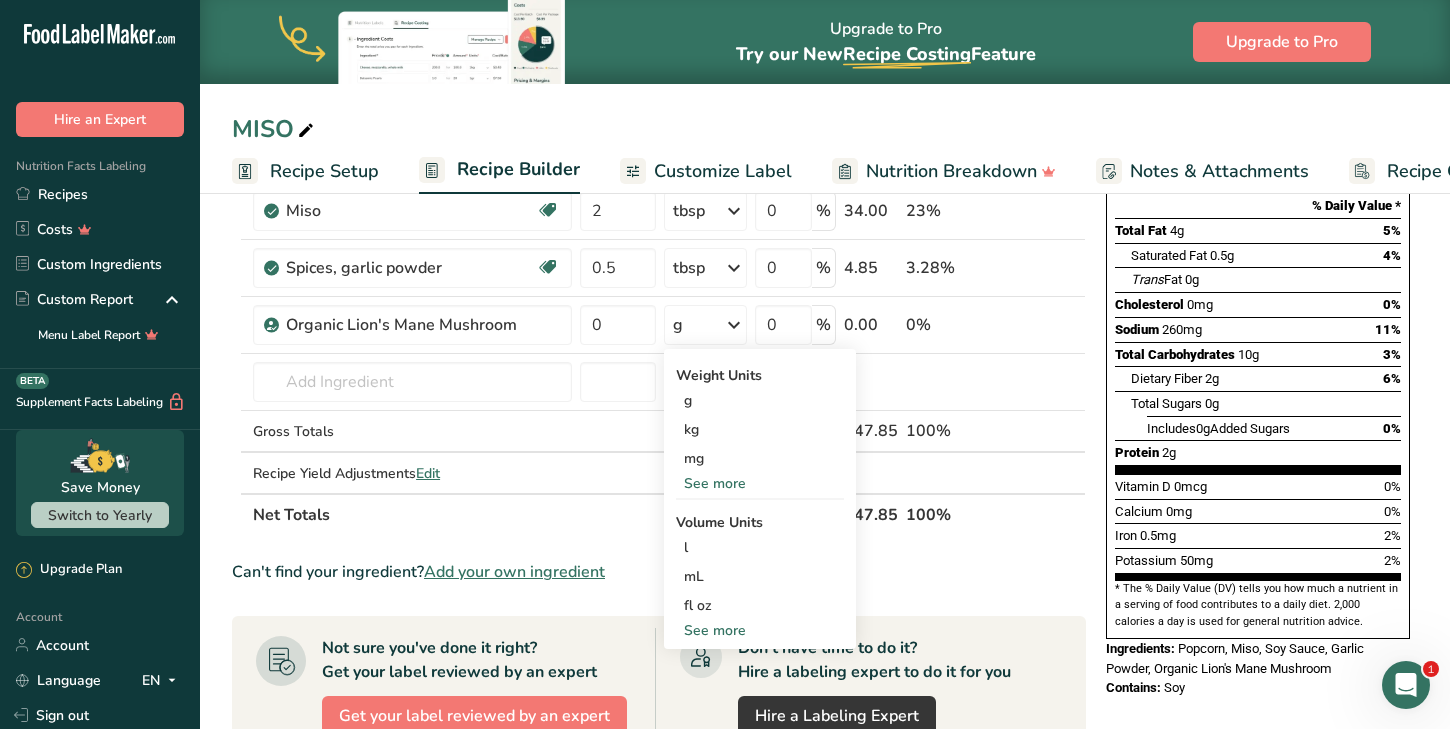 scroll, scrollTop: 281, scrollLeft: 0, axis: vertical 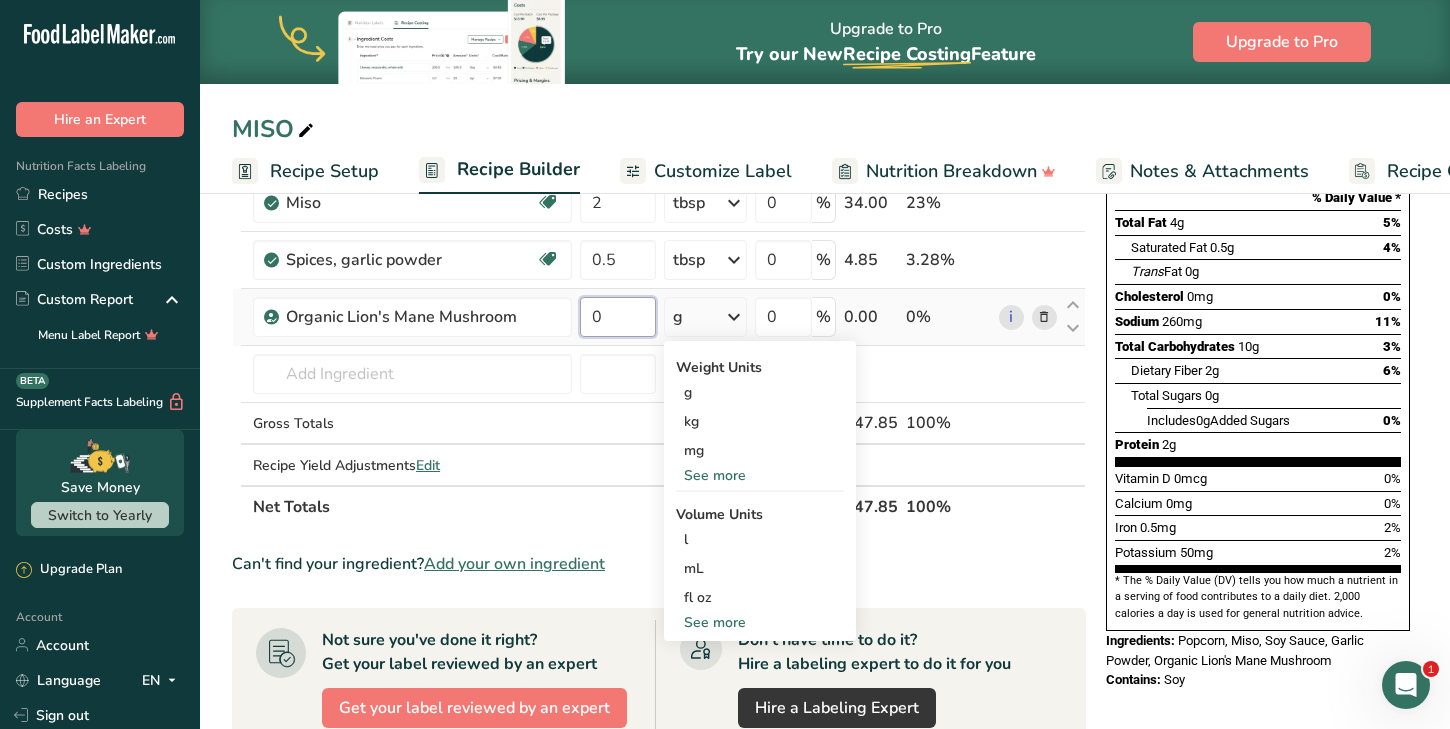 click on "0" at bounding box center (618, 317) 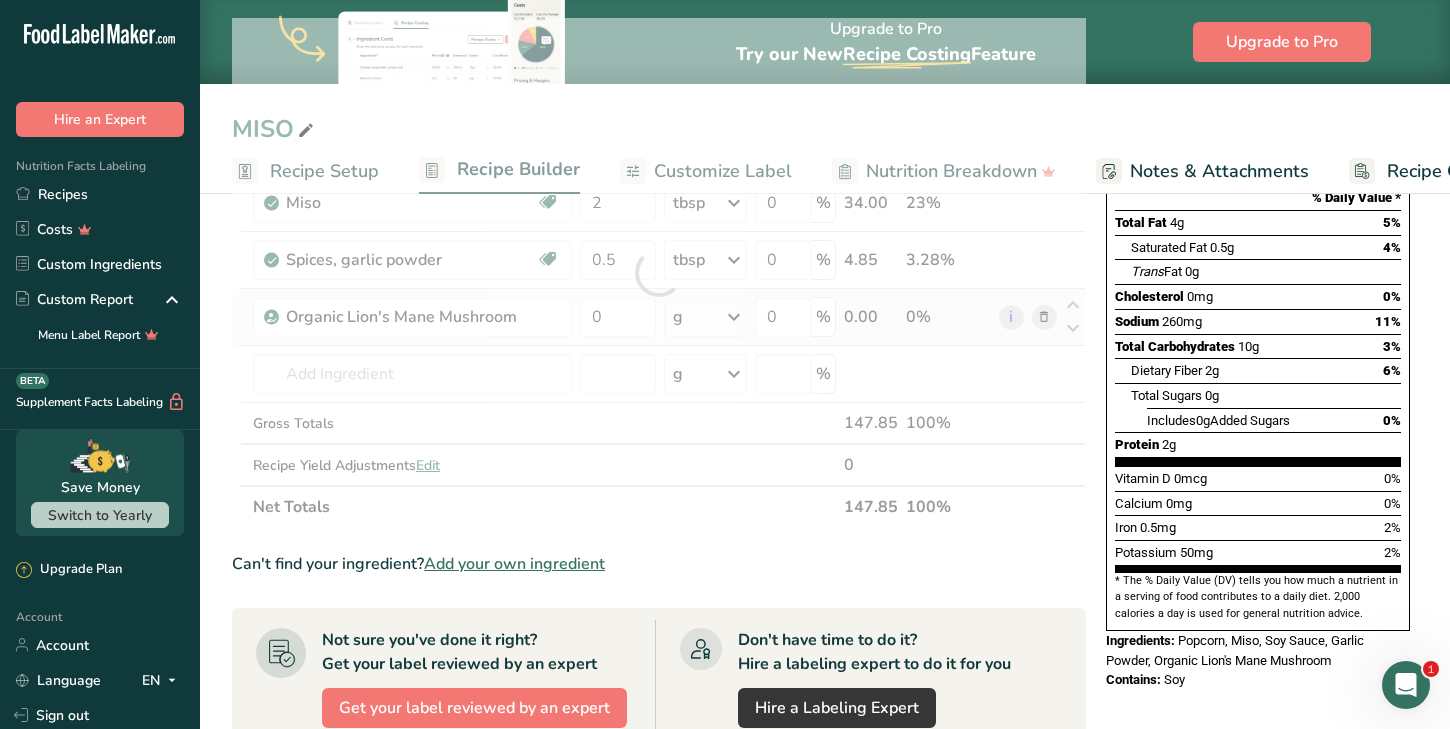 click on "Ingredient *
Amount *
Unit *
Waste *   .a-a{fill:#347362;}.b-a{fill:#fff;}          Grams
Percentage
Snacks, popcorn, home-prepared, oil-popped, unsalted
100
g
Portions
1 cup
1 oz
Weight Units
g
kg
mg
See more
Volume Units
l
Volume units require a density conversion. If you know your ingredient's density enter it below. Otherwise, click on "RIA" our AI Regulatory bot - she will be able to help you
lb/ft3
g/cm3
Confirm
mL
lb/ft3
g/cm3
Confirm
fl oz" at bounding box center [659, 273] 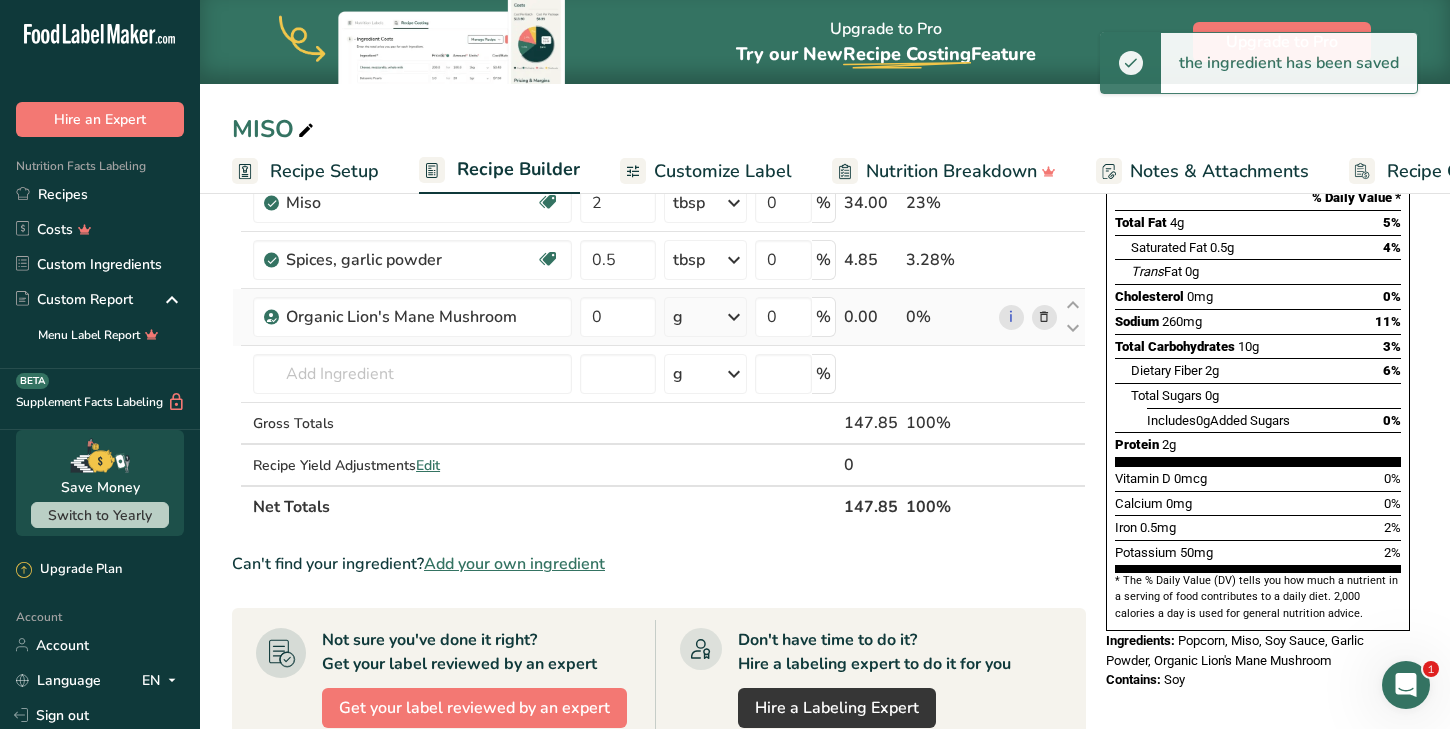 click at bounding box center [734, 317] 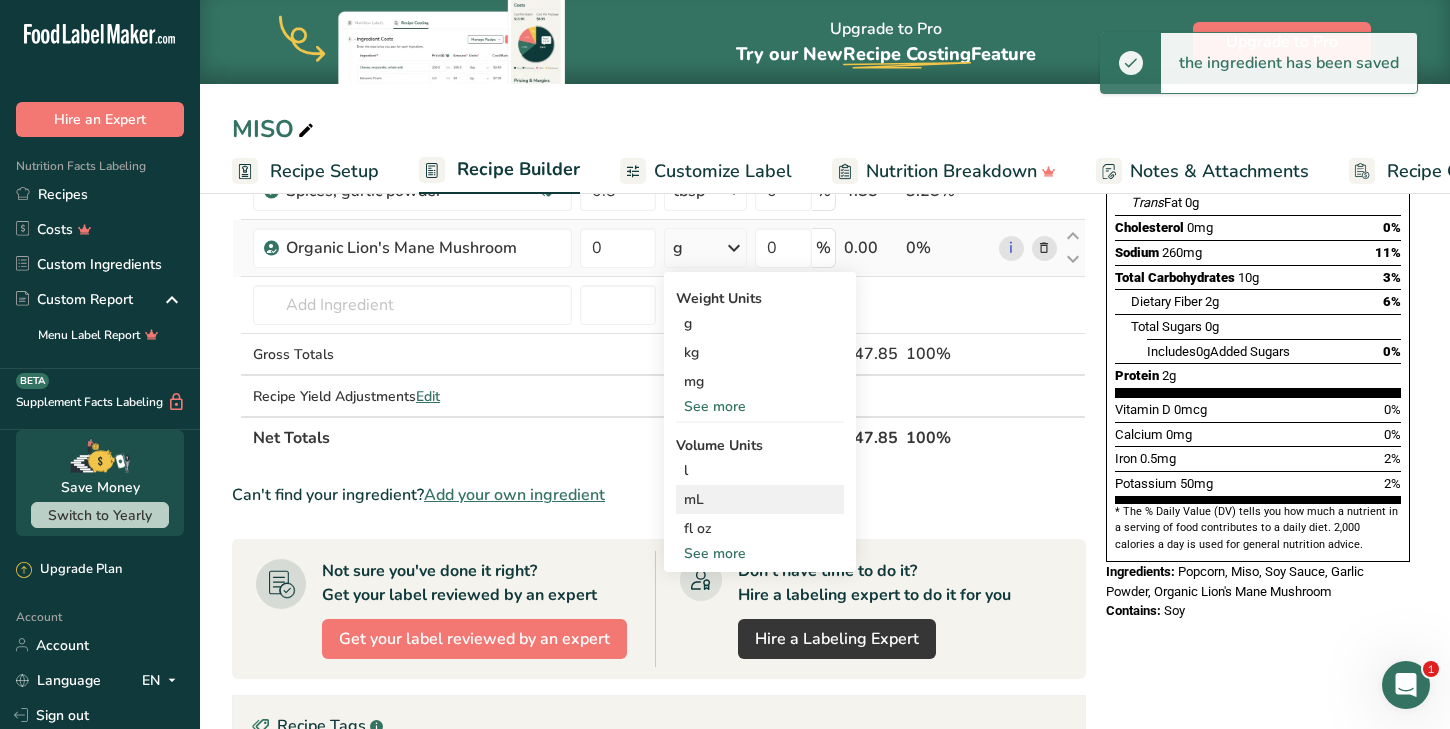 scroll, scrollTop: 357, scrollLeft: 0, axis: vertical 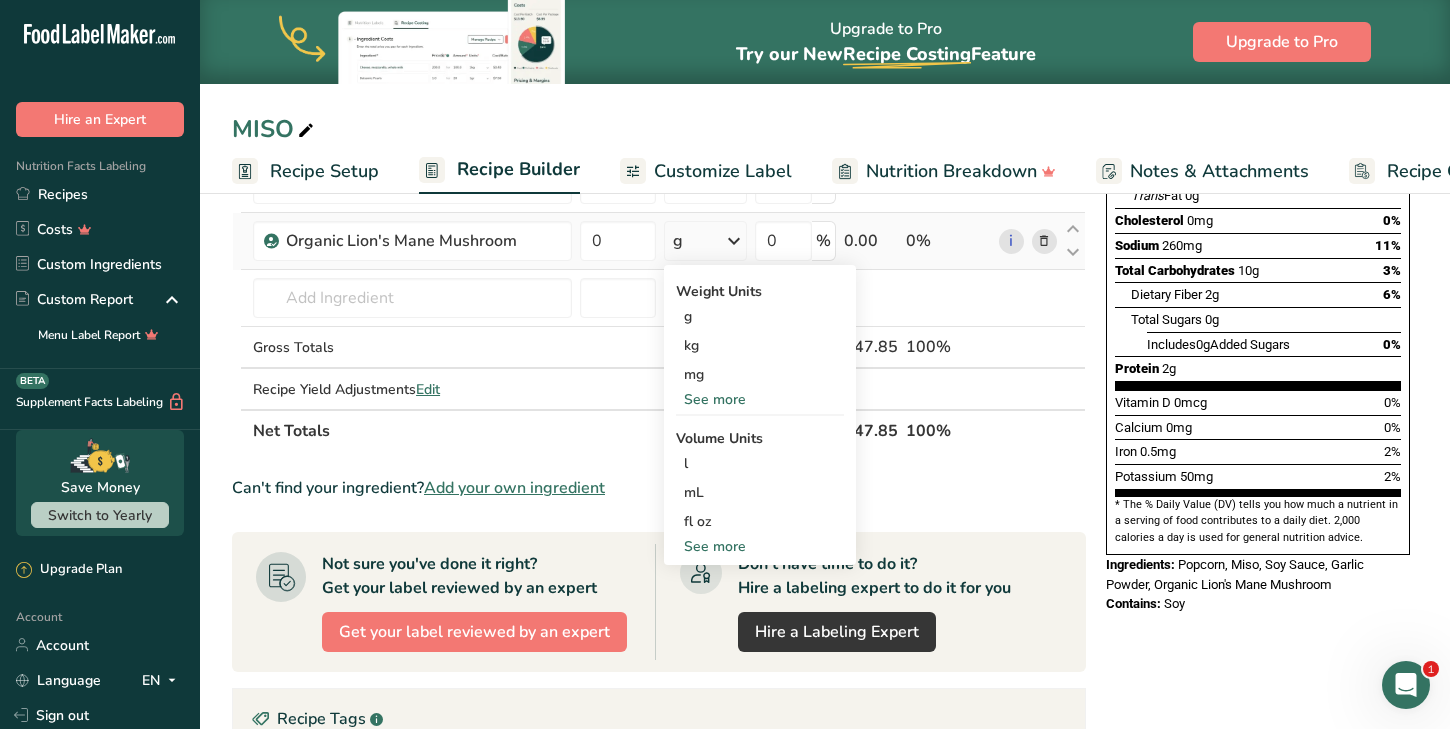 click on "See more" at bounding box center [760, 546] 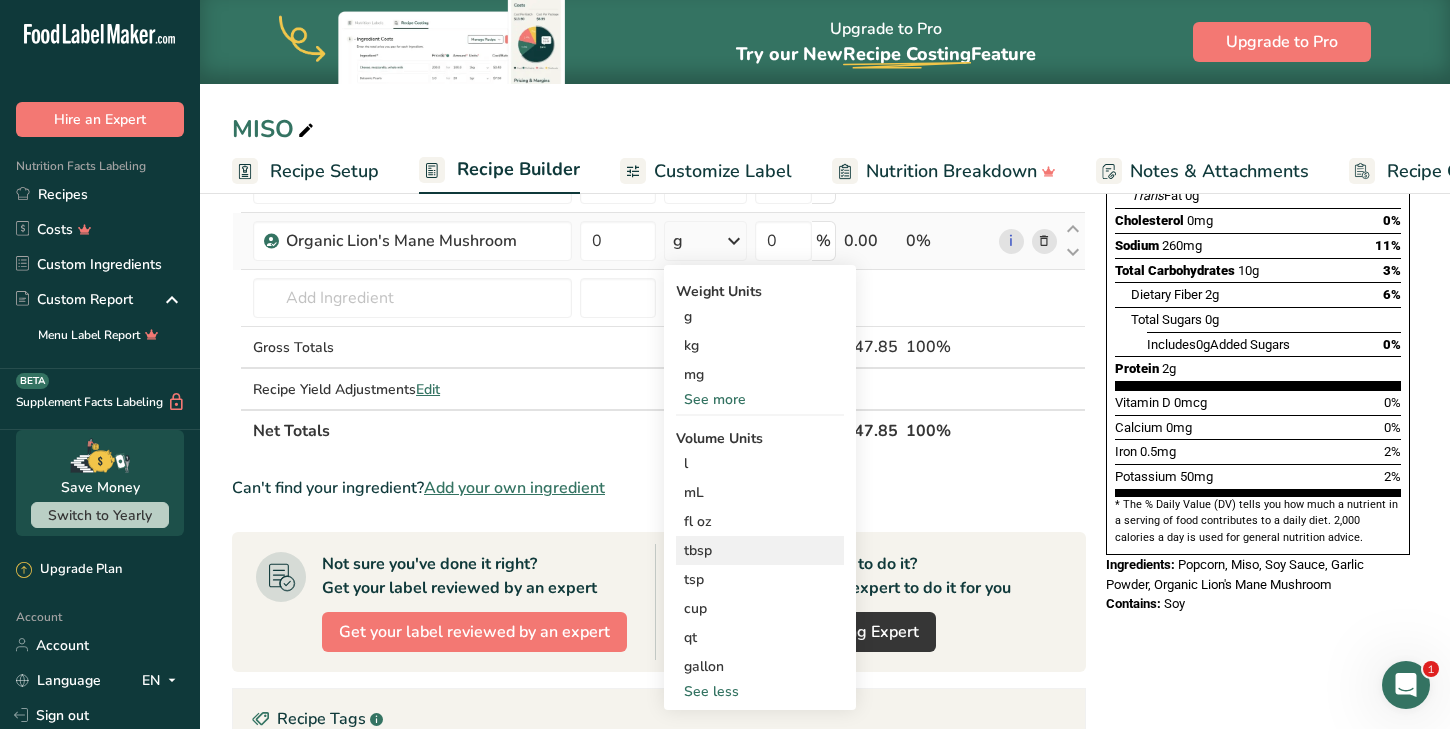click on "tbsp" at bounding box center (760, 550) 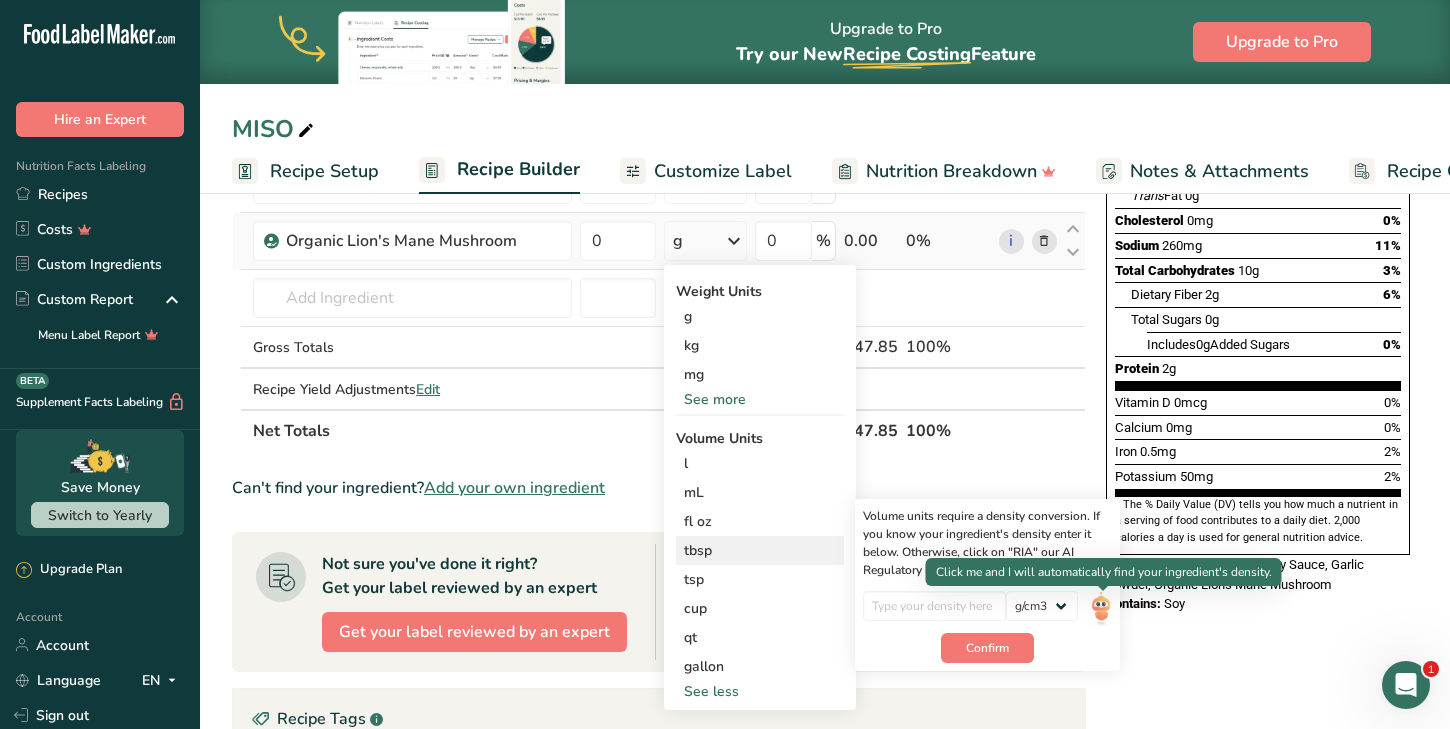 click at bounding box center [1101, 608] 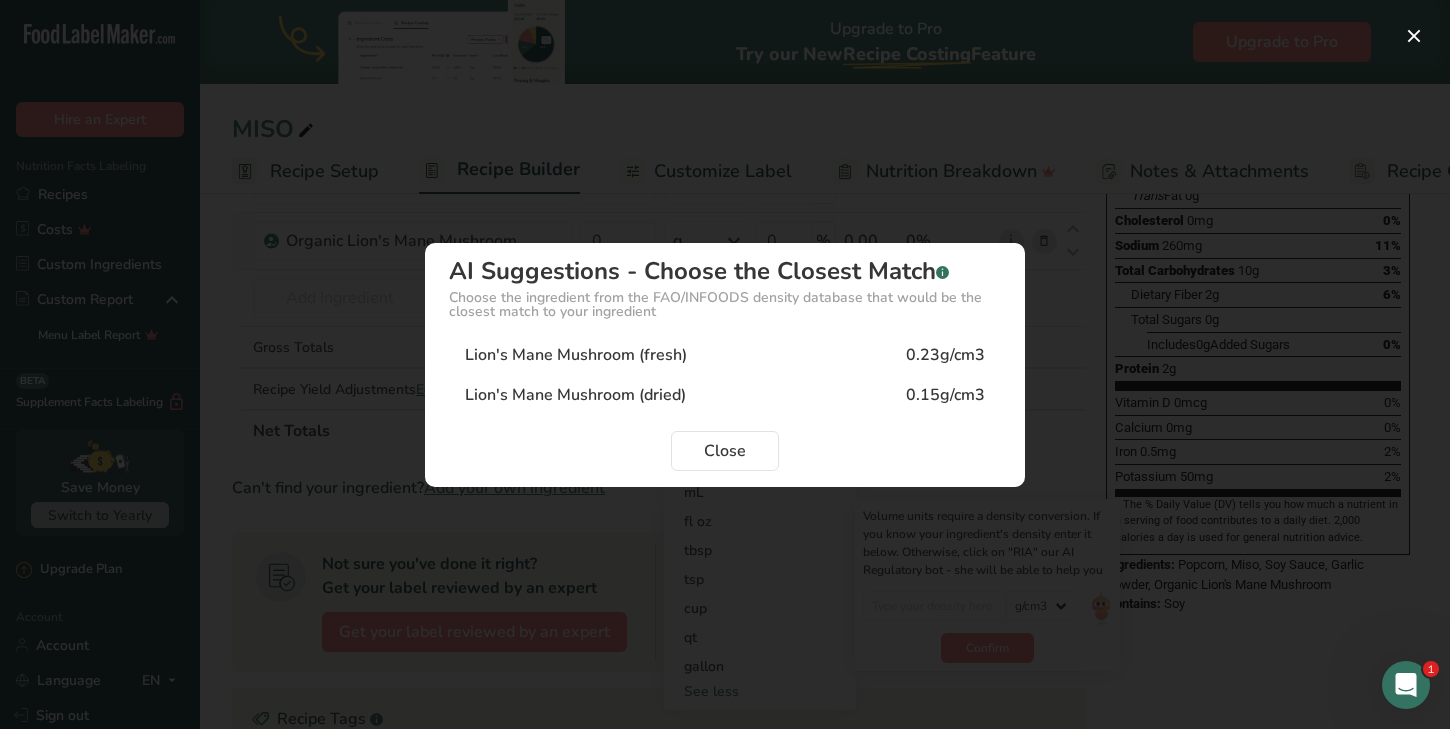 click on "Lion's Mane Mushroom (dried)" at bounding box center [575, 395] 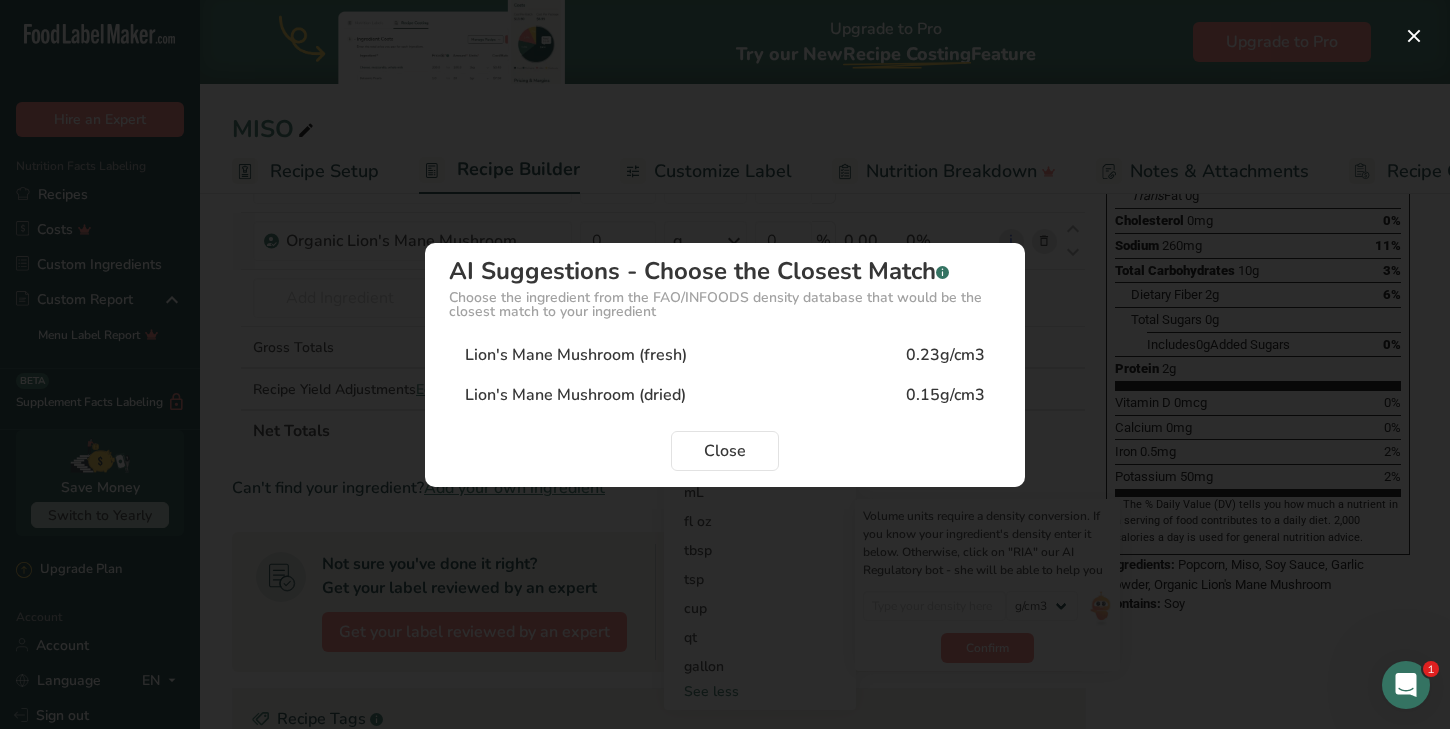 type on "0.15" 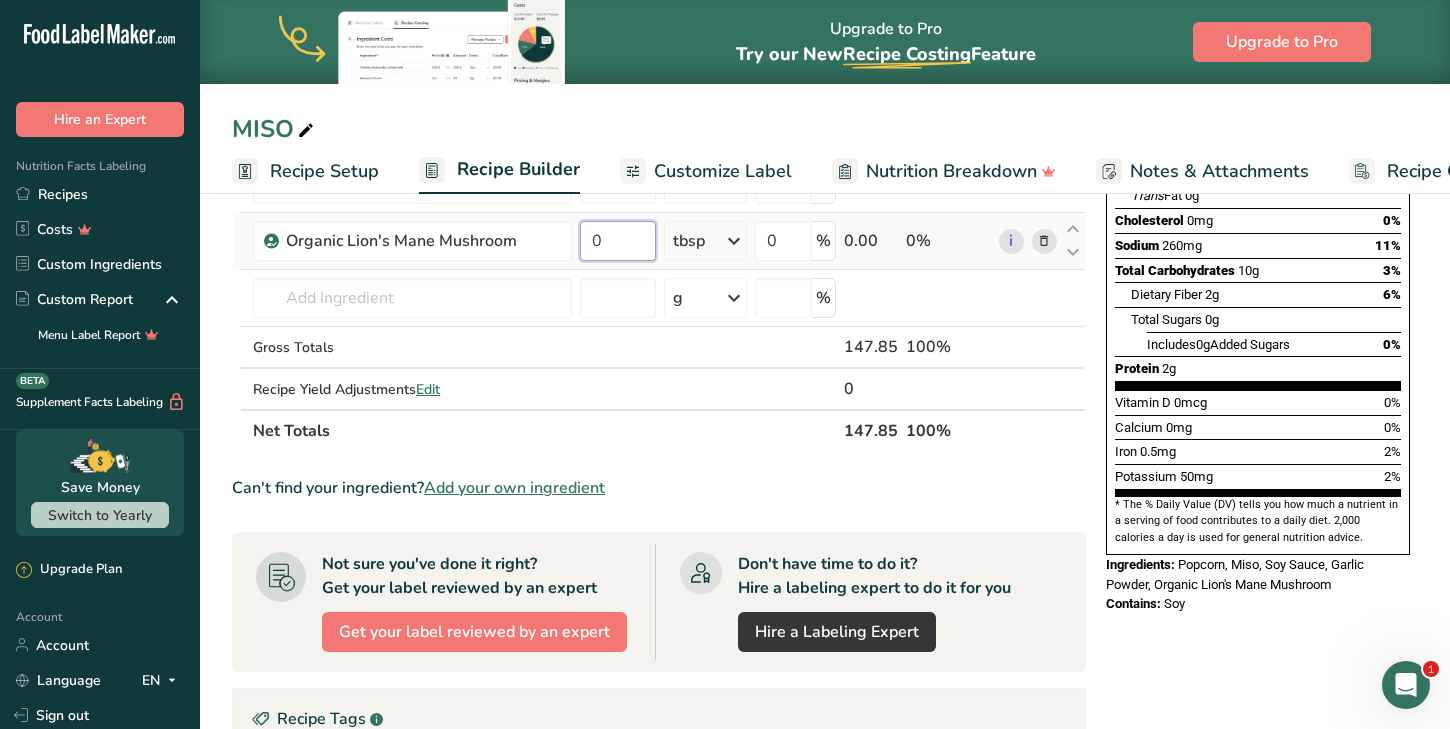 drag, startPoint x: 637, startPoint y: 256, endPoint x: 585, endPoint y: 249, distance: 52.46904 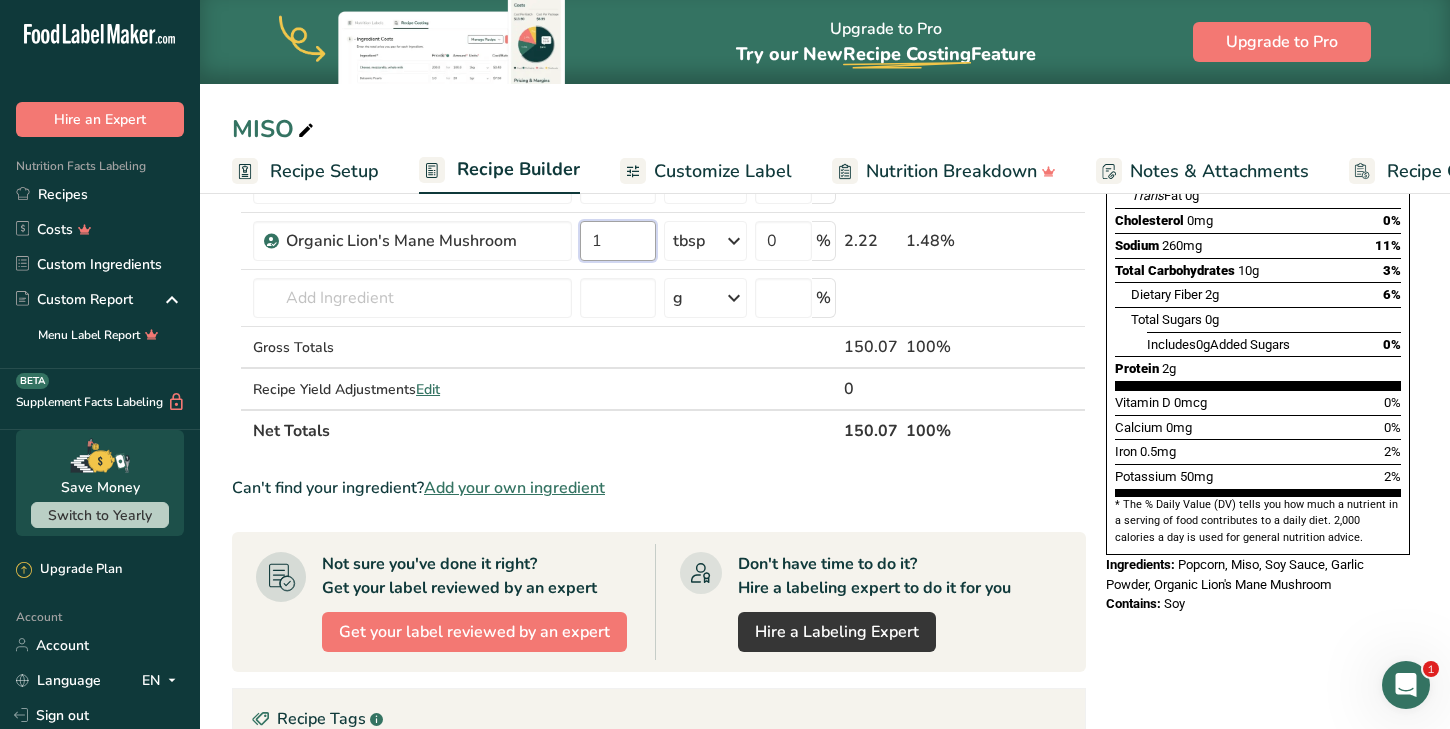 type on "1" 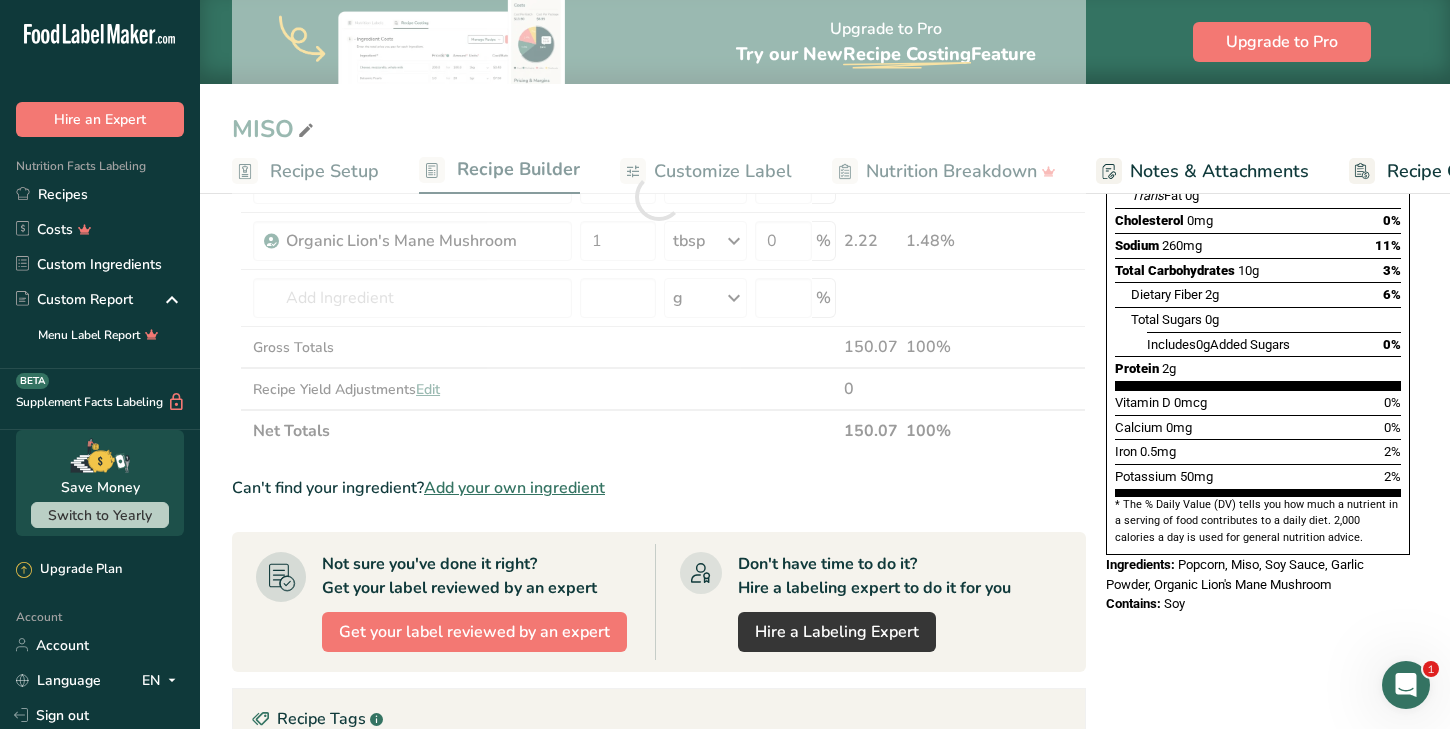 click on "Can't find your ingredient?
Add your own ingredient" at bounding box center (659, 488) 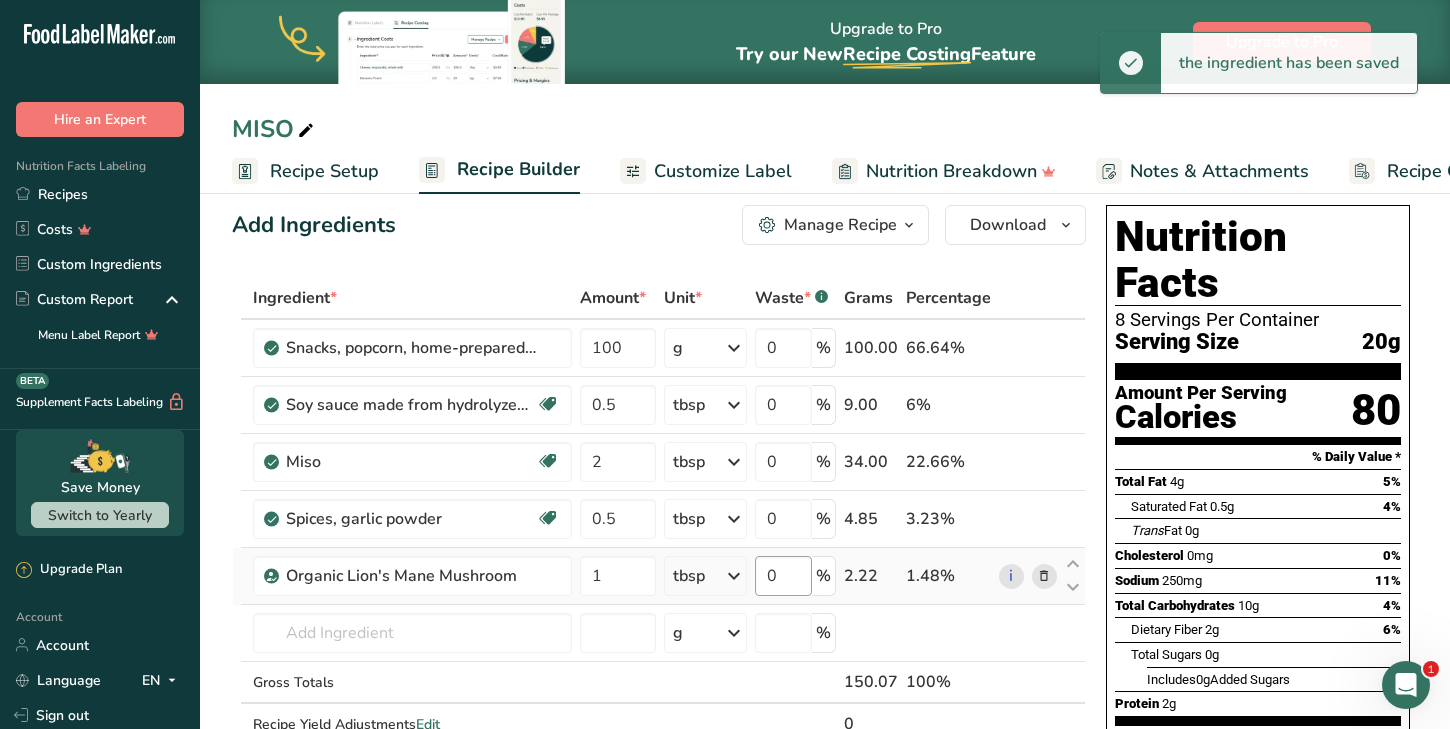 scroll, scrollTop: 0, scrollLeft: 0, axis: both 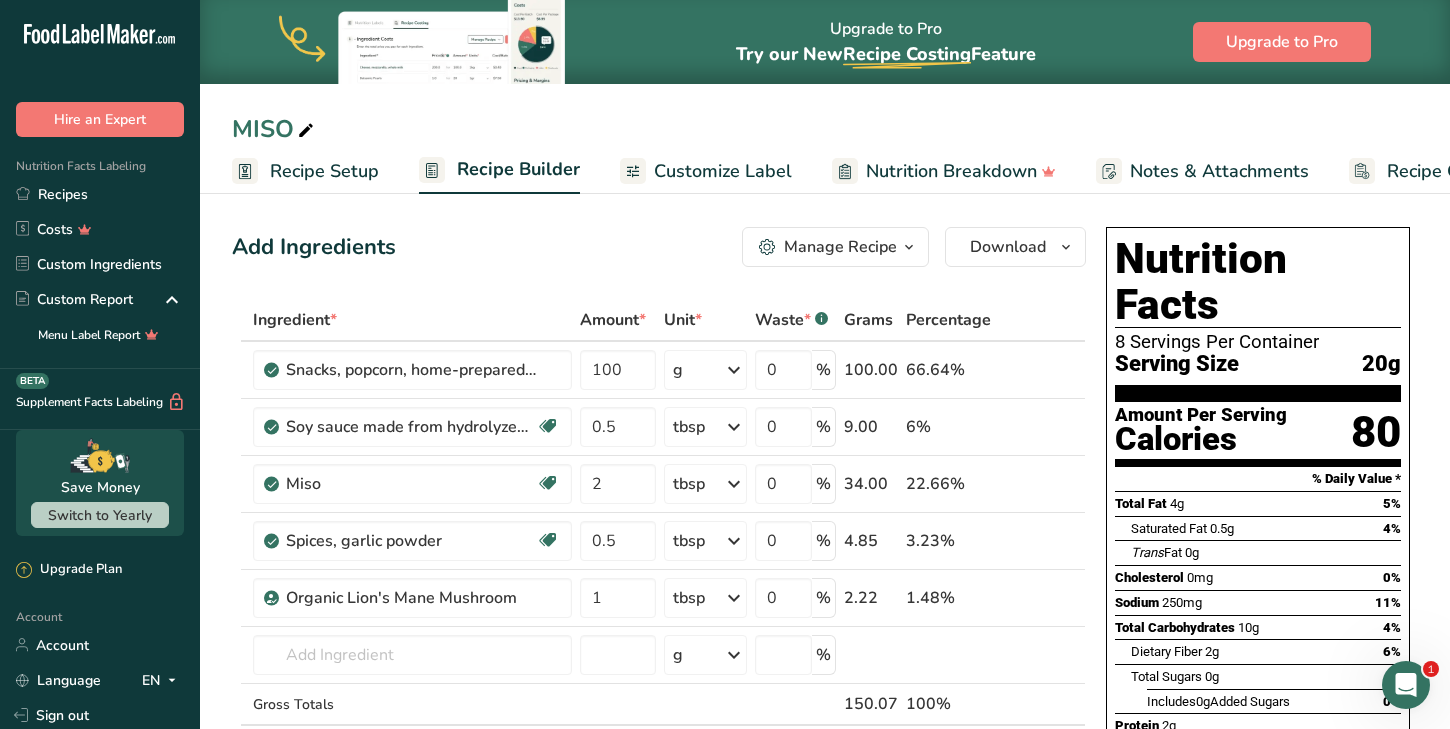 click on "Manage Recipe" at bounding box center [835, 247] 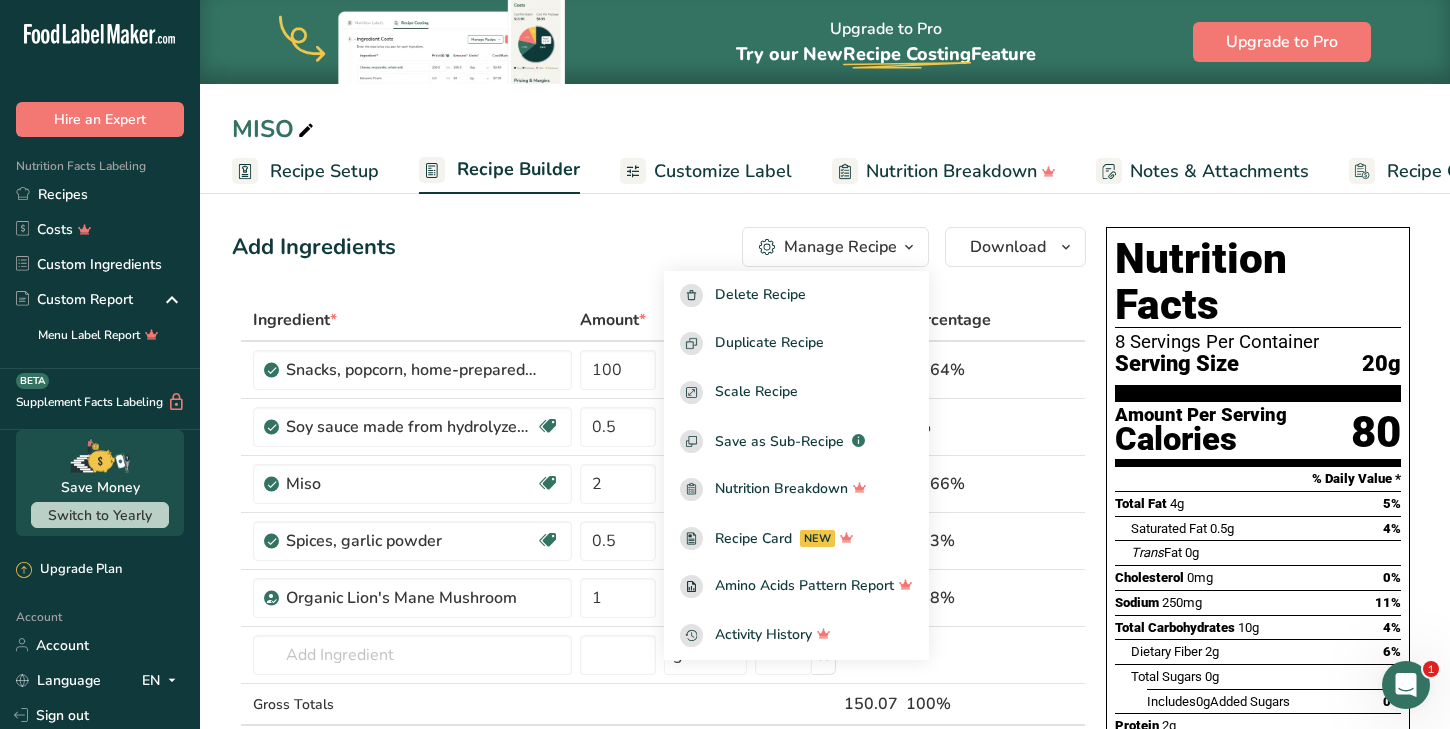click on "Add Ingredients
Manage Recipe         Delete Recipe           Duplicate Recipe             Scale Recipe             Save as Sub-Recipe   .a-a{fill:#347362;}.b-a{fill:#fff;}                               Nutrition Breakdown                   Recipe Card
NEW
Amino Acids Pattern Report             Activity History
Download
Choose your preferred label style
Standard FDA label
Standard FDA label
The most common format for nutrition facts labels in compliance with the FDA's typeface, style and requirements
Tabular FDA label
A label format compliant with the FDA regulations presented in a tabular (horizontal) display.
Linear FDA label
A simple linear display for small sized packages.
Simplified FDA label" at bounding box center [659, 247] 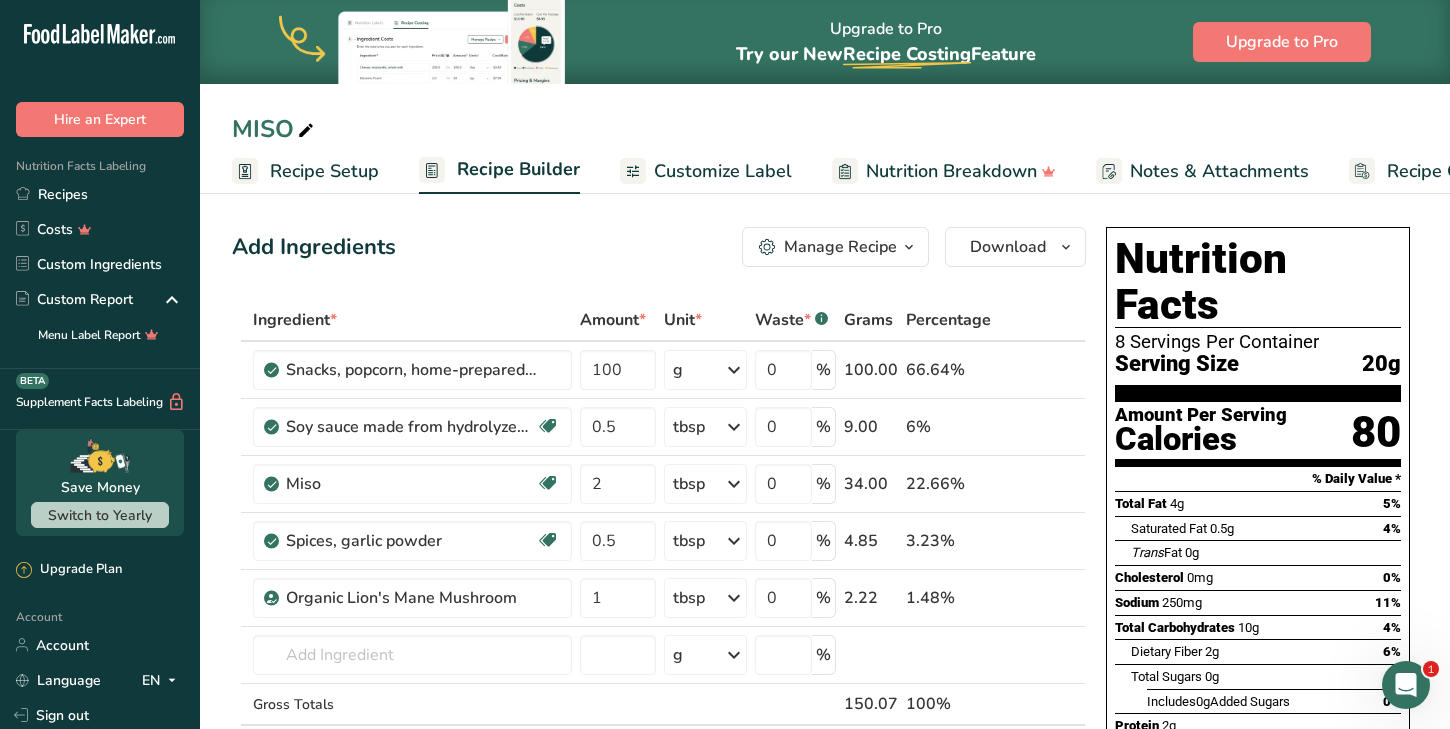 click on "Customize Label" at bounding box center [723, 171] 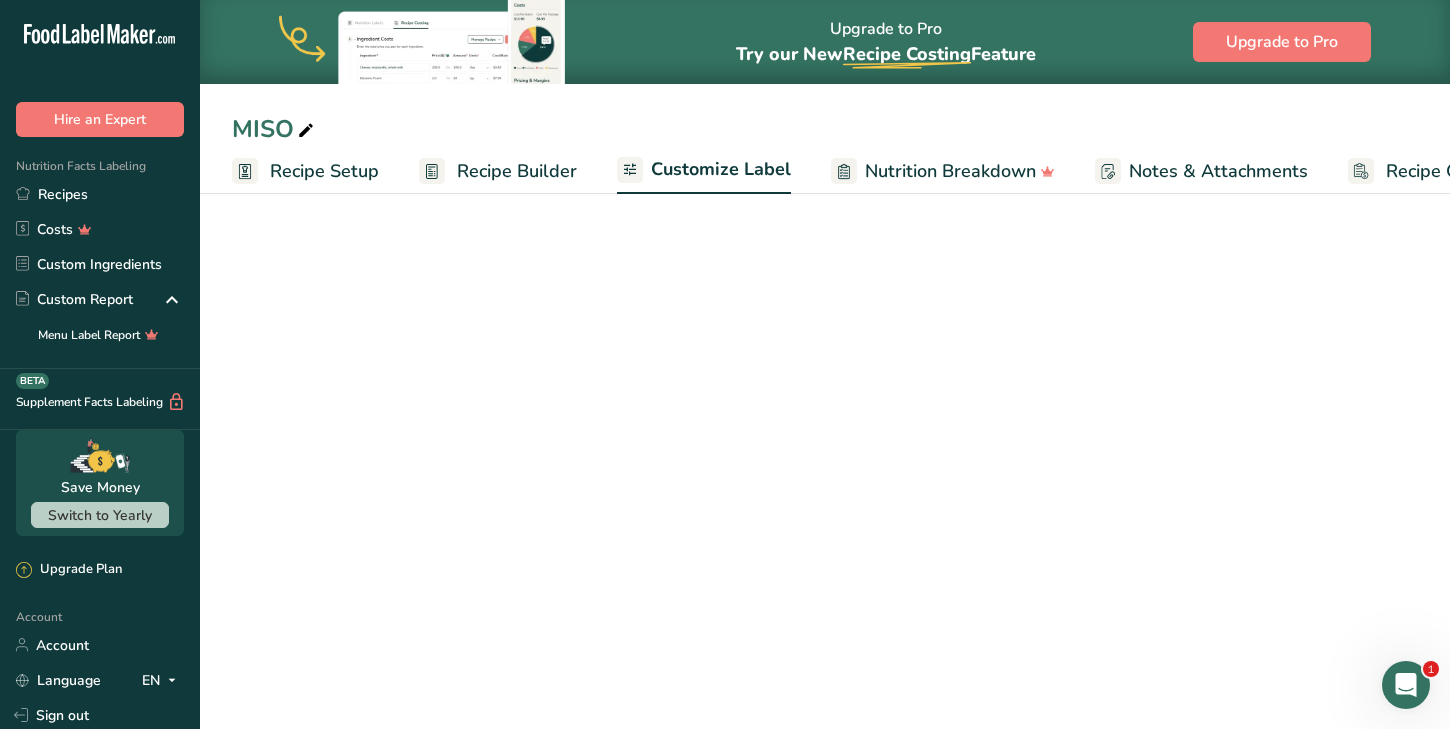 scroll, scrollTop: 0, scrollLeft: 109, axis: horizontal 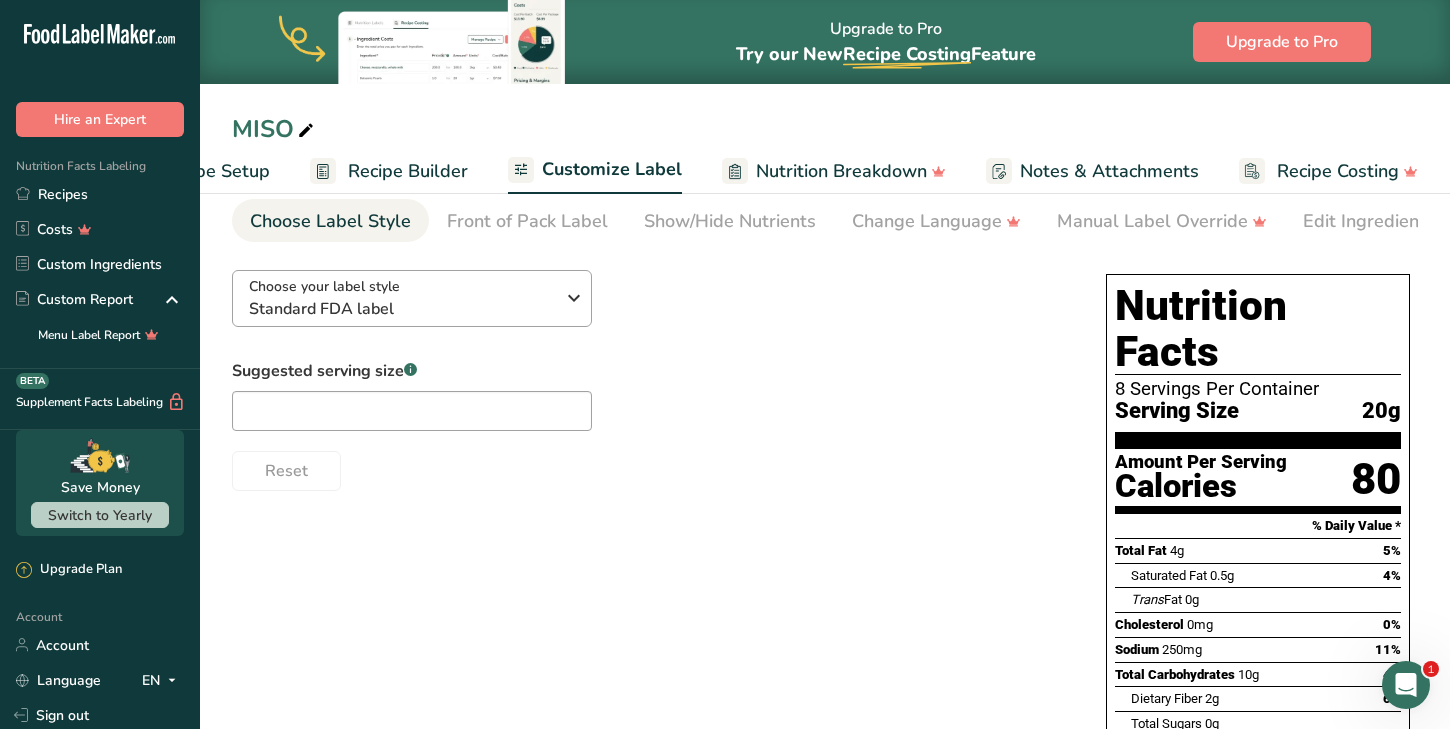 click on "Standard FDA label" at bounding box center (401, 309) 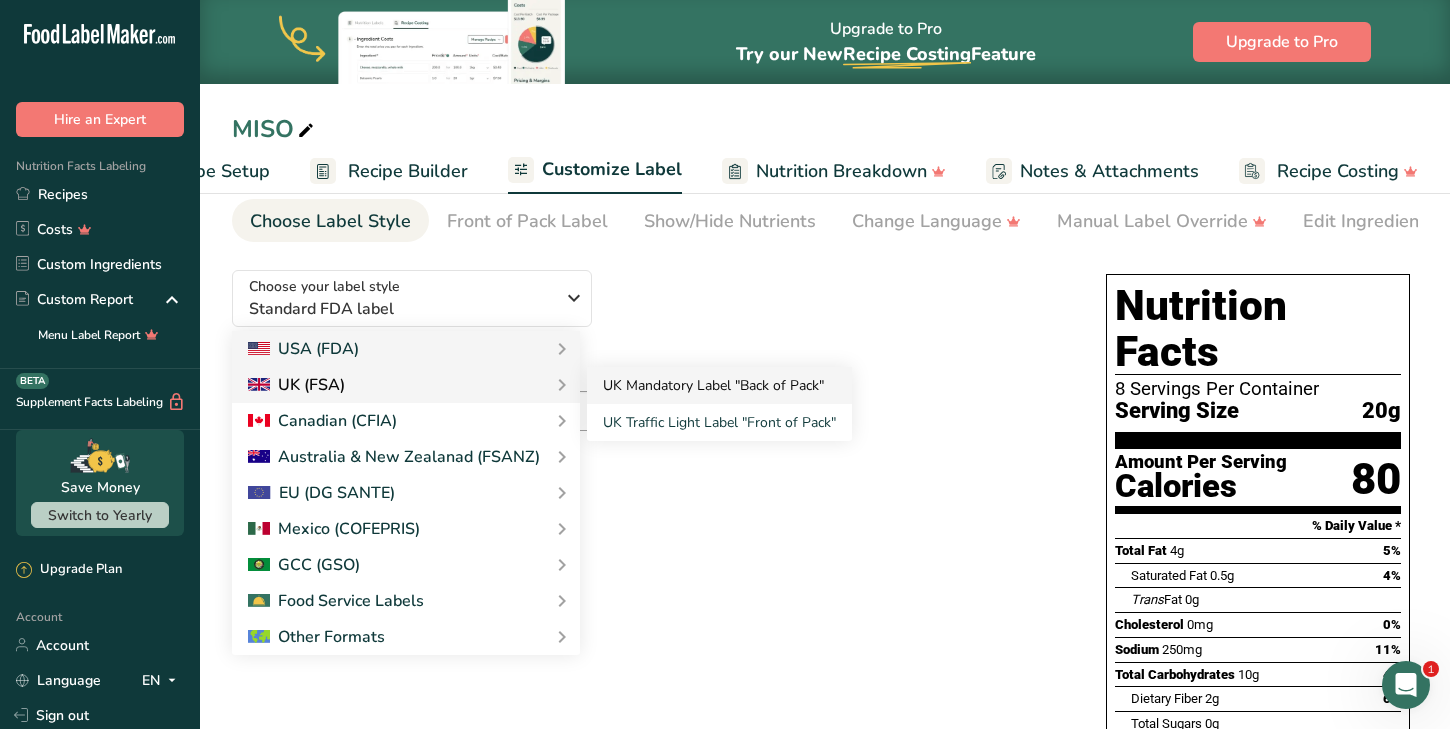 click on "UK Mandatory Label "Back of Pack"" at bounding box center (719, 385) 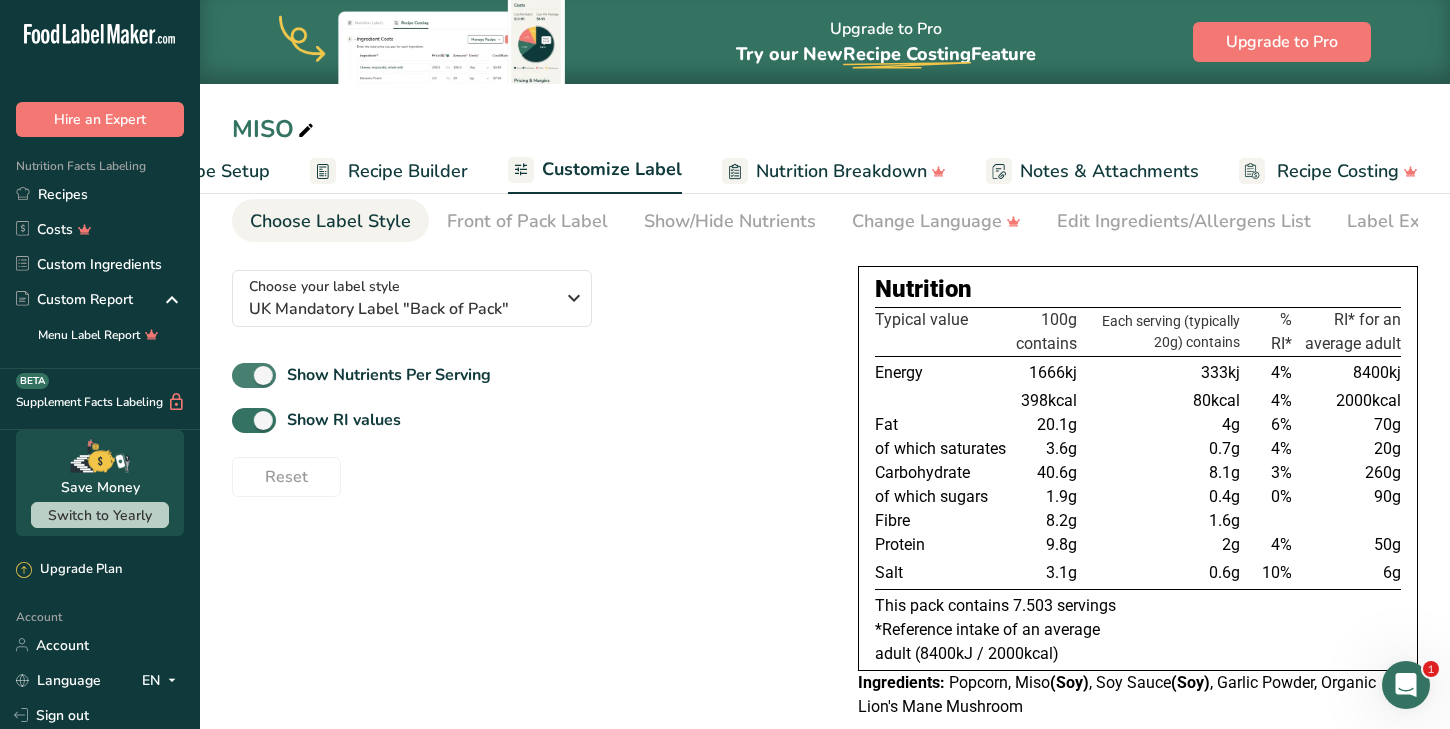 click at bounding box center (254, 375) 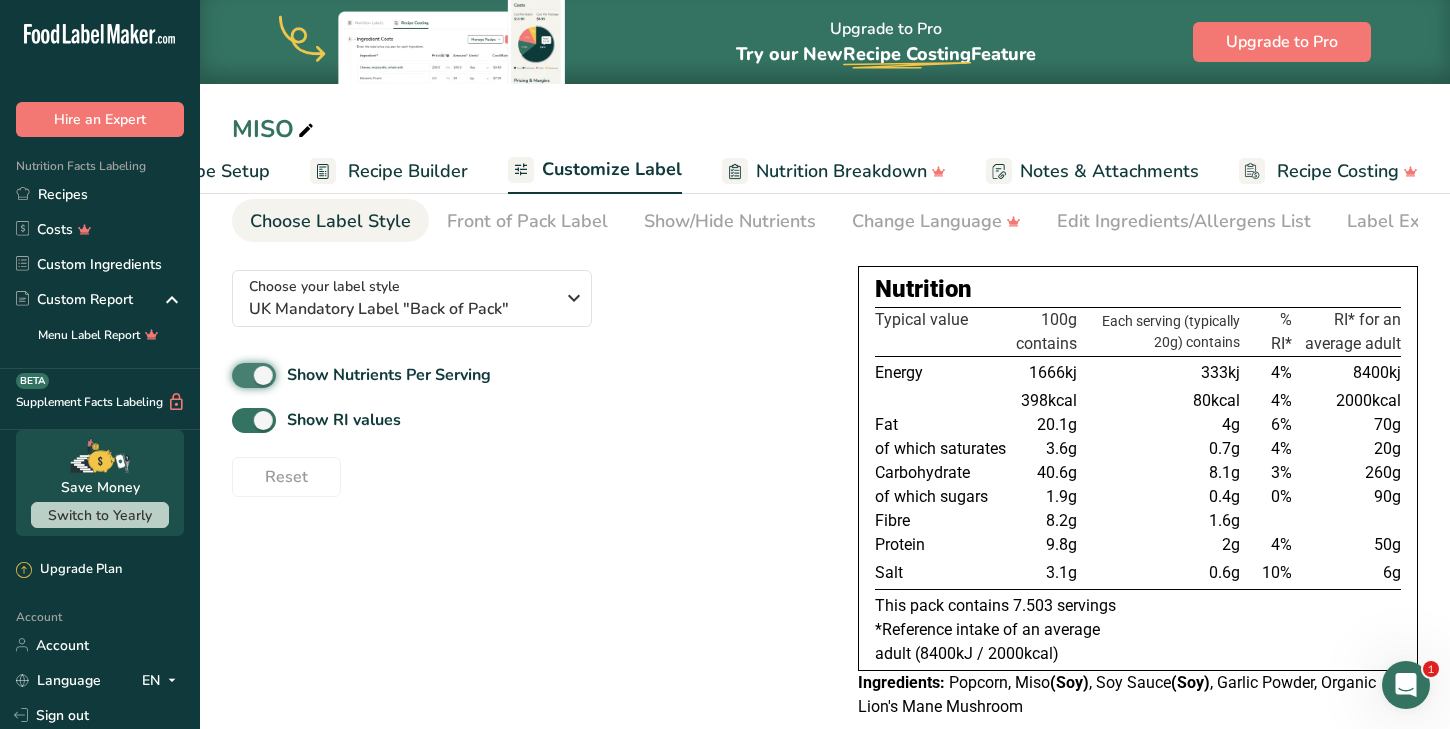 checkbox on "false" 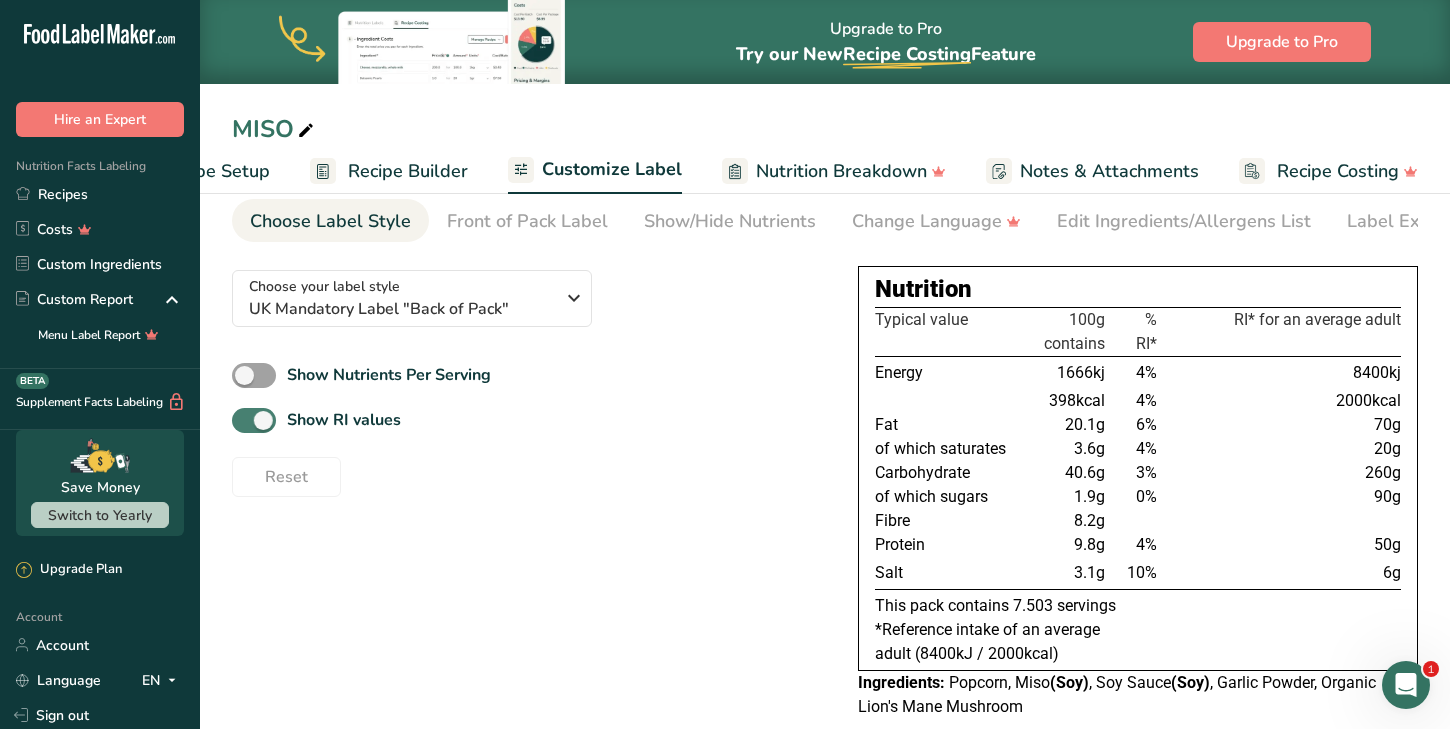 click at bounding box center [254, 420] 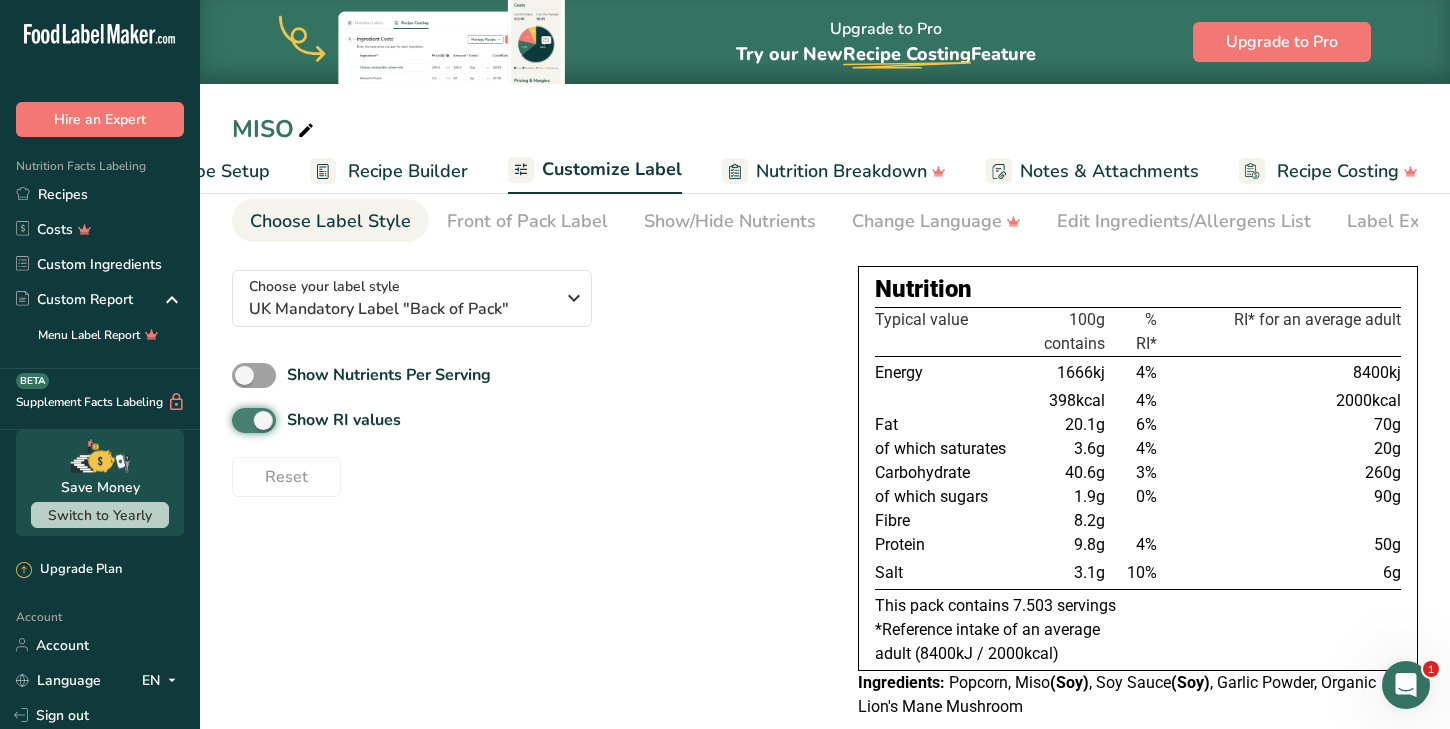 checkbox on "false" 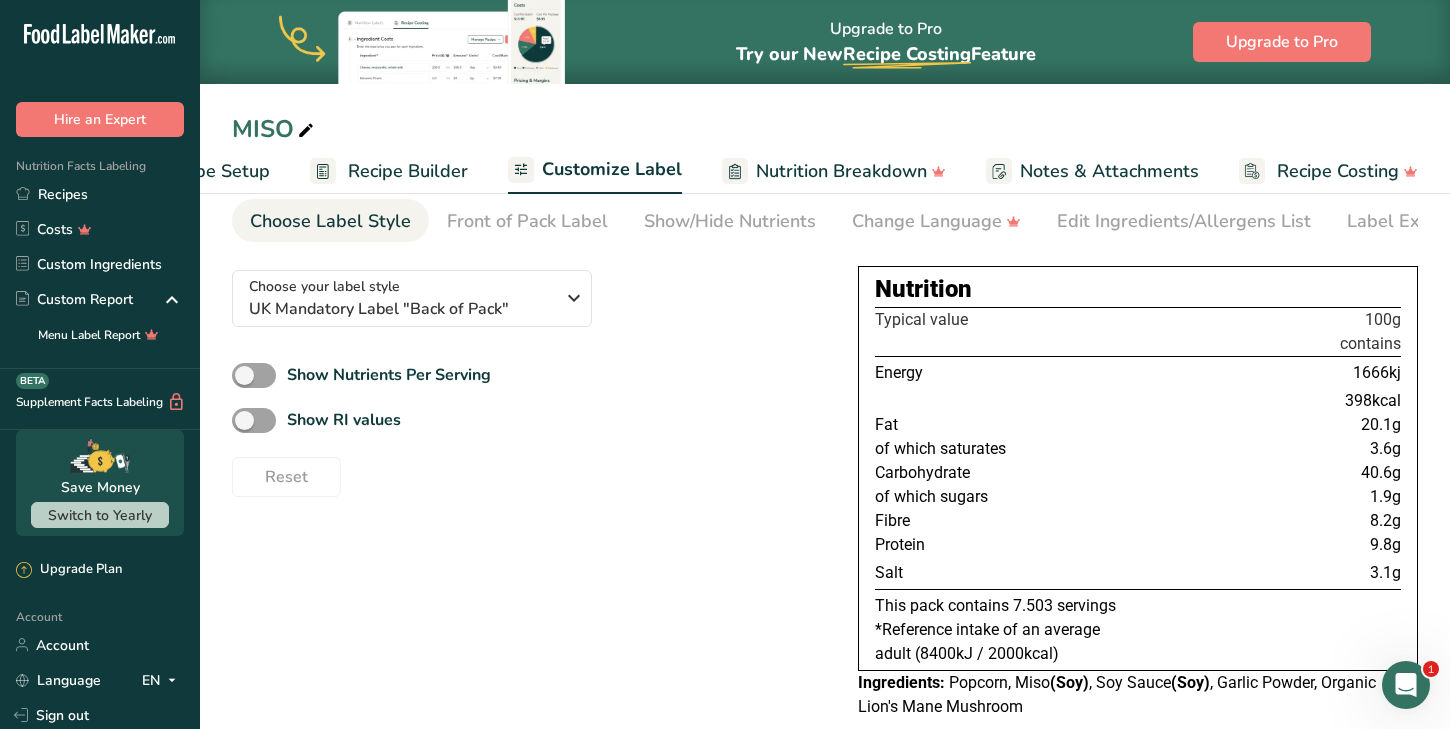 click on "Show Nutrients Per Serving   Show RI values
Reset" at bounding box center (529, 428) 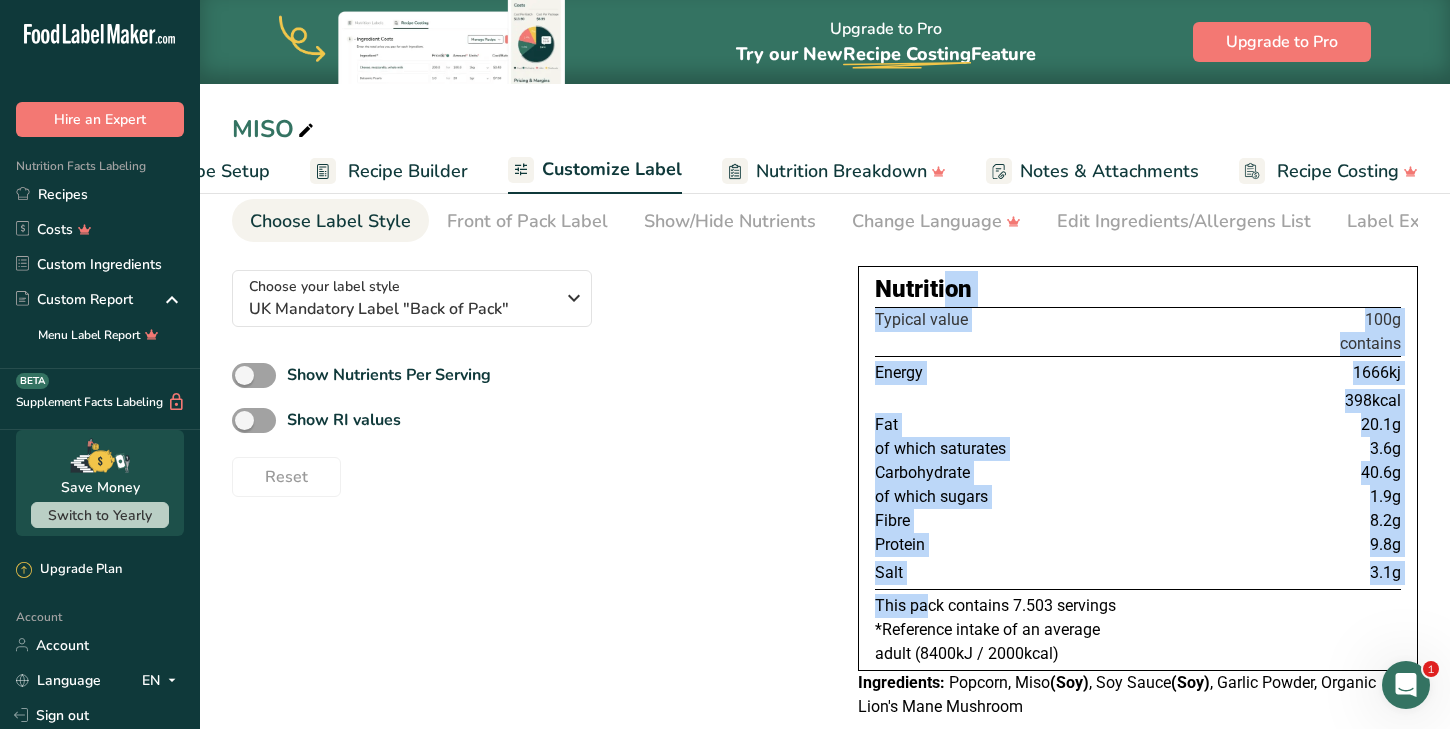 drag, startPoint x: 874, startPoint y: 284, endPoint x: 1387, endPoint y: 596, distance: 600.42737 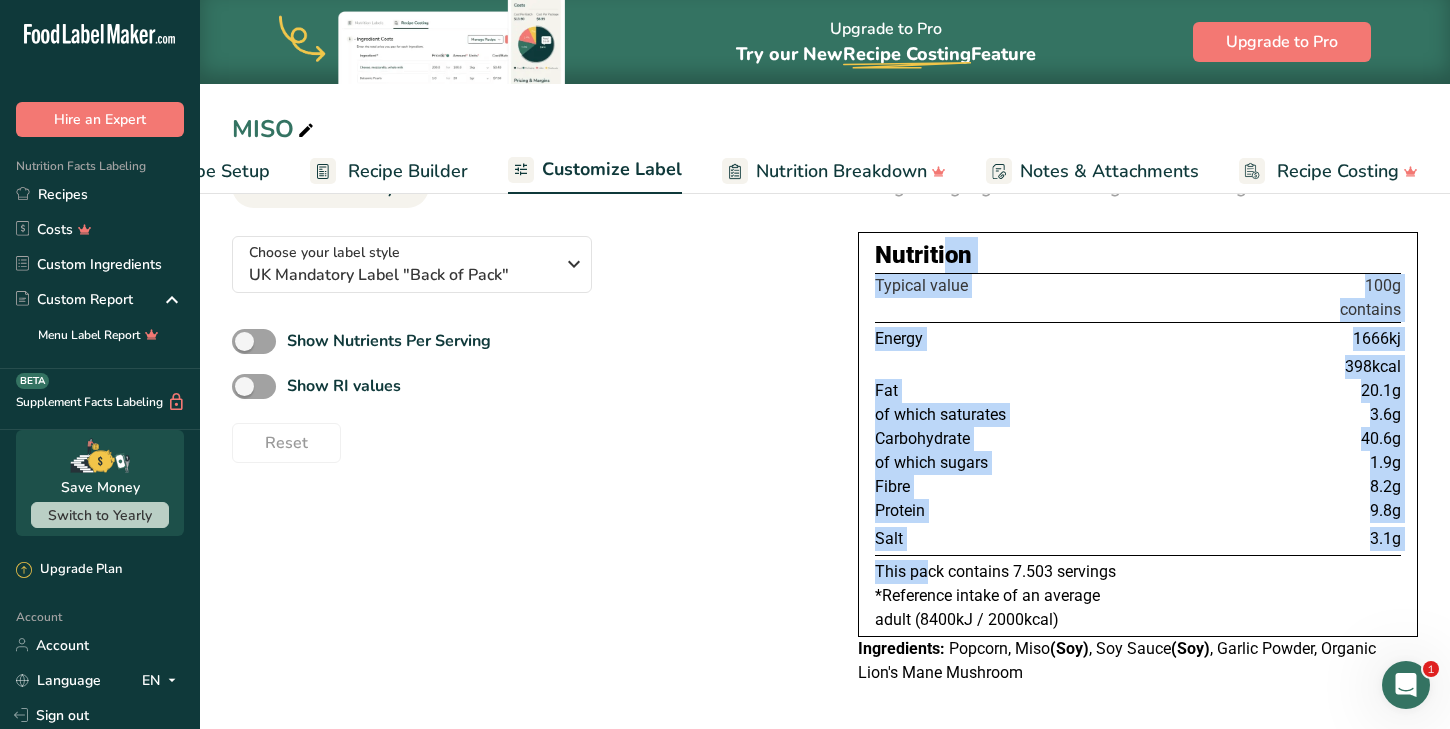 scroll, scrollTop: 115, scrollLeft: 0, axis: vertical 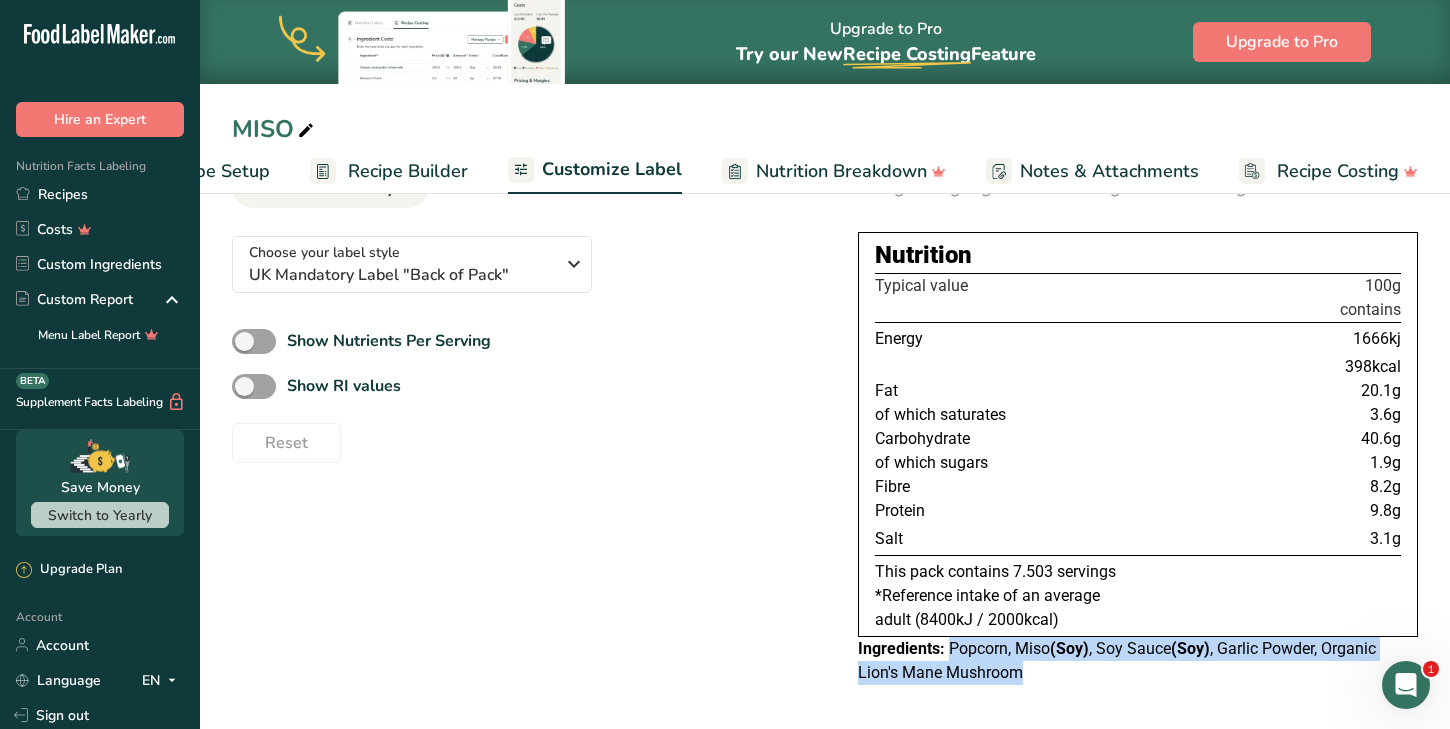 drag, startPoint x: 948, startPoint y: 649, endPoint x: 1205, endPoint y: 684, distance: 259.3723 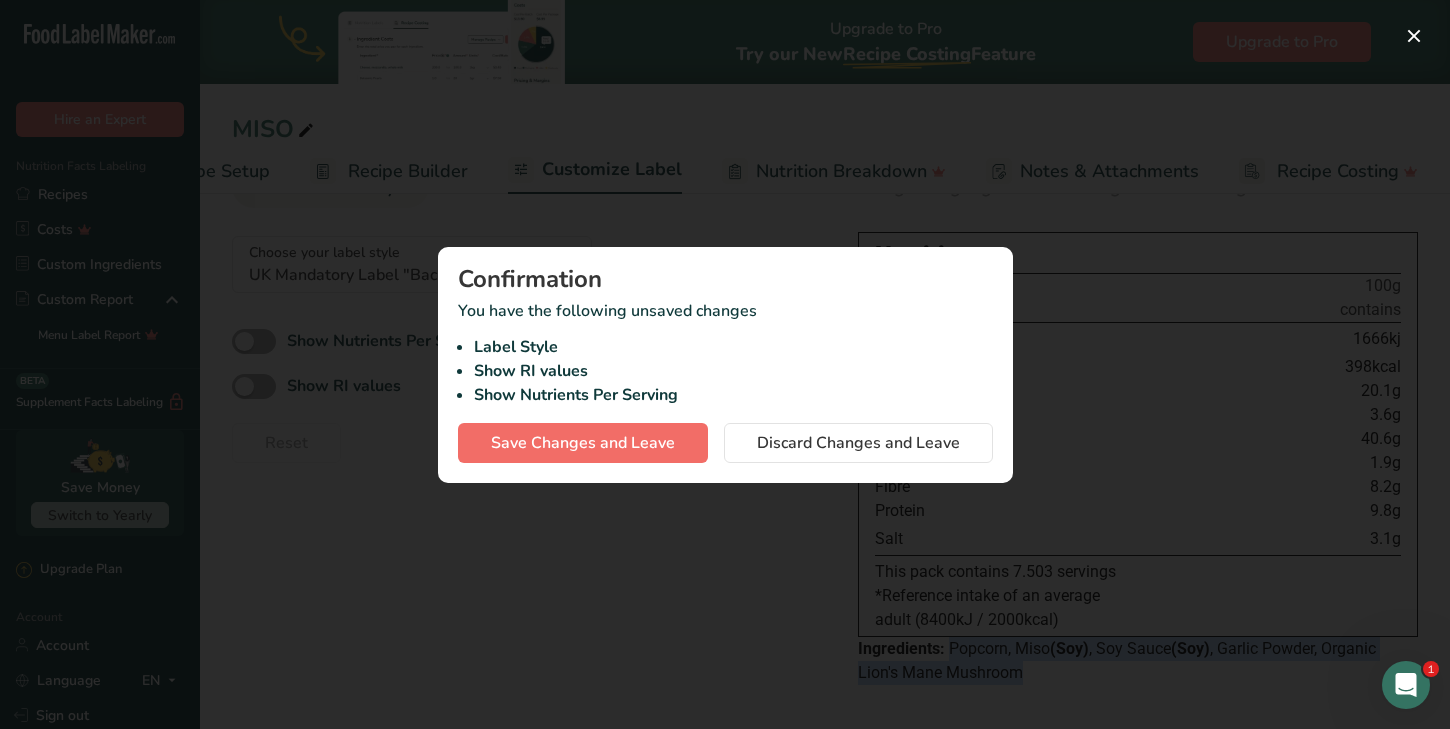 click on "Save Changes and Leave" at bounding box center [583, 443] 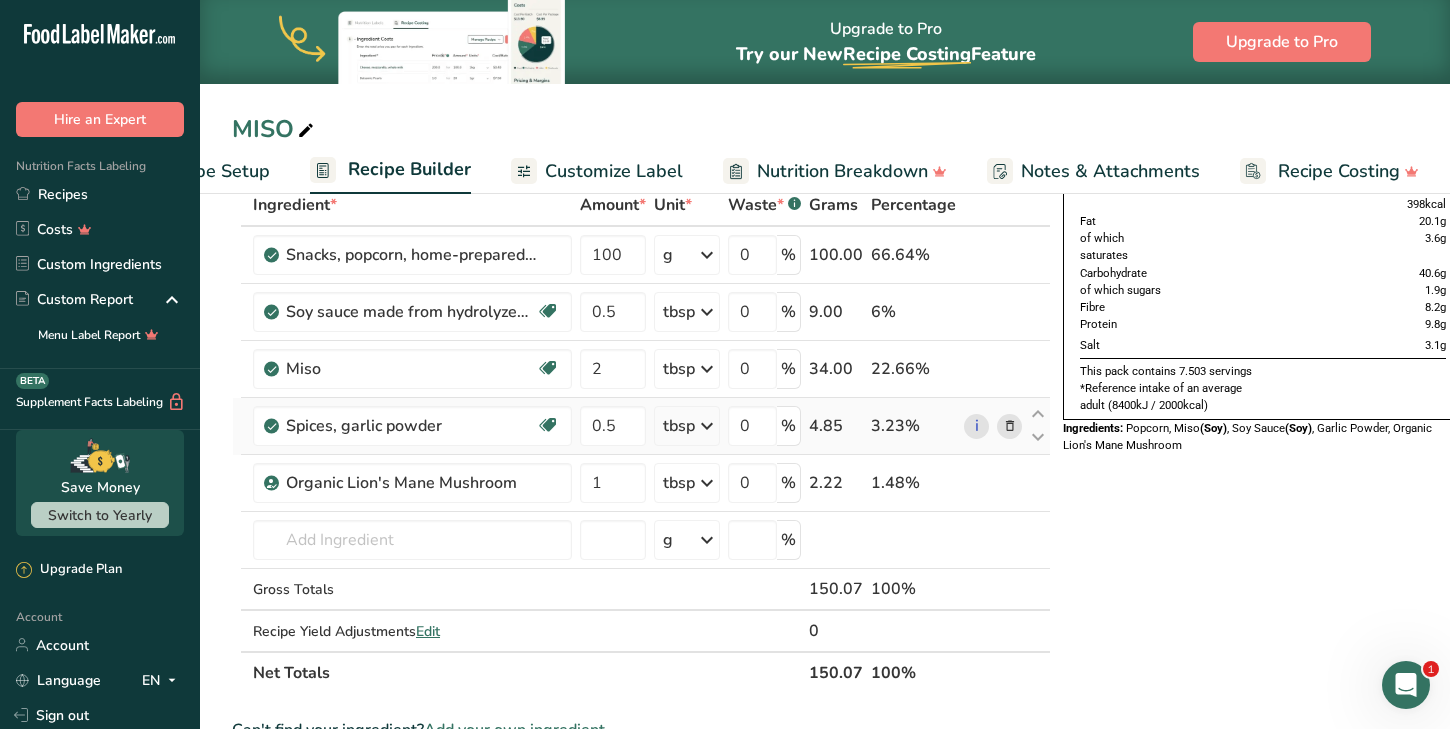 click at bounding box center [707, 426] 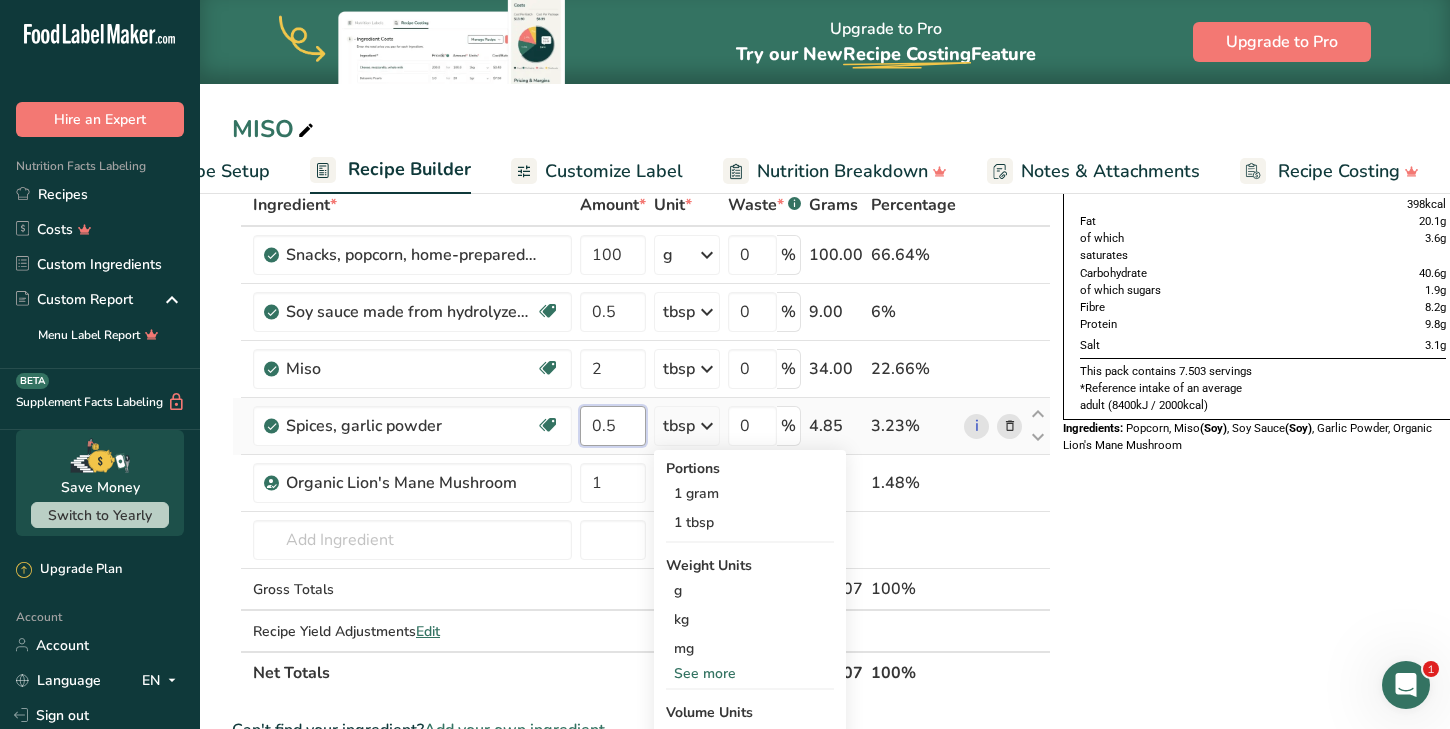 click on "0.5" at bounding box center (613, 426) 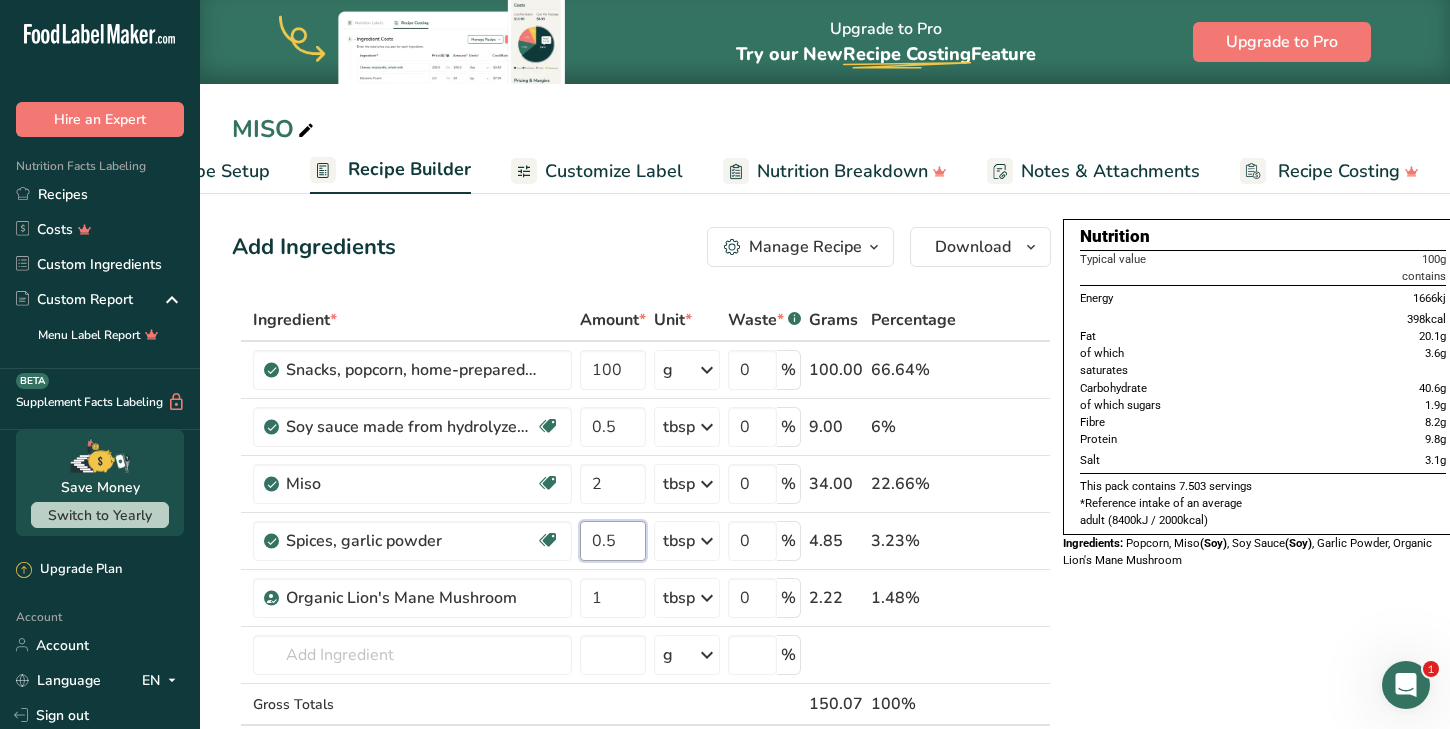 scroll, scrollTop: 0, scrollLeft: 0, axis: both 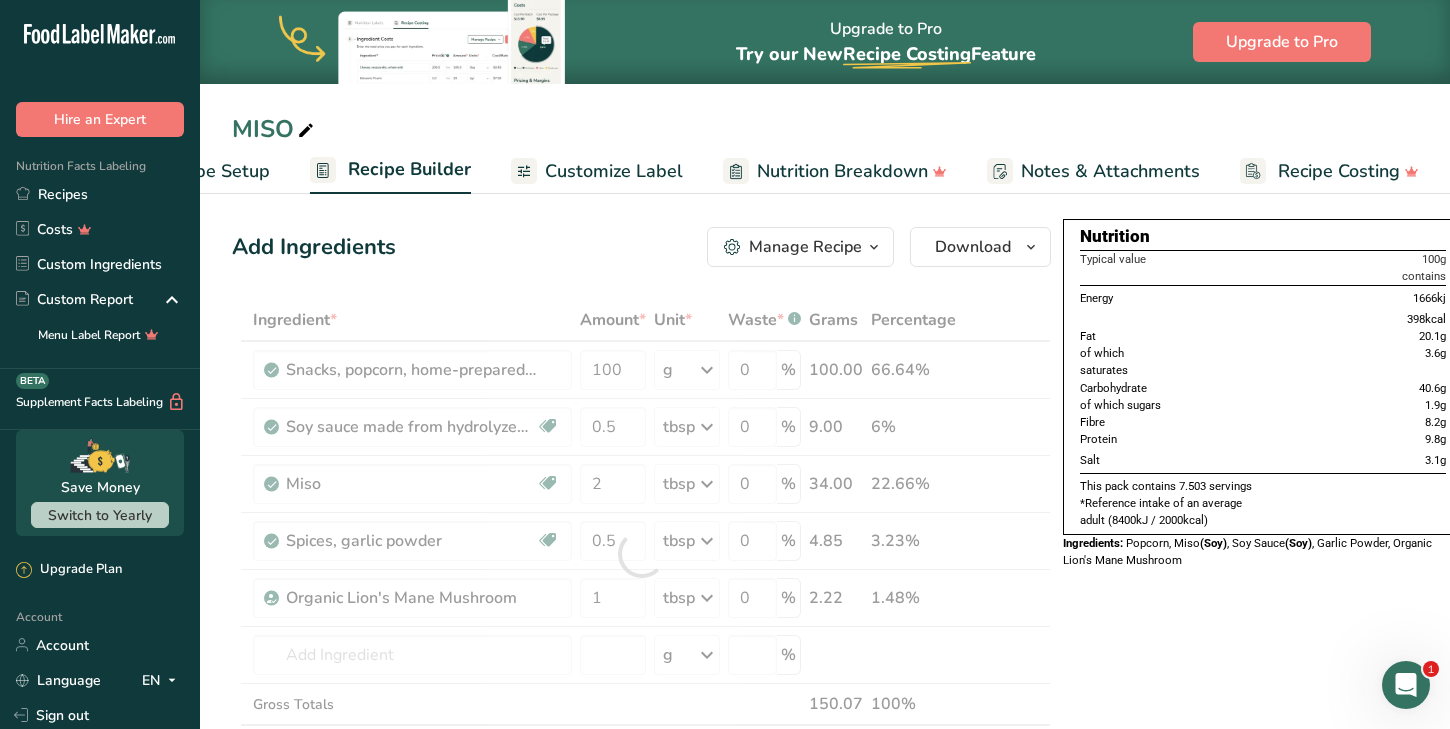 click on "Customize Label" at bounding box center (614, 171) 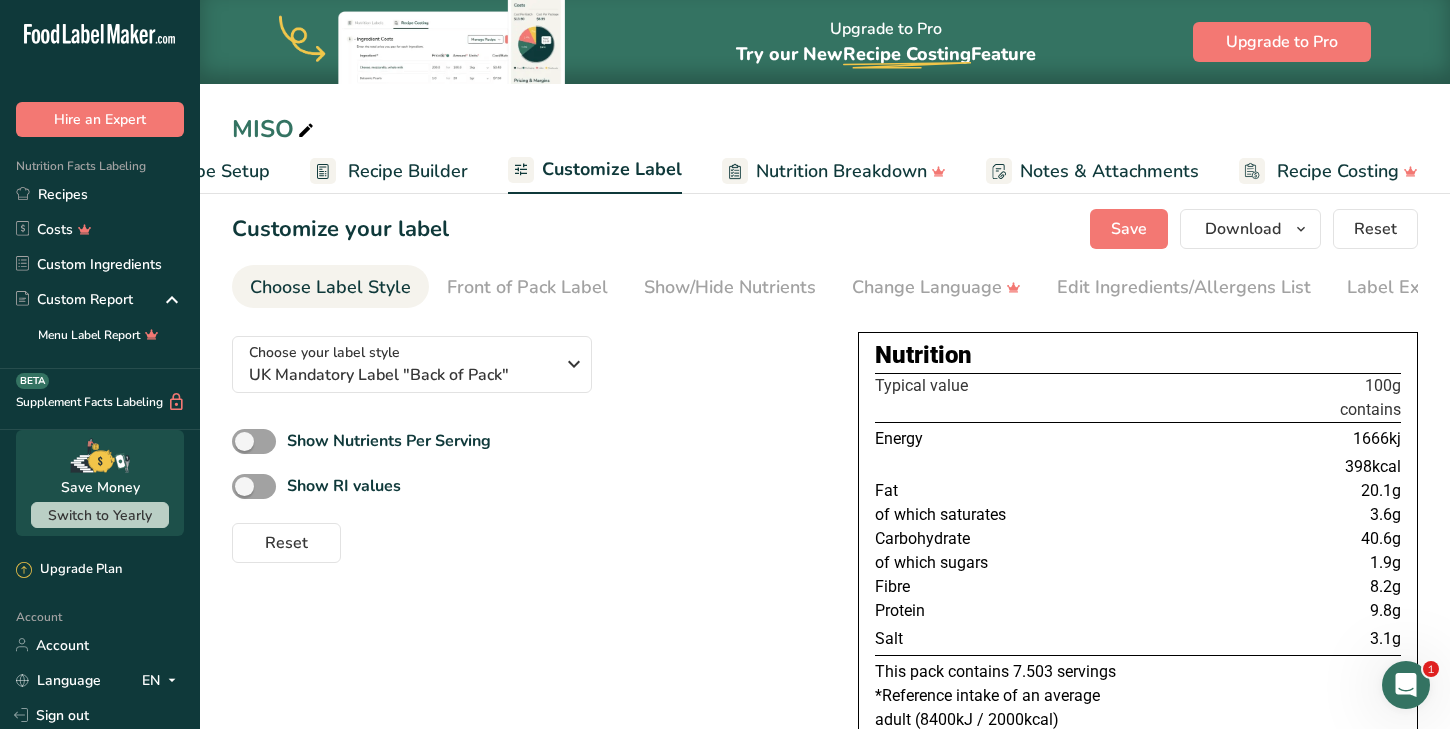 scroll, scrollTop: 11, scrollLeft: 0, axis: vertical 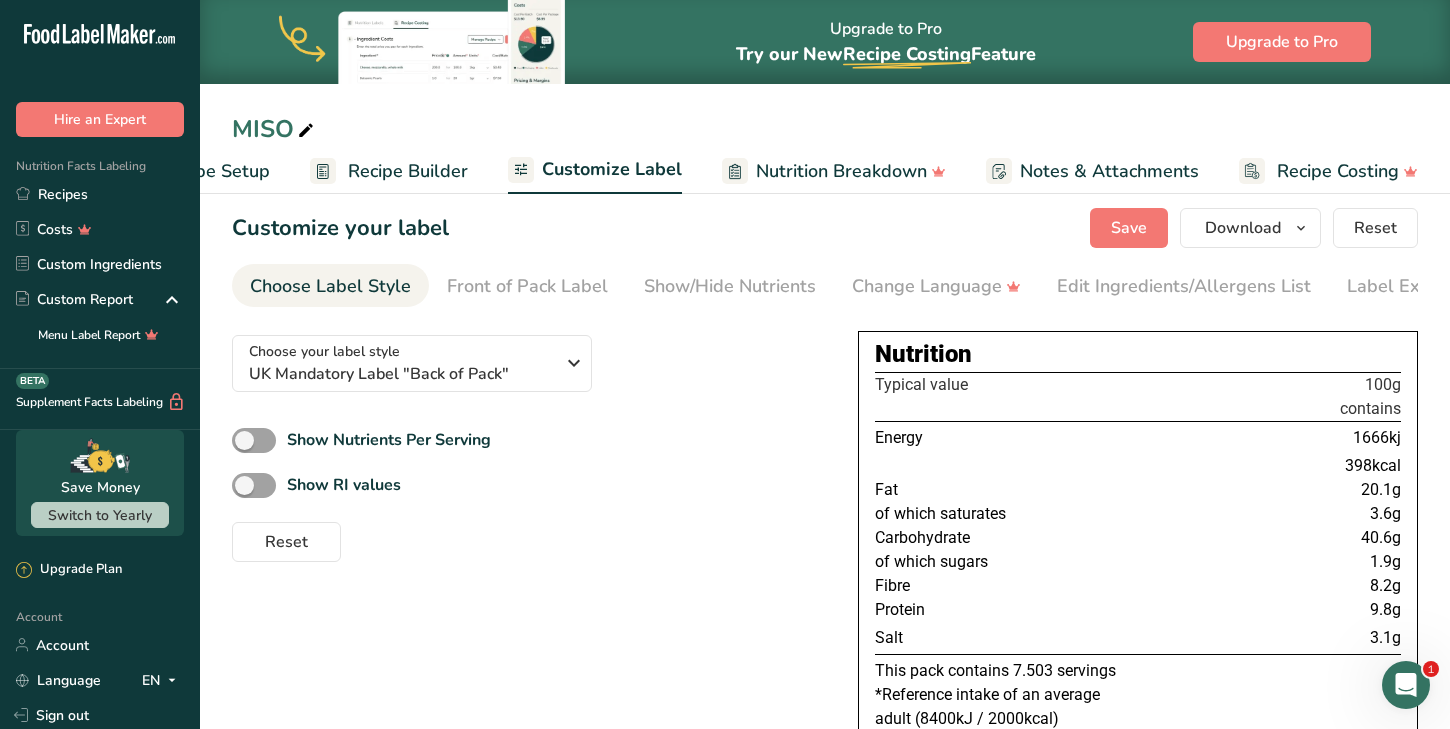 click on "Recipe Setup" at bounding box center [215, 171] 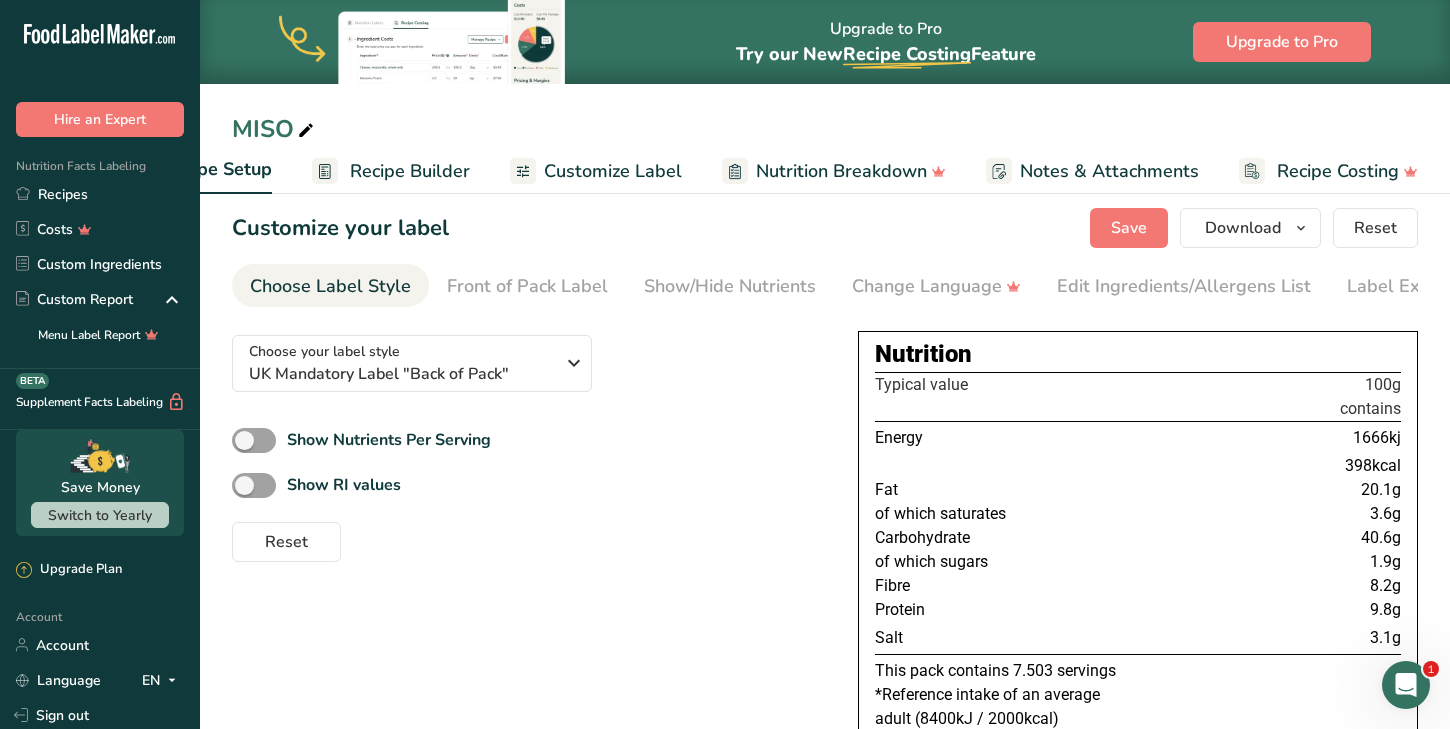 scroll, scrollTop: 0, scrollLeft: 7, axis: horizontal 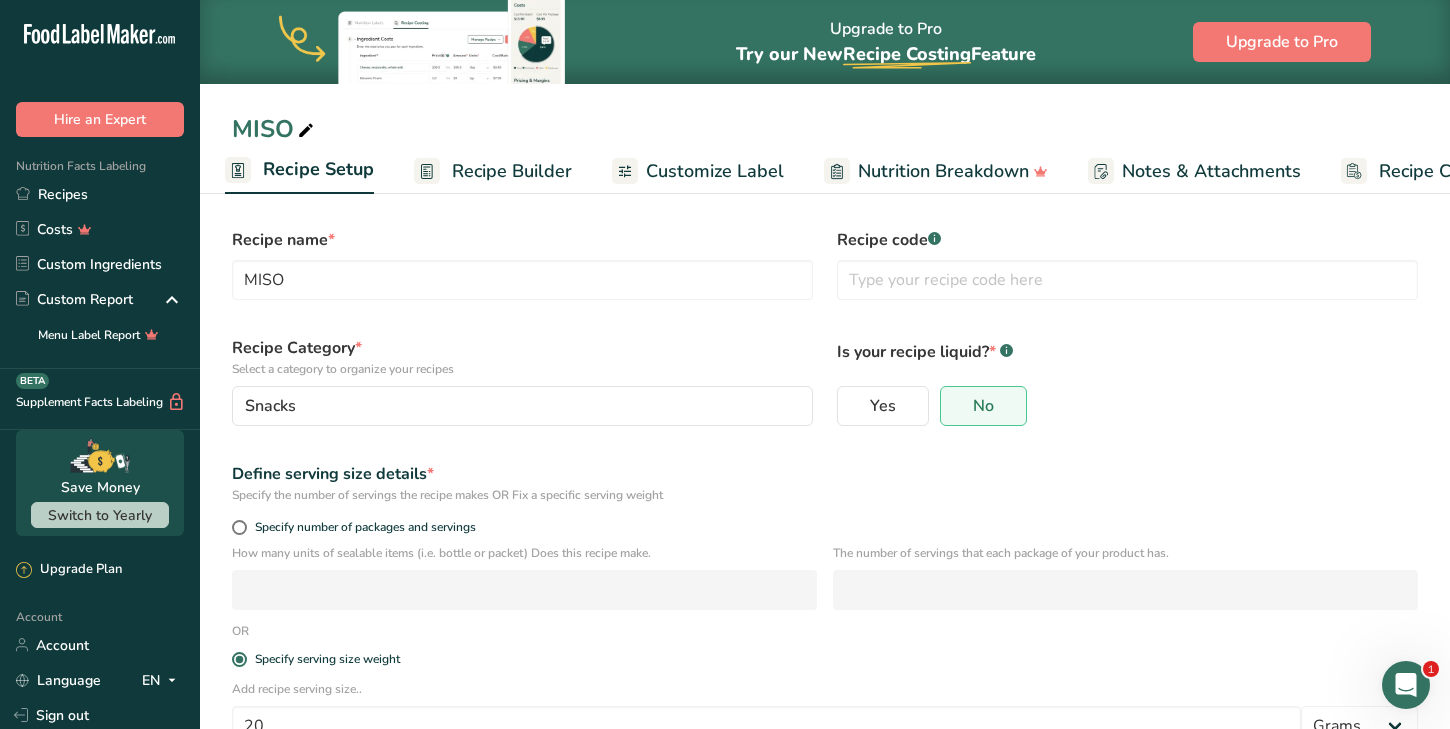 click on "Recipe Setup" at bounding box center [318, 169] 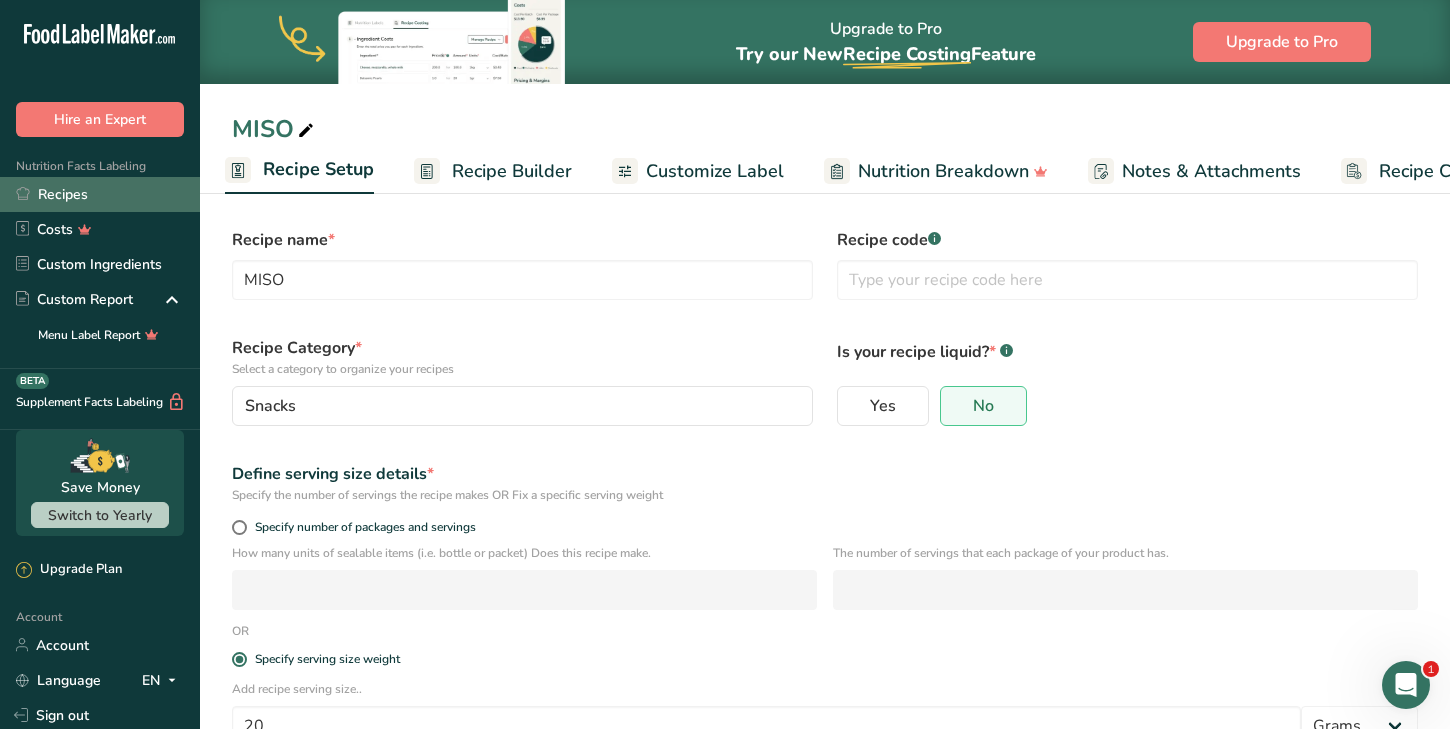 click on "Recipes" at bounding box center (100, 194) 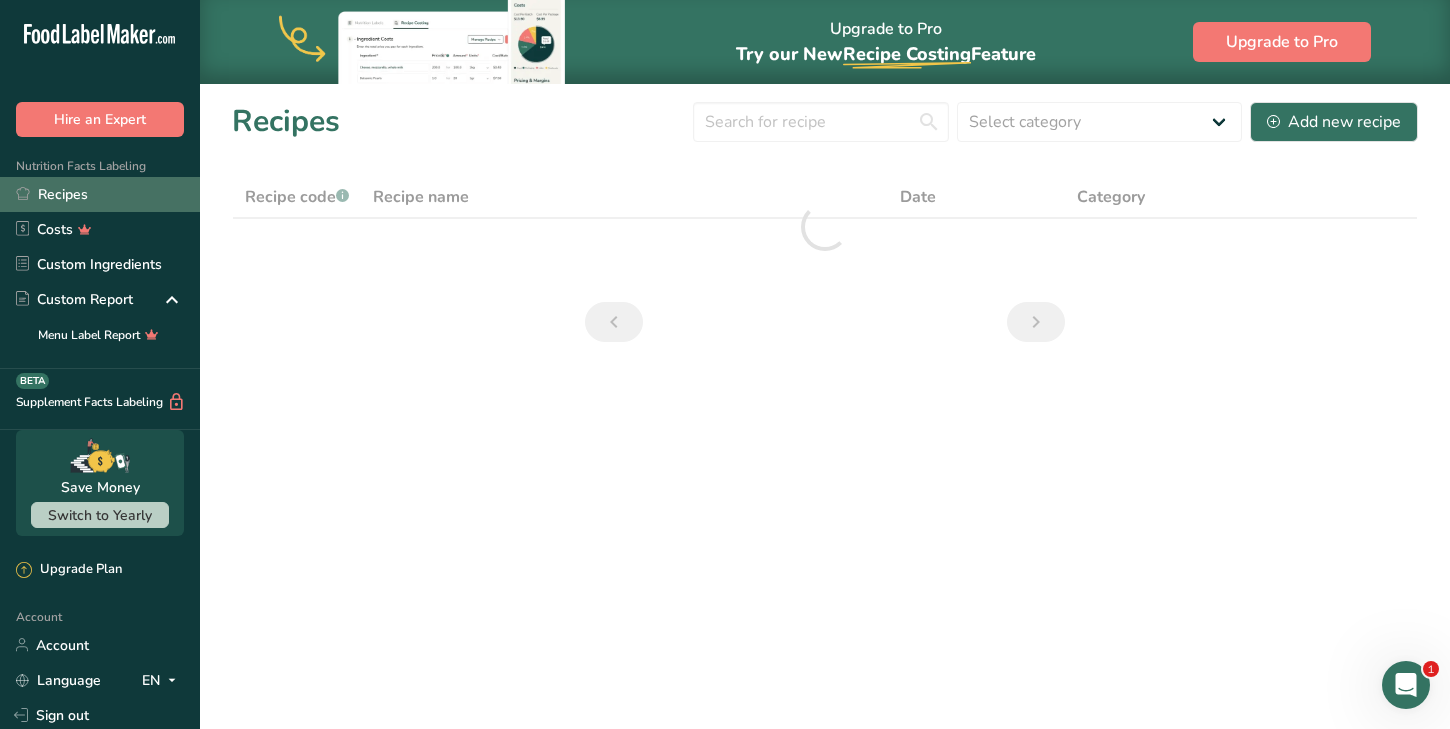 scroll, scrollTop: 0, scrollLeft: 0, axis: both 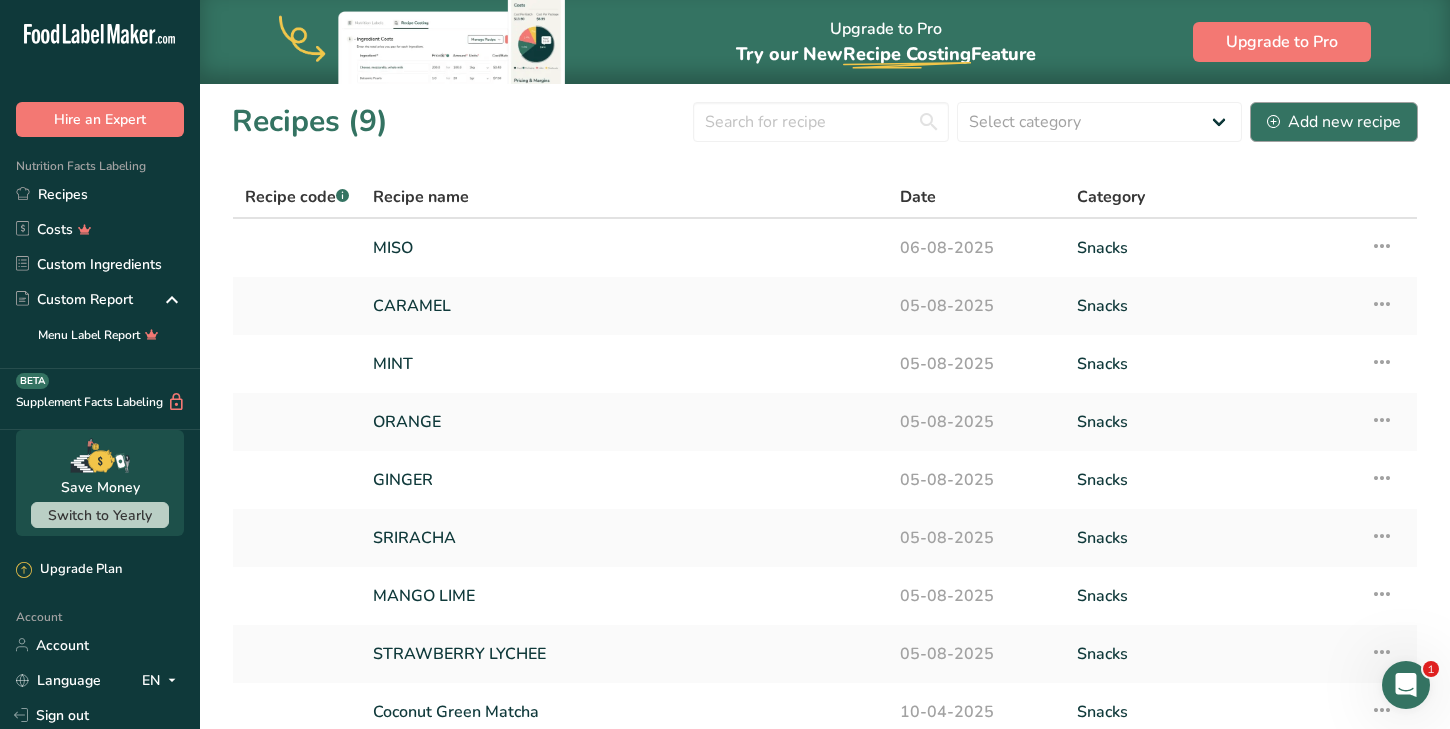 click on "Add new recipe" at bounding box center [1334, 122] 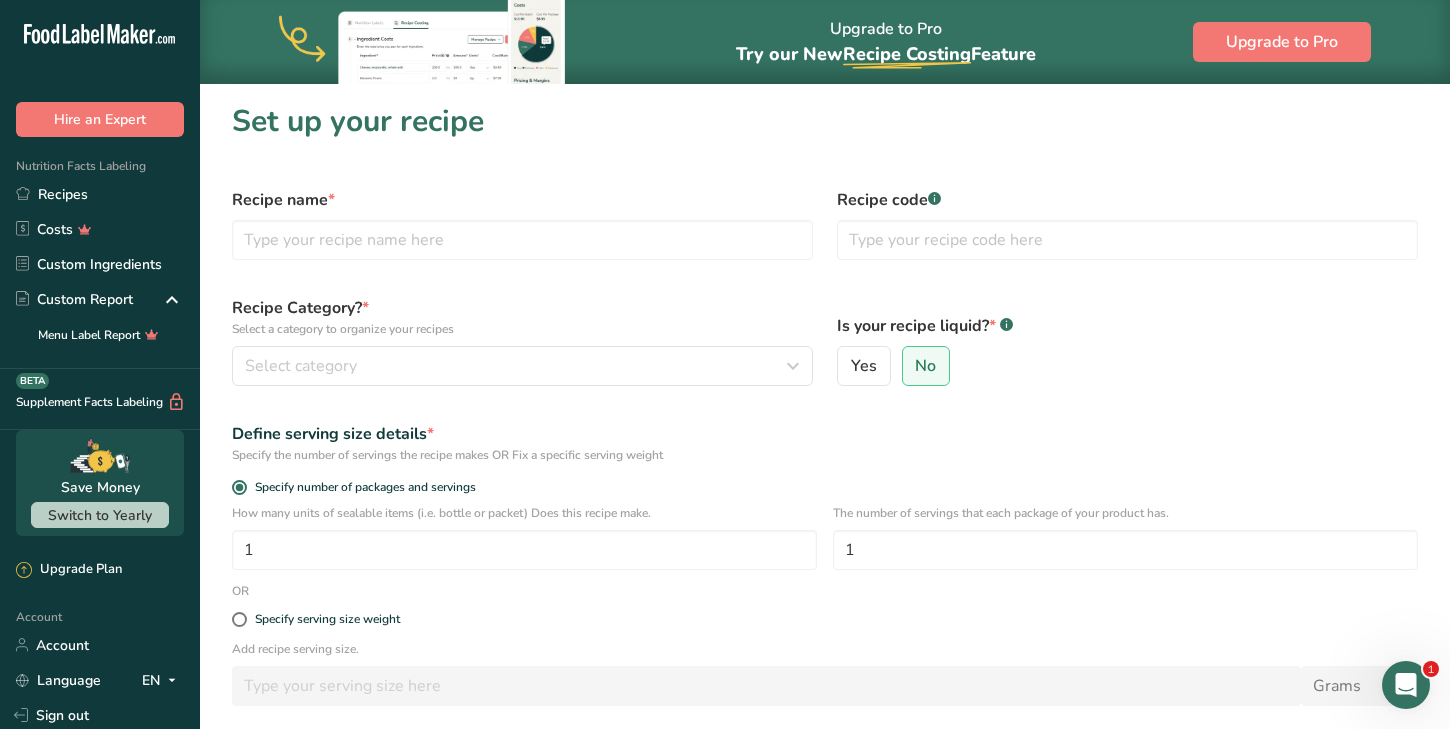 scroll, scrollTop: 58, scrollLeft: 1, axis: both 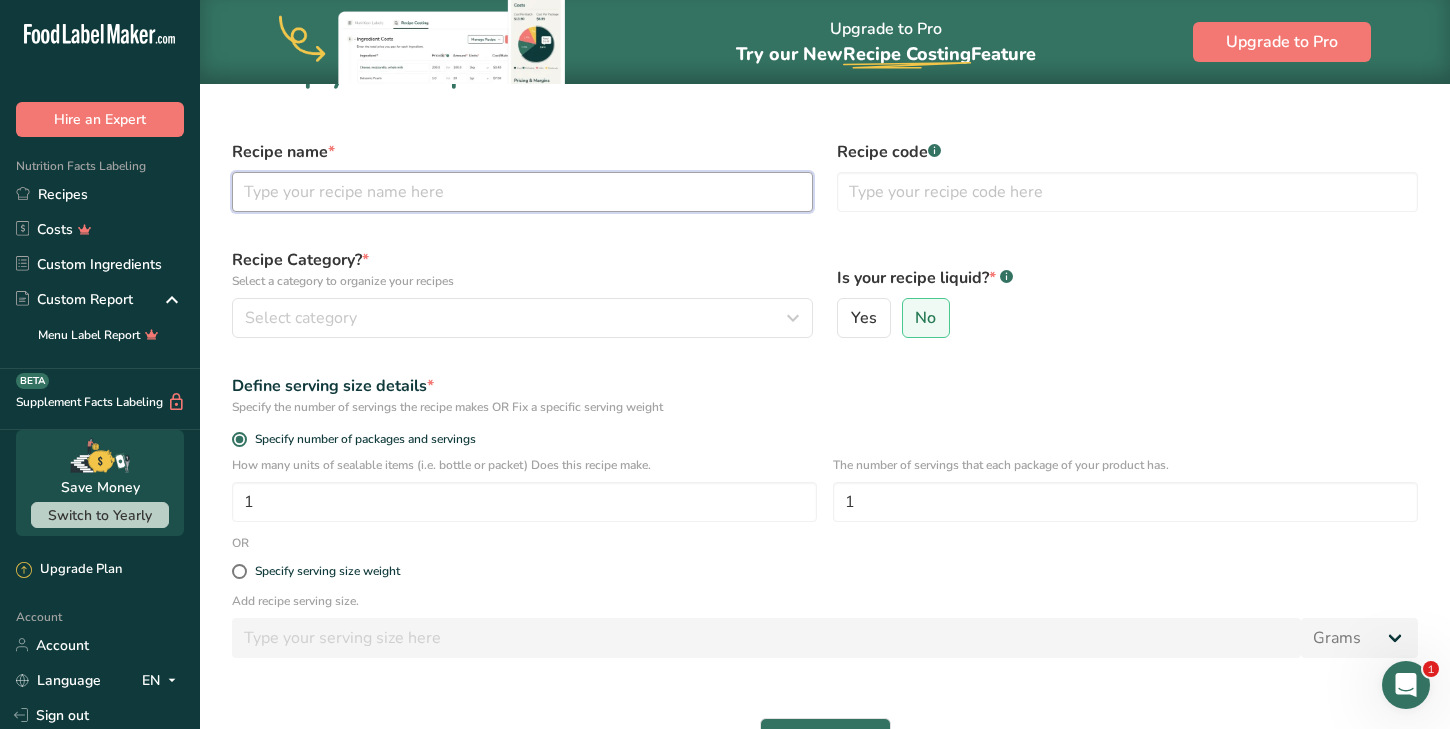 click at bounding box center (522, 192) 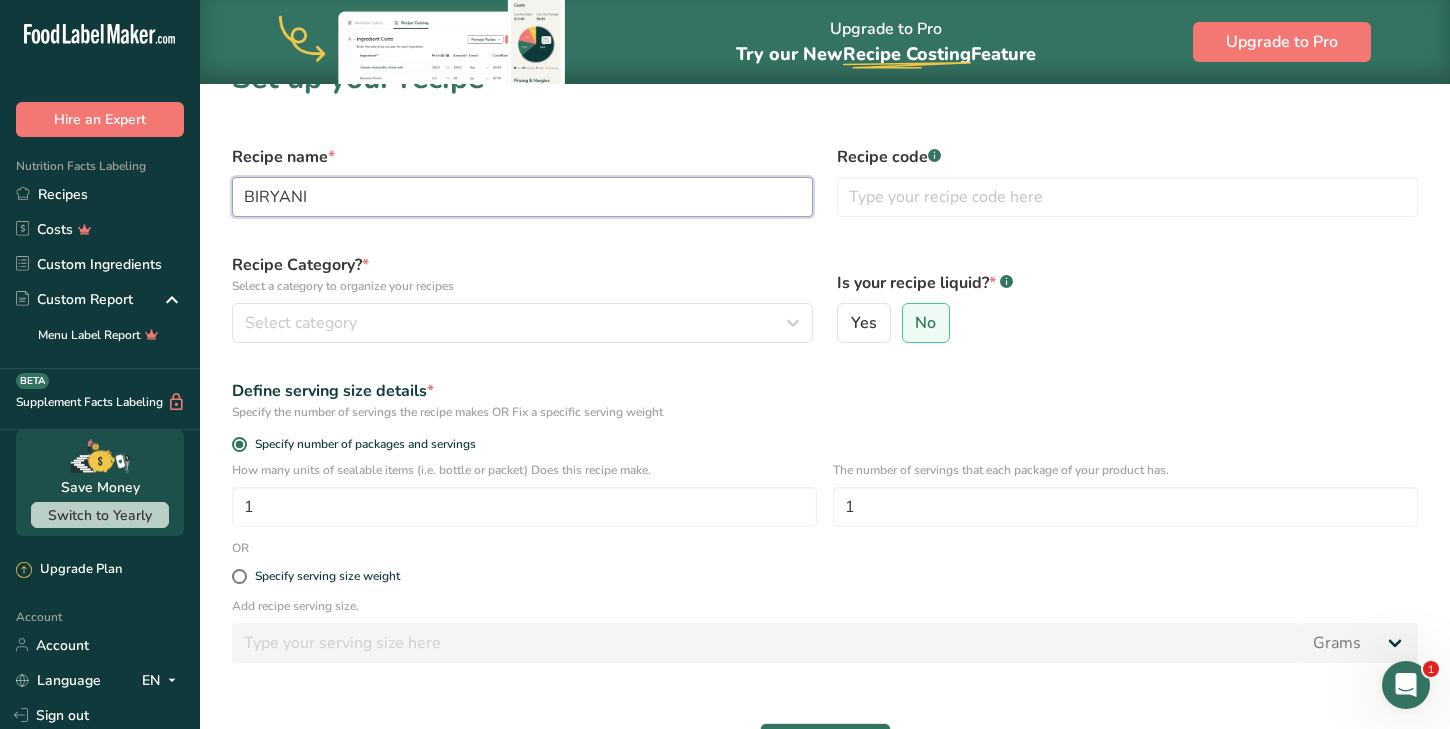 type on "BIRYANI" 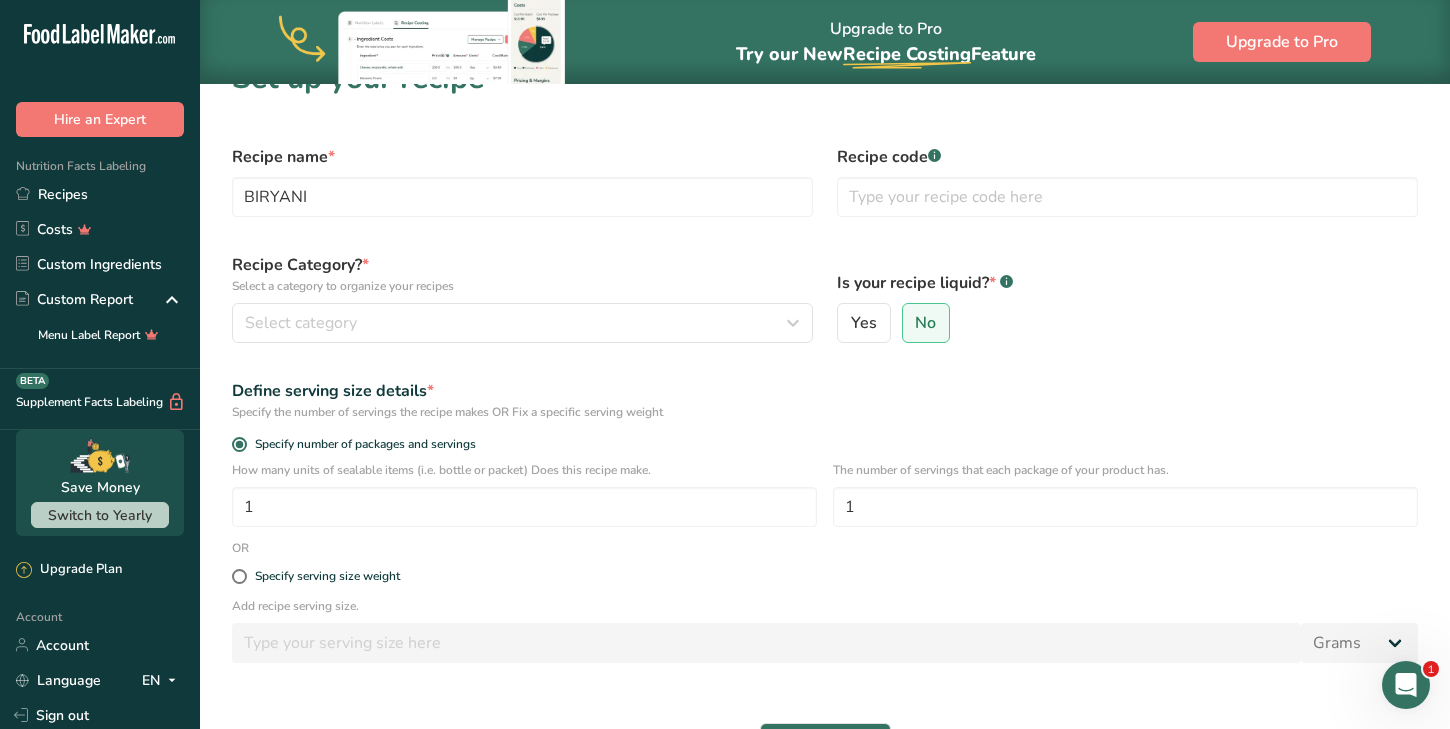 click on "Recipe Category? *
Select a category to organize your recipes
Select category
Standard Categories
Custom Categories
.a-a{fill:#347362;}.b-a{fill:#fff;}
Baked Goods
Beverages
Confectionery
Cooked Meals, Salads, & Sauces
Dairy
Snacks
Add New Category" at bounding box center [522, 298] 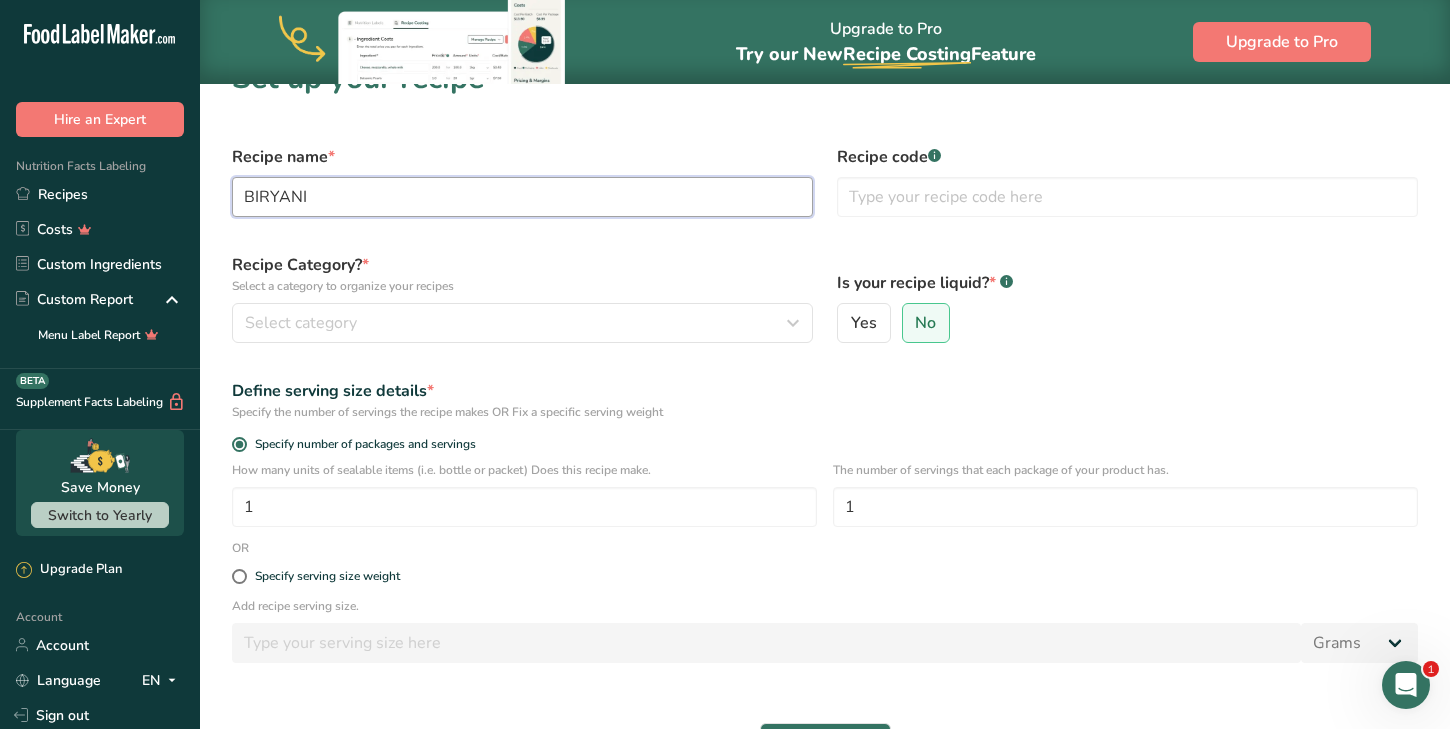 drag, startPoint x: 549, startPoint y: 197, endPoint x: 173, endPoint y: 174, distance: 376.7028 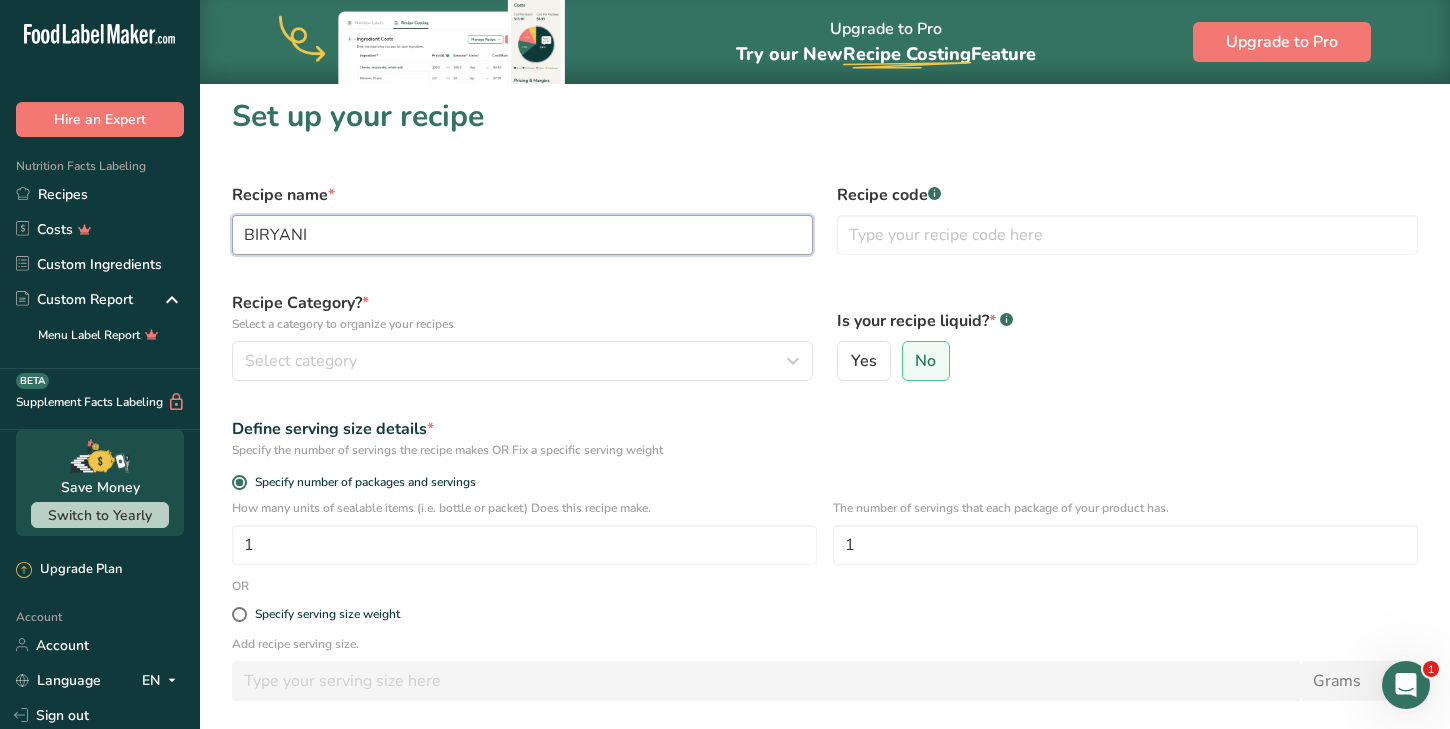 scroll, scrollTop: 0, scrollLeft: 0, axis: both 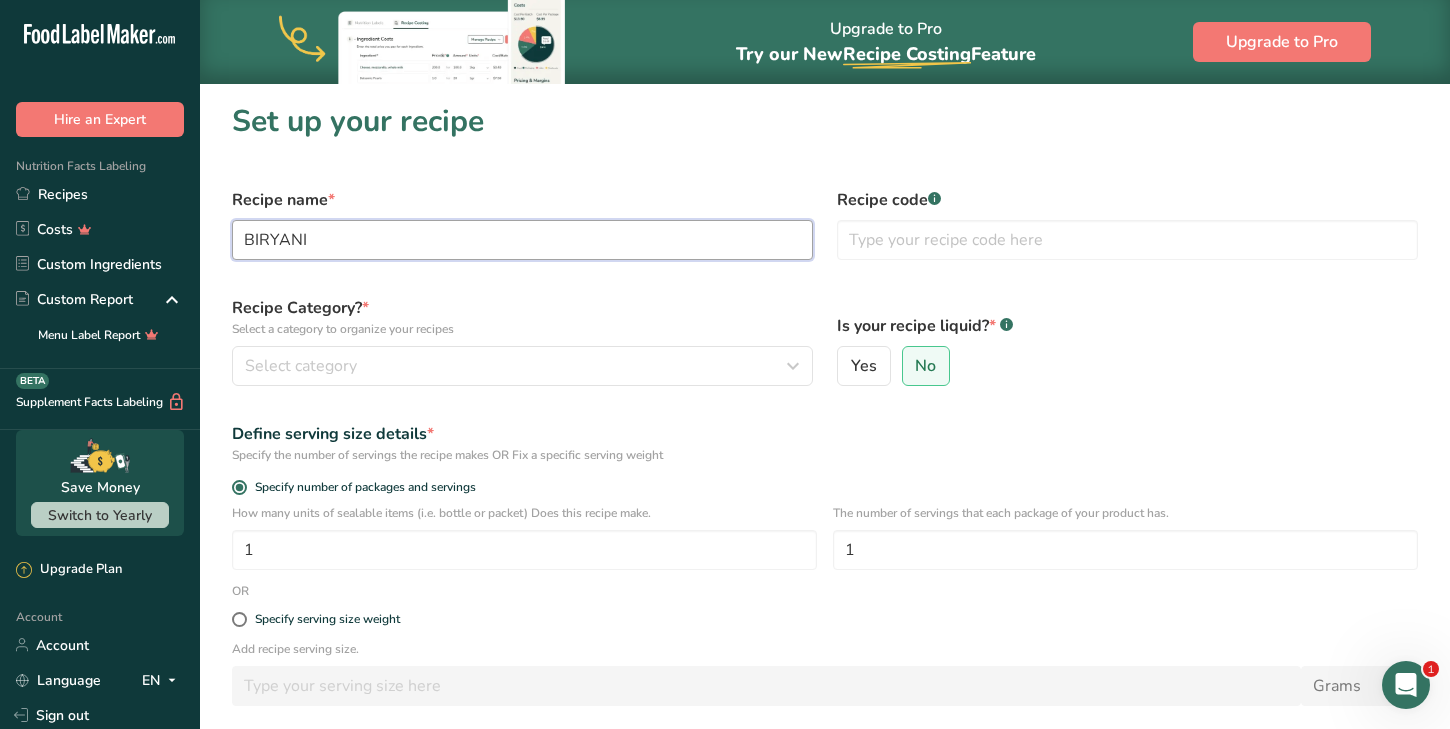 type 